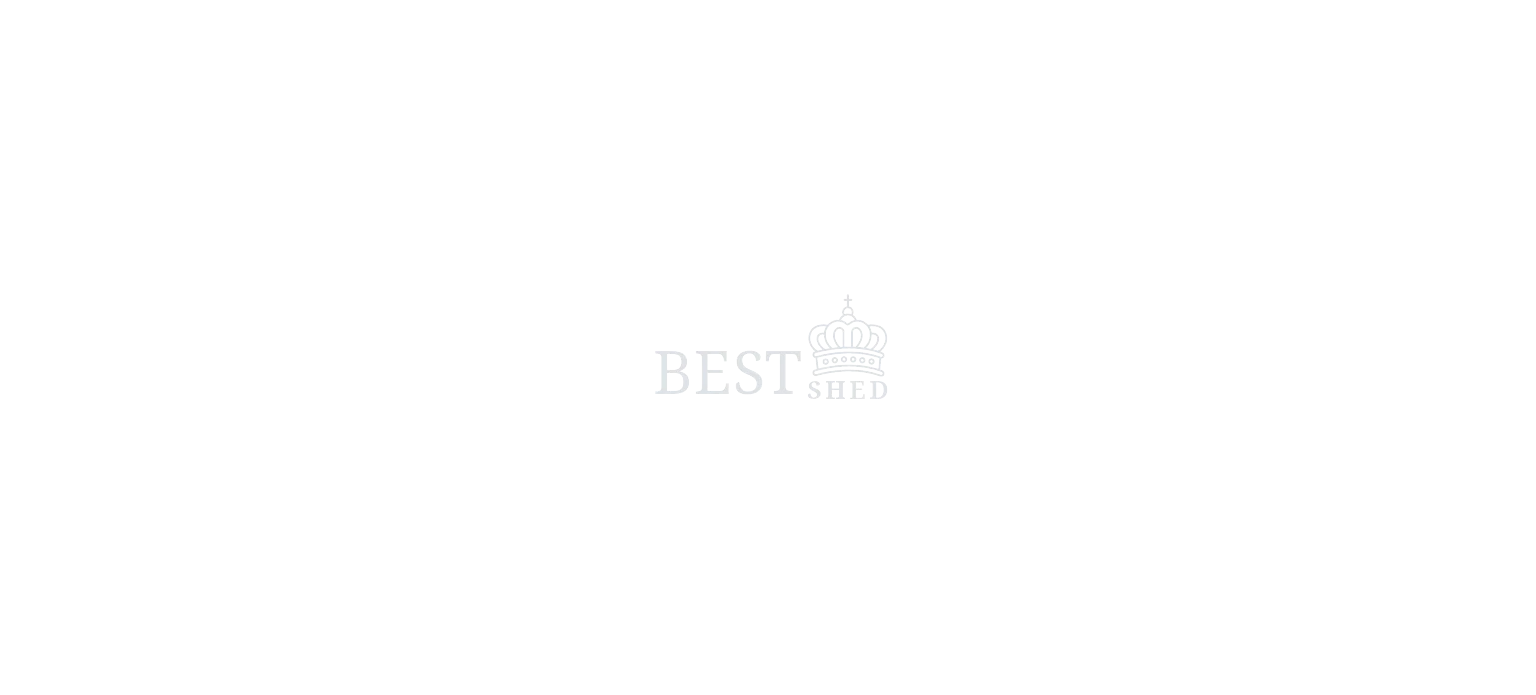 scroll, scrollTop: 0, scrollLeft: 0, axis: both 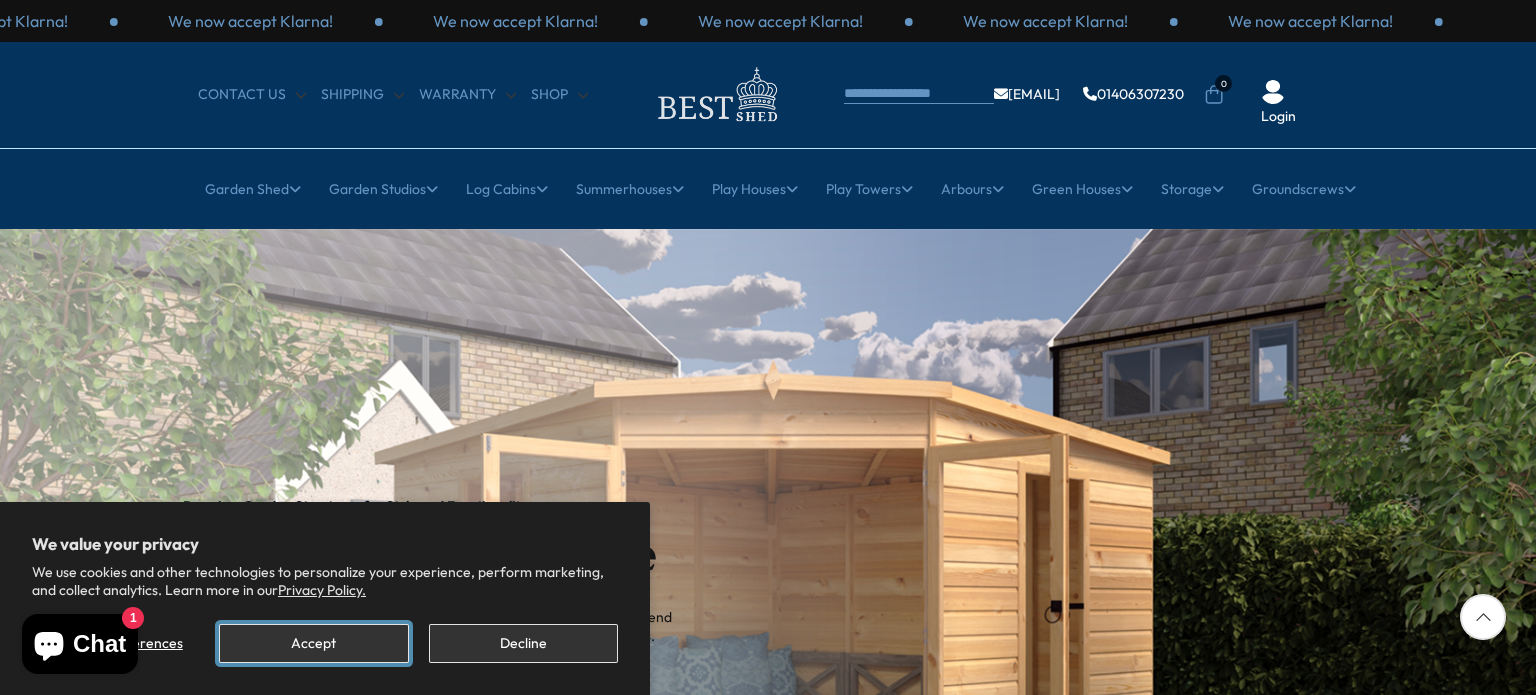 click on "Accept" at bounding box center [313, 643] 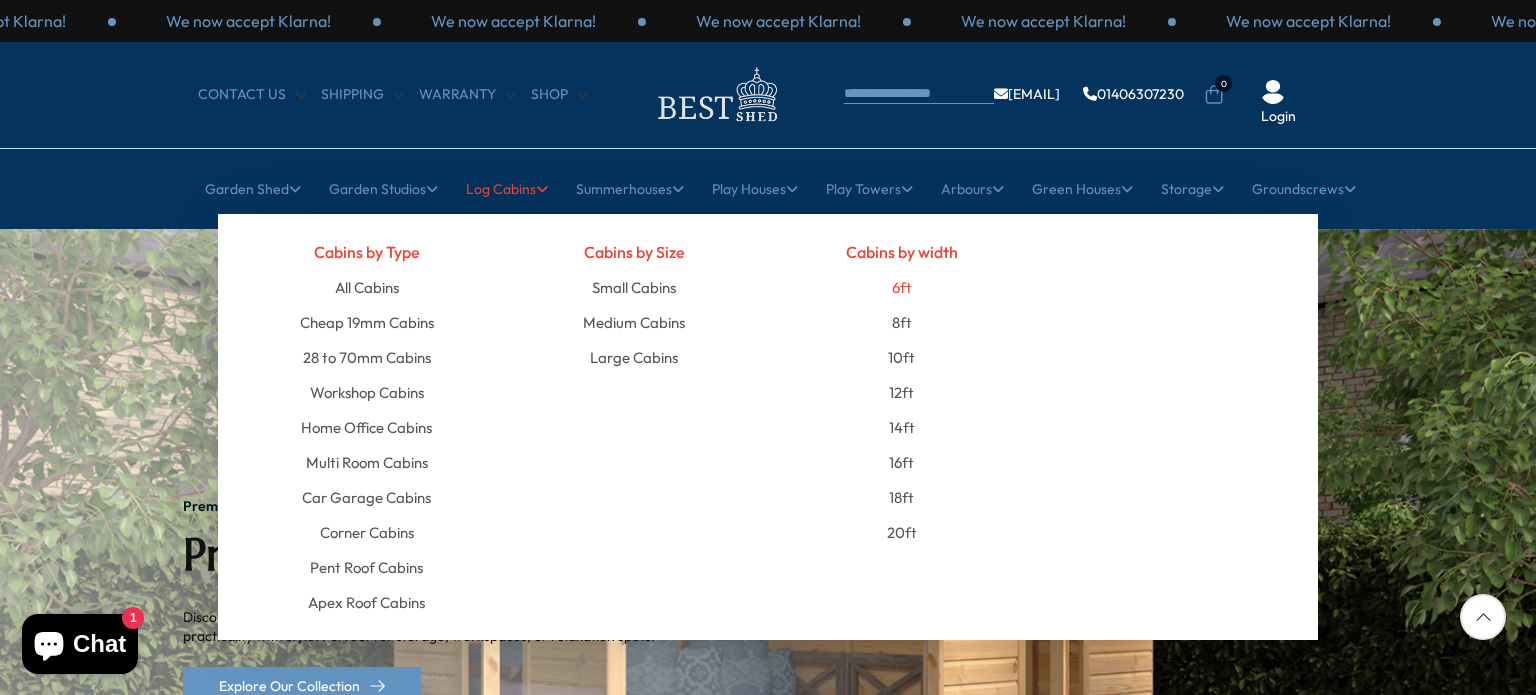 click on "6ft" at bounding box center [902, 287] 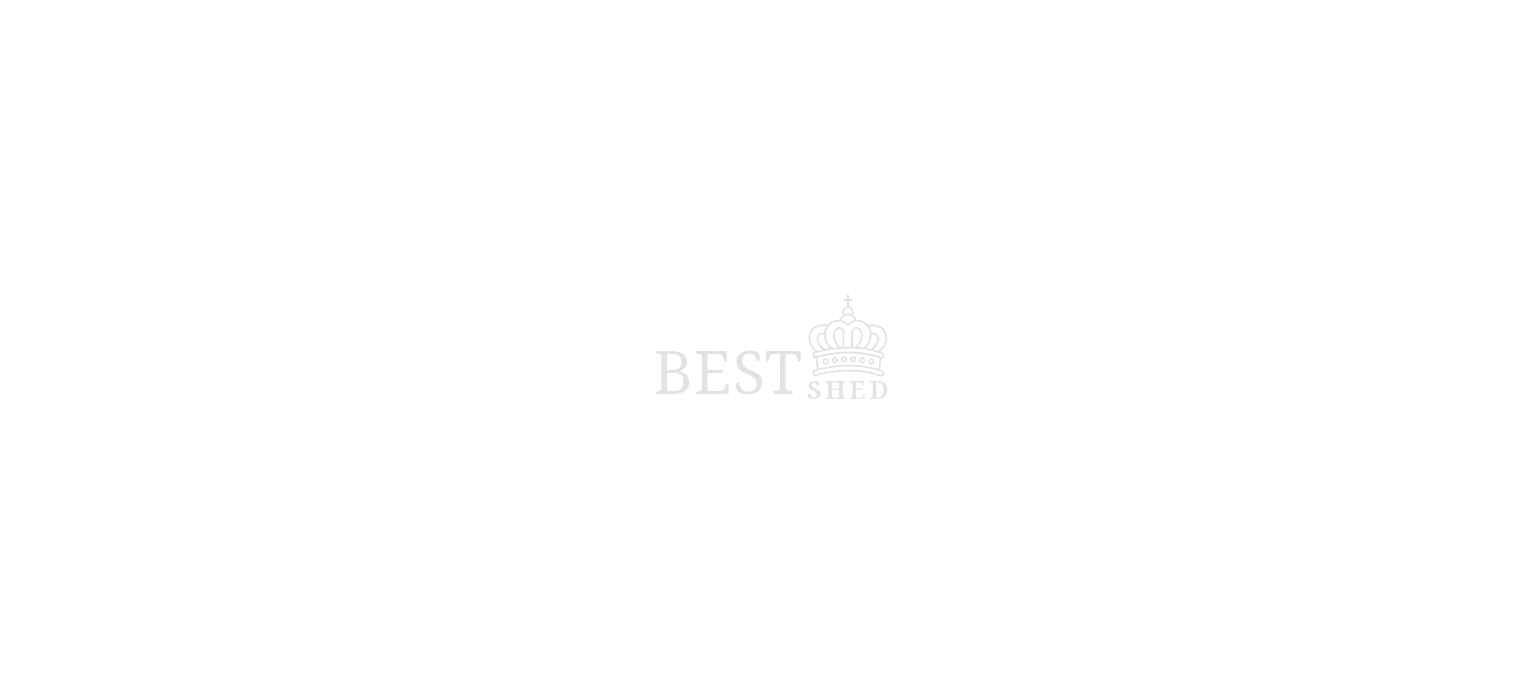 scroll, scrollTop: 0, scrollLeft: 0, axis: both 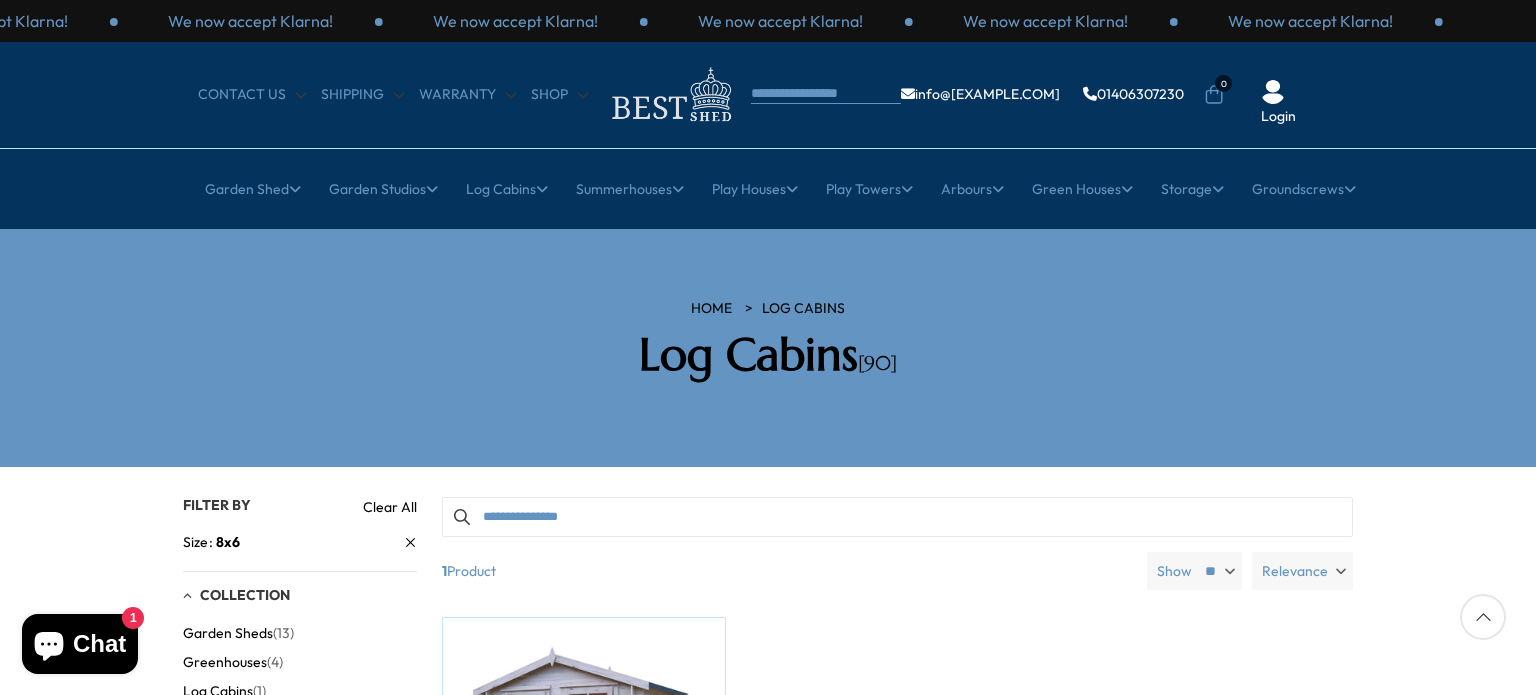 click on "Compare Now" at bounding box center (897, 834) 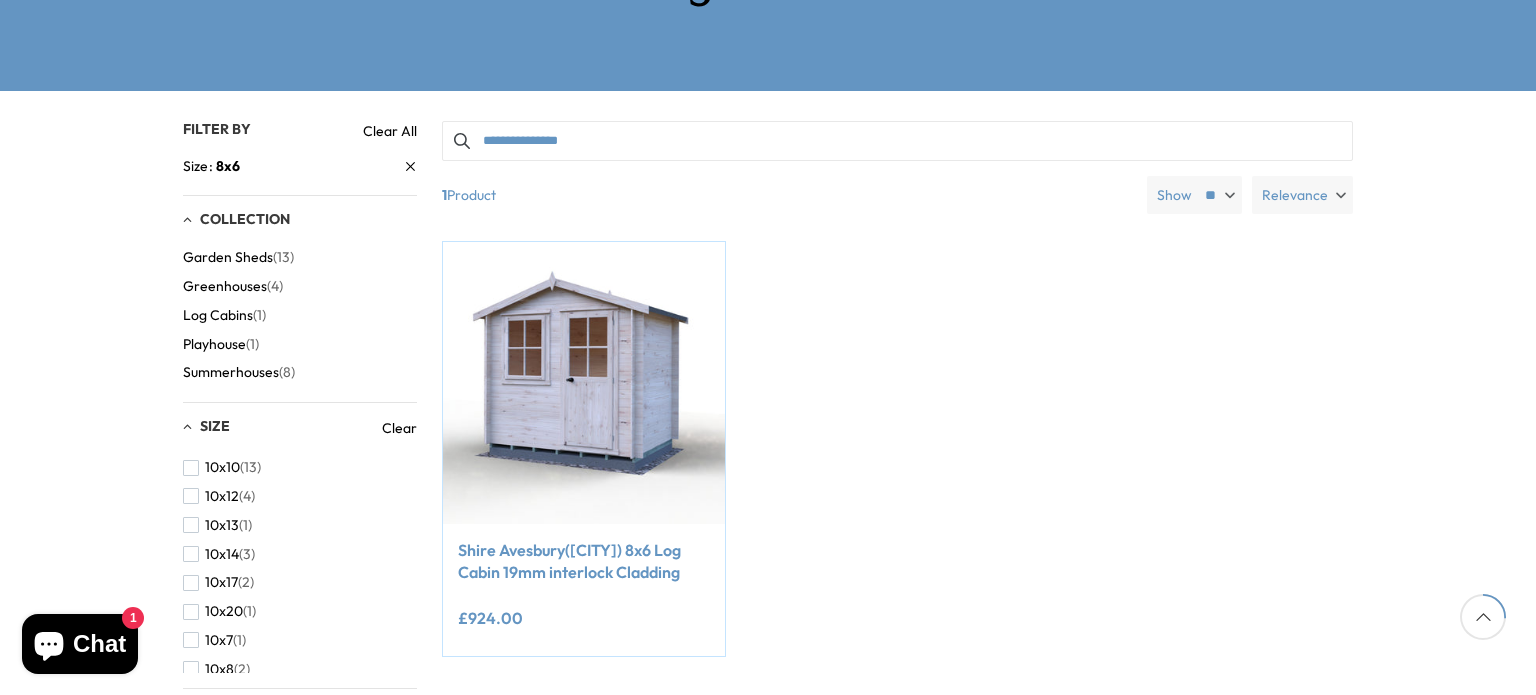scroll, scrollTop: 396, scrollLeft: 0, axis: vertical 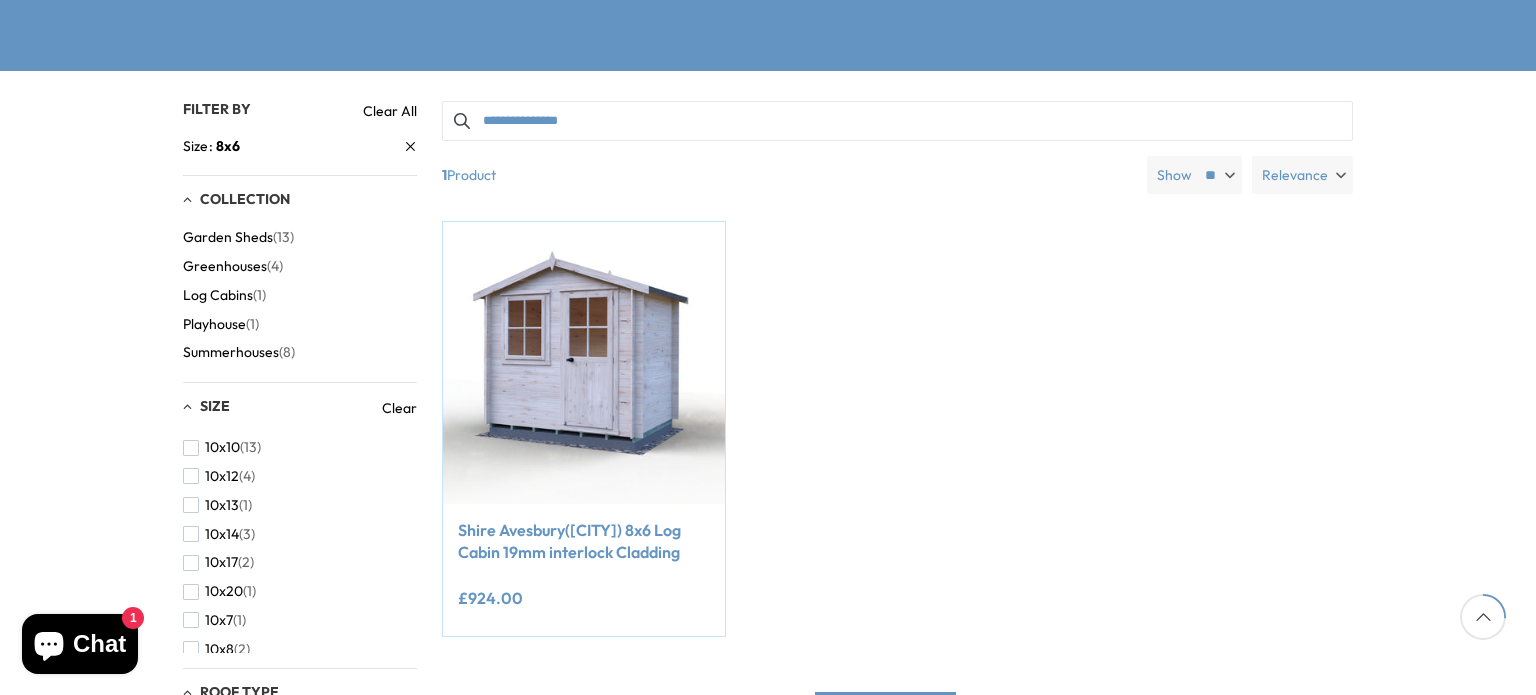 click on "Garden Sheds" at bounding box center [228, 237] 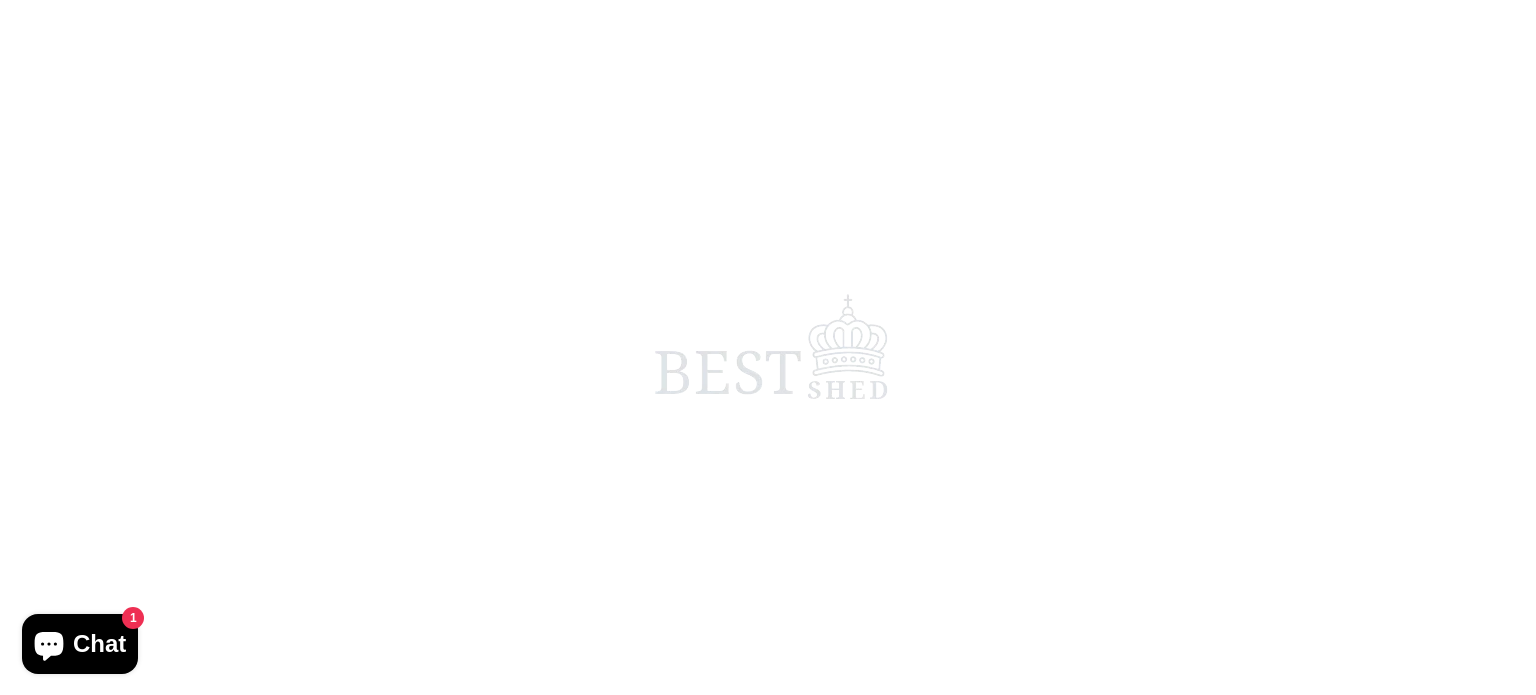 scroll, scrollTop: 0, scrollLeft: 0, axis: both 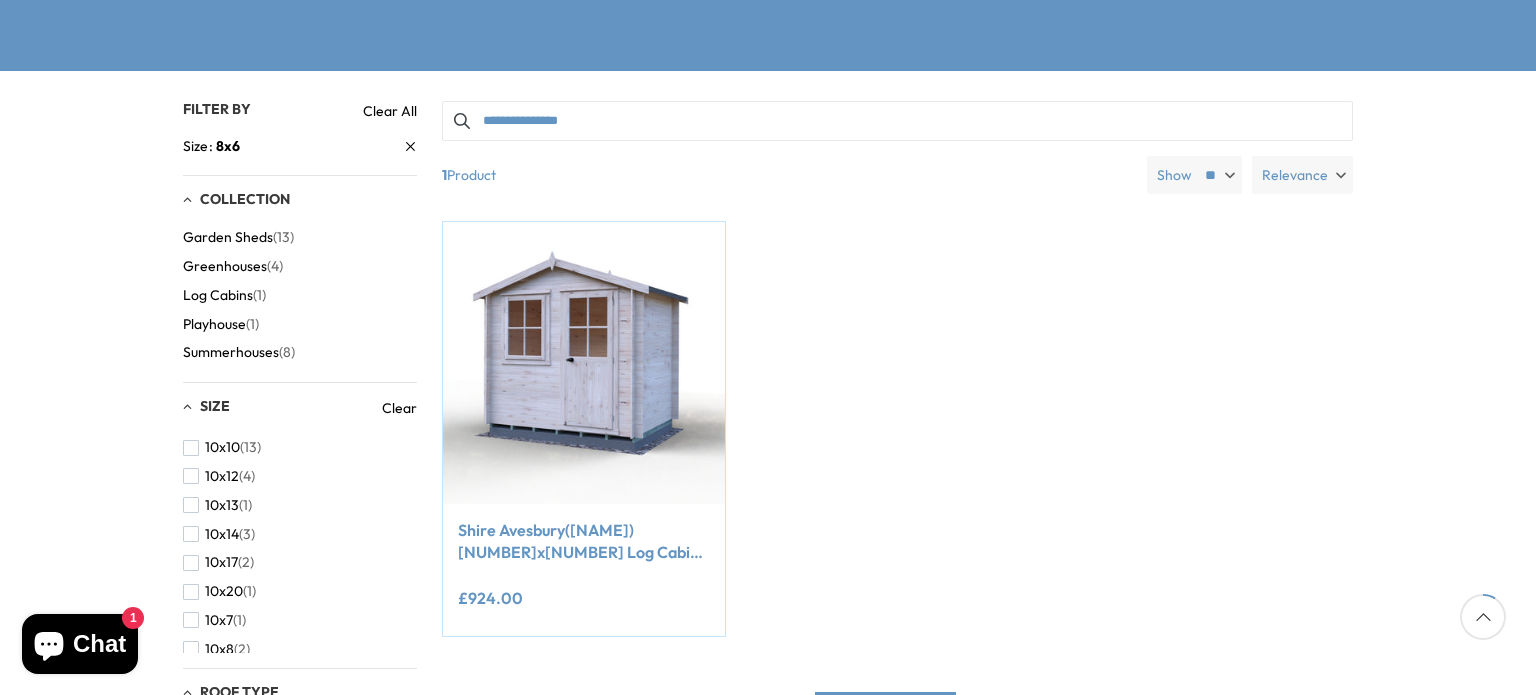 click on "Show" at bounding box center (1174, 176) 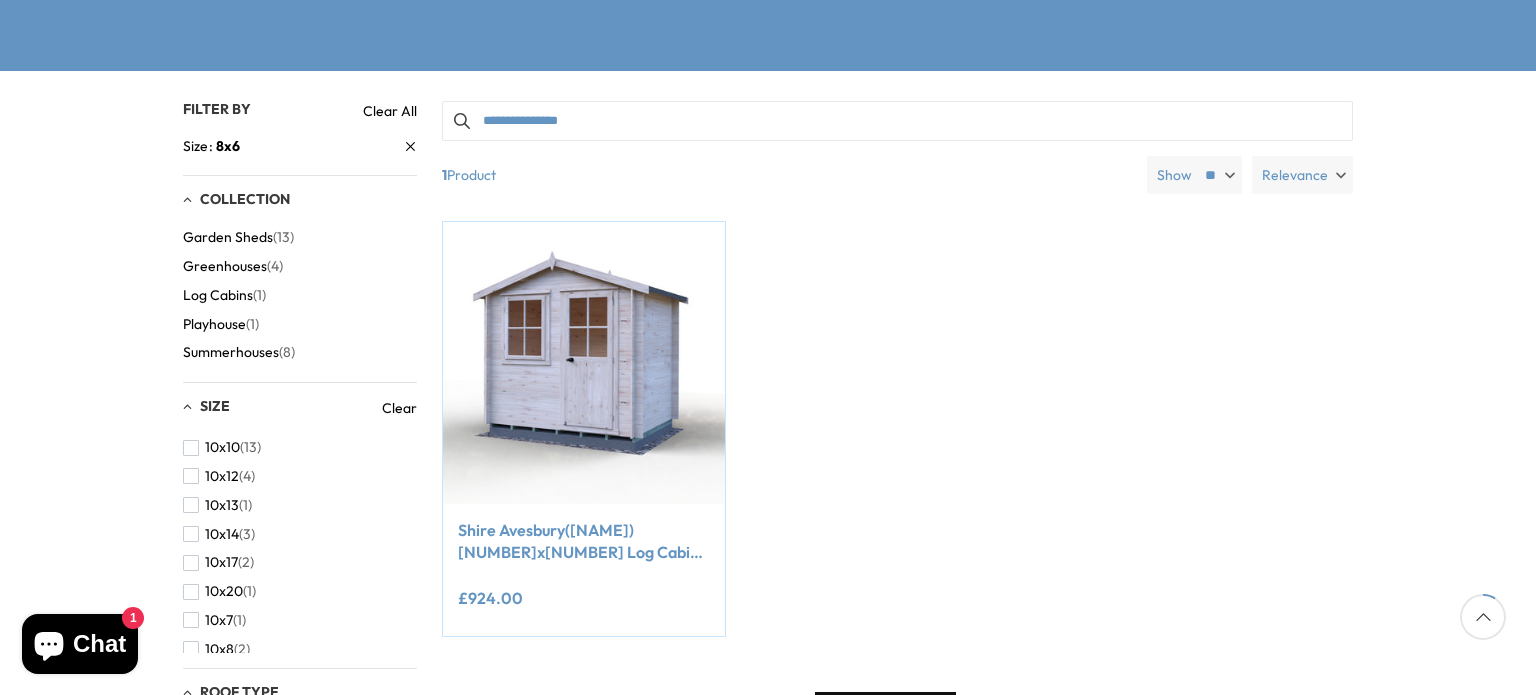 type 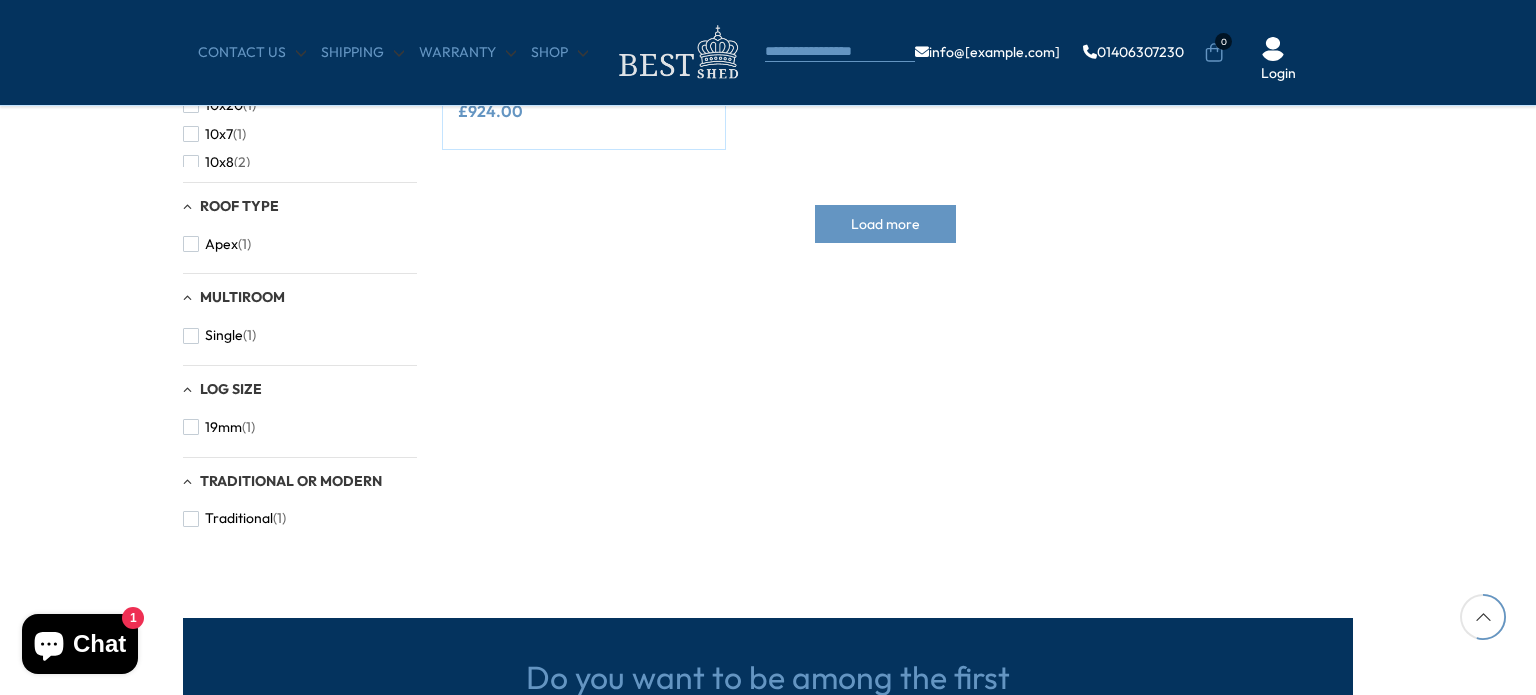 scroll, scrollTop: 777, scrollLeft: 0, axis: vertical 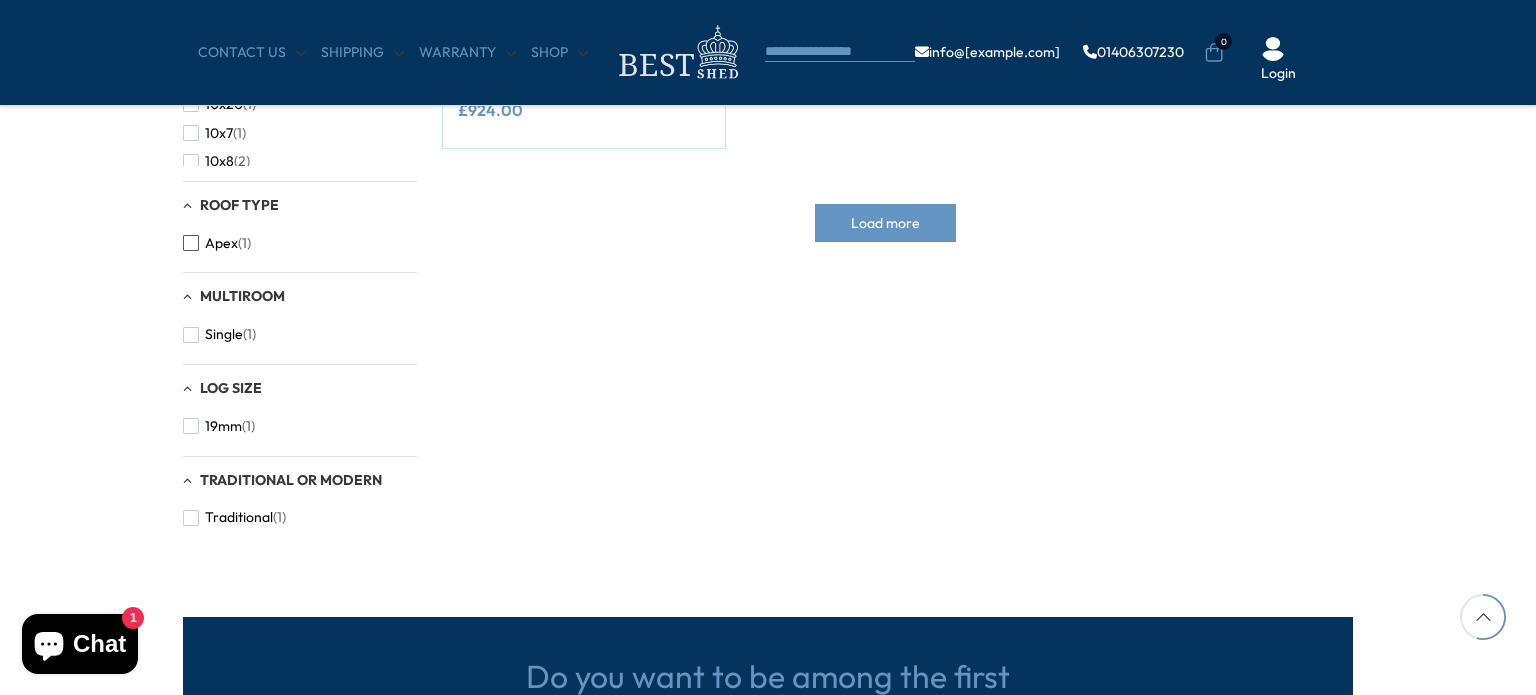 click at bounding box center [191, 243] 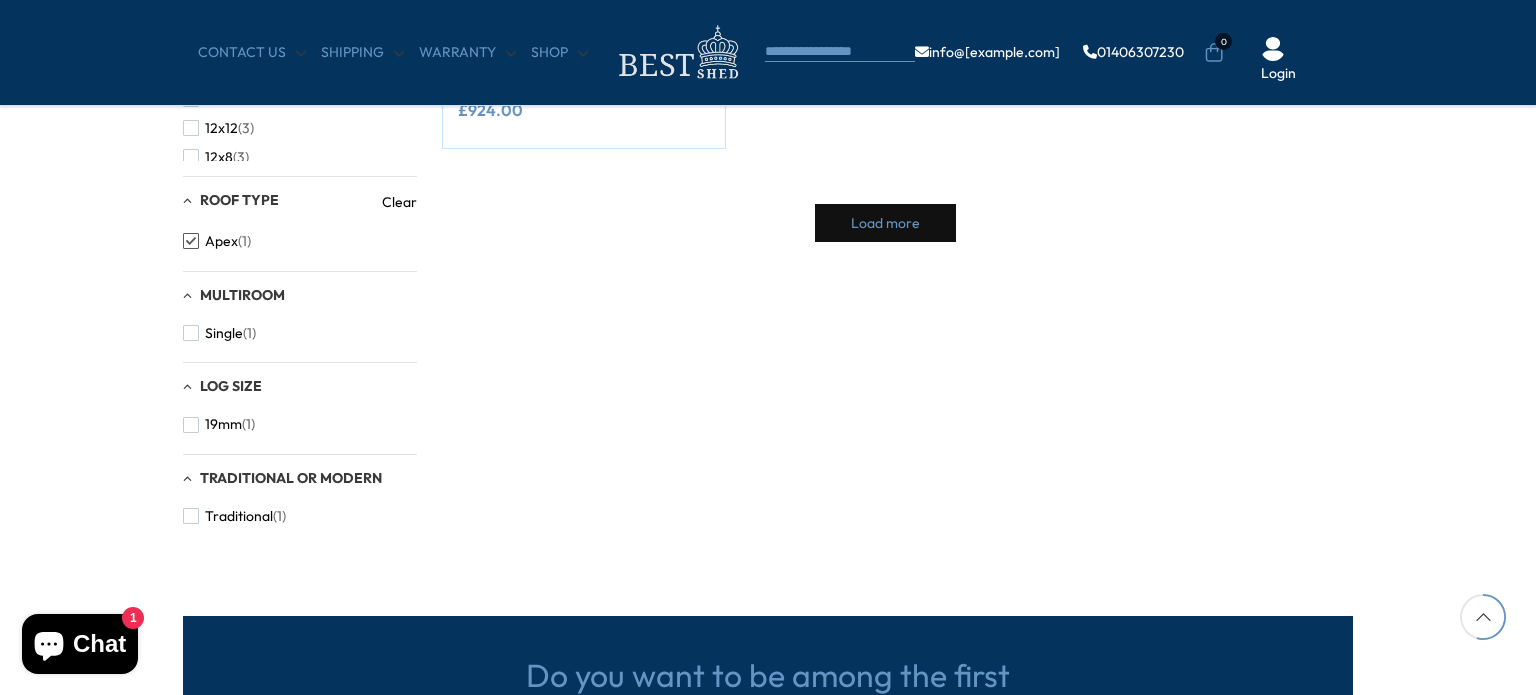 click on "Load more" at bounding box center (885, 223) 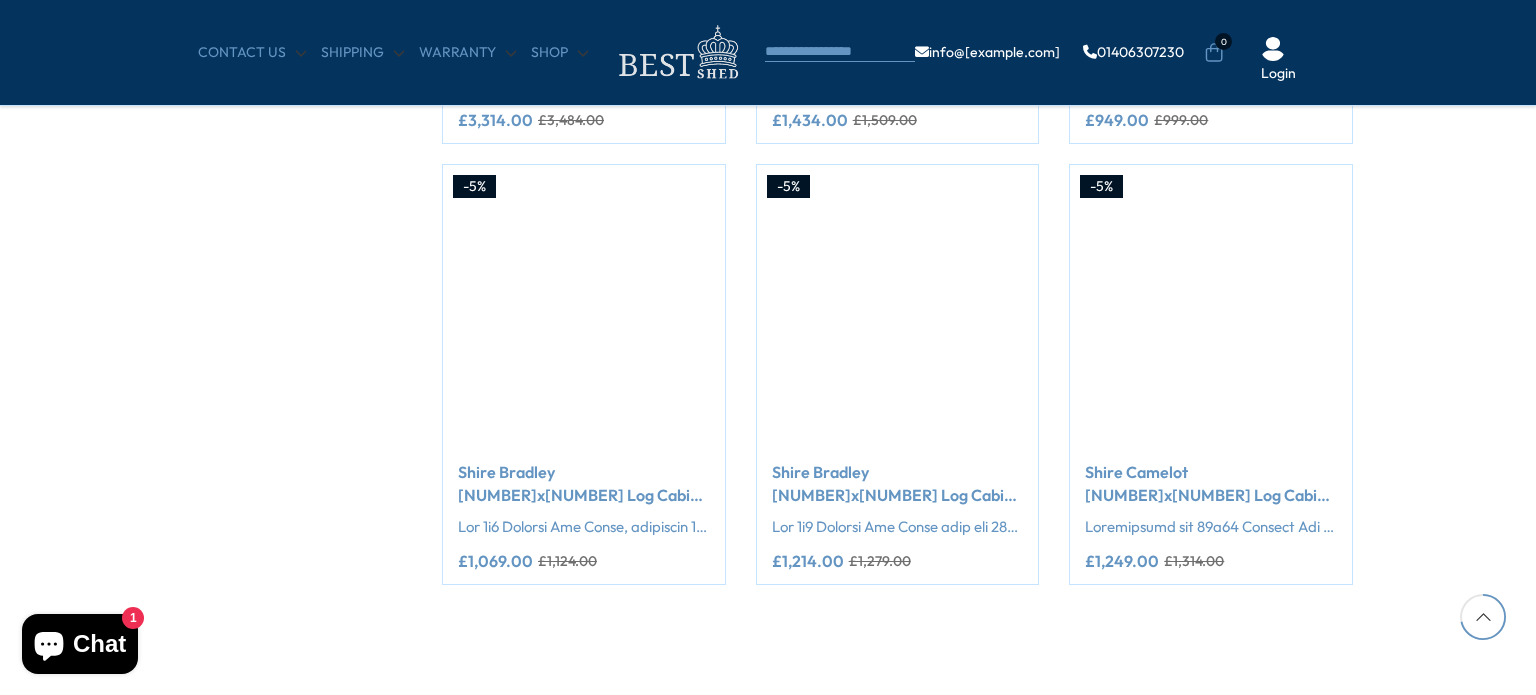scroll, scrollTop: 3128, scrollLeft: 0, axis: vertical 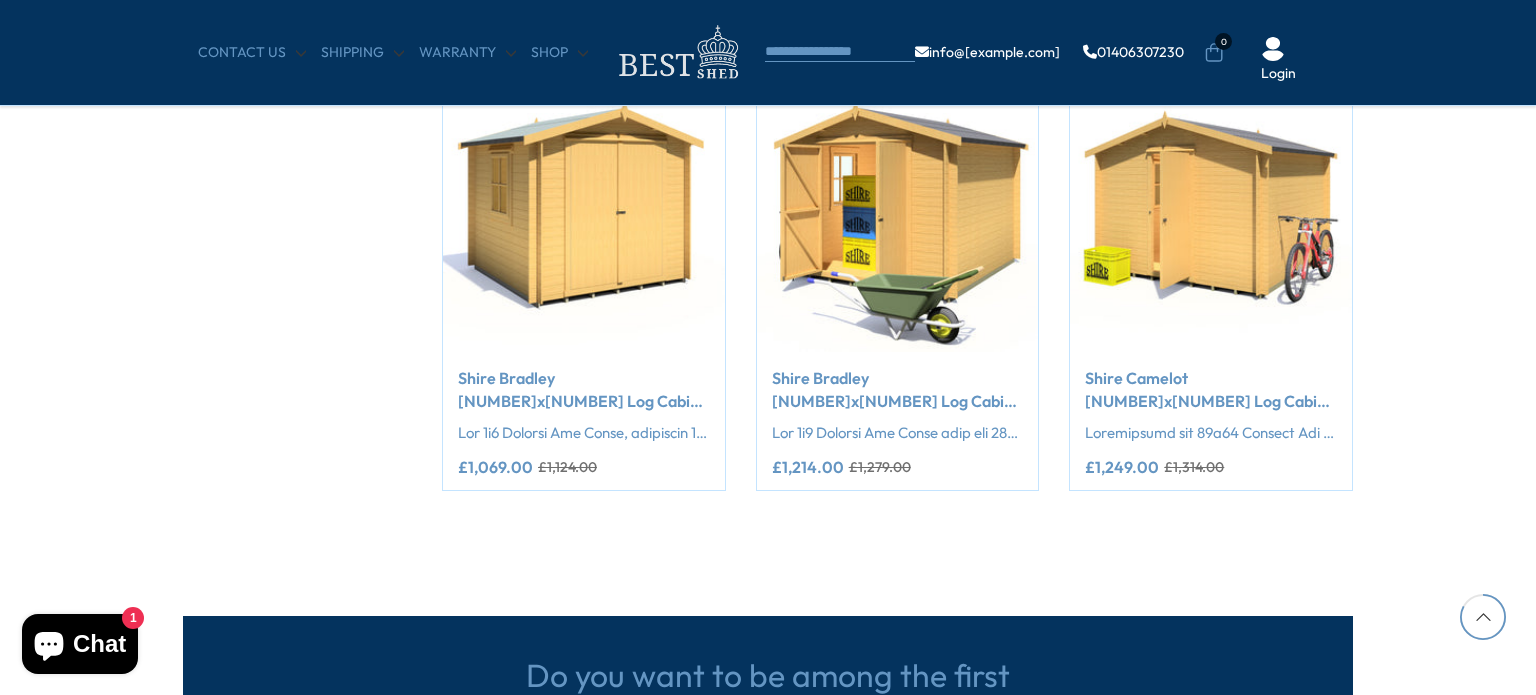 click at bounding box center [1483, 617] 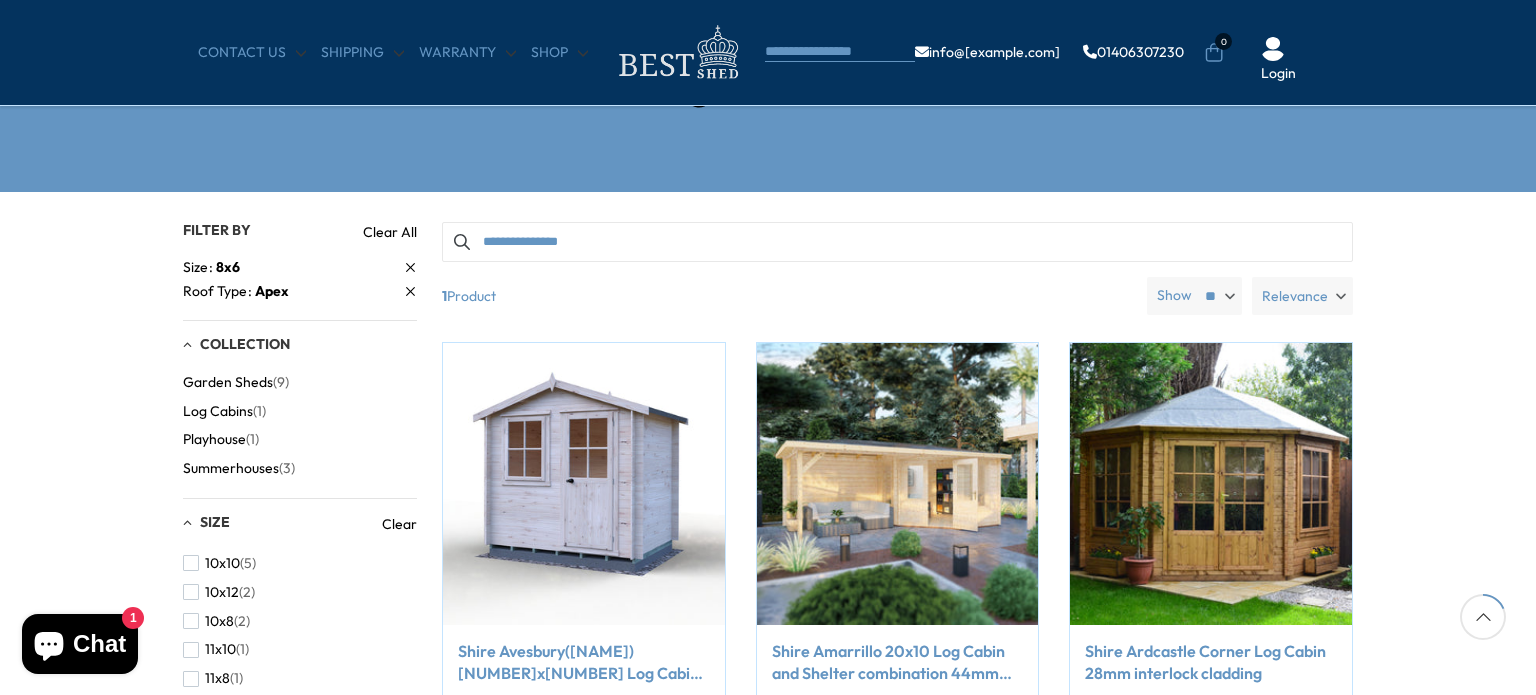 scroll, scrollTop: 0, scrollLeft: 0, axis: both 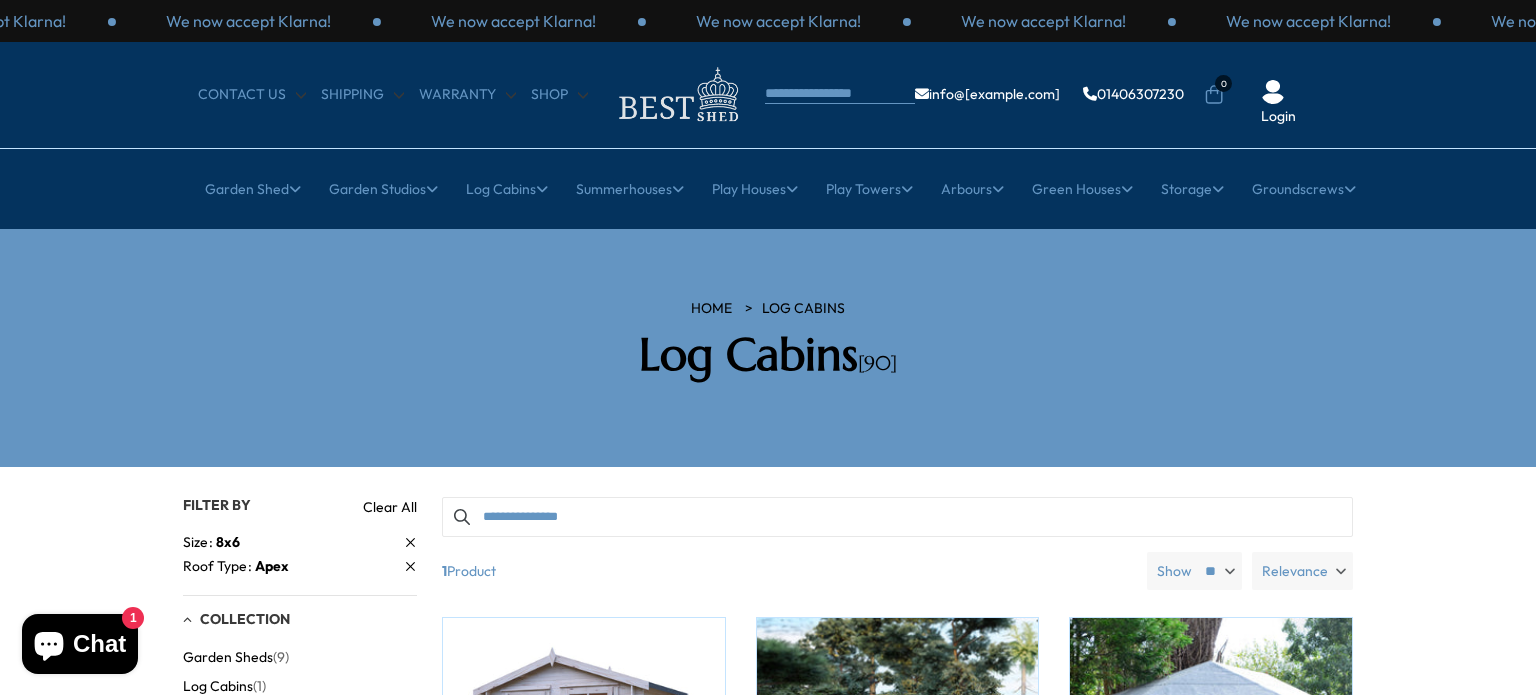 type 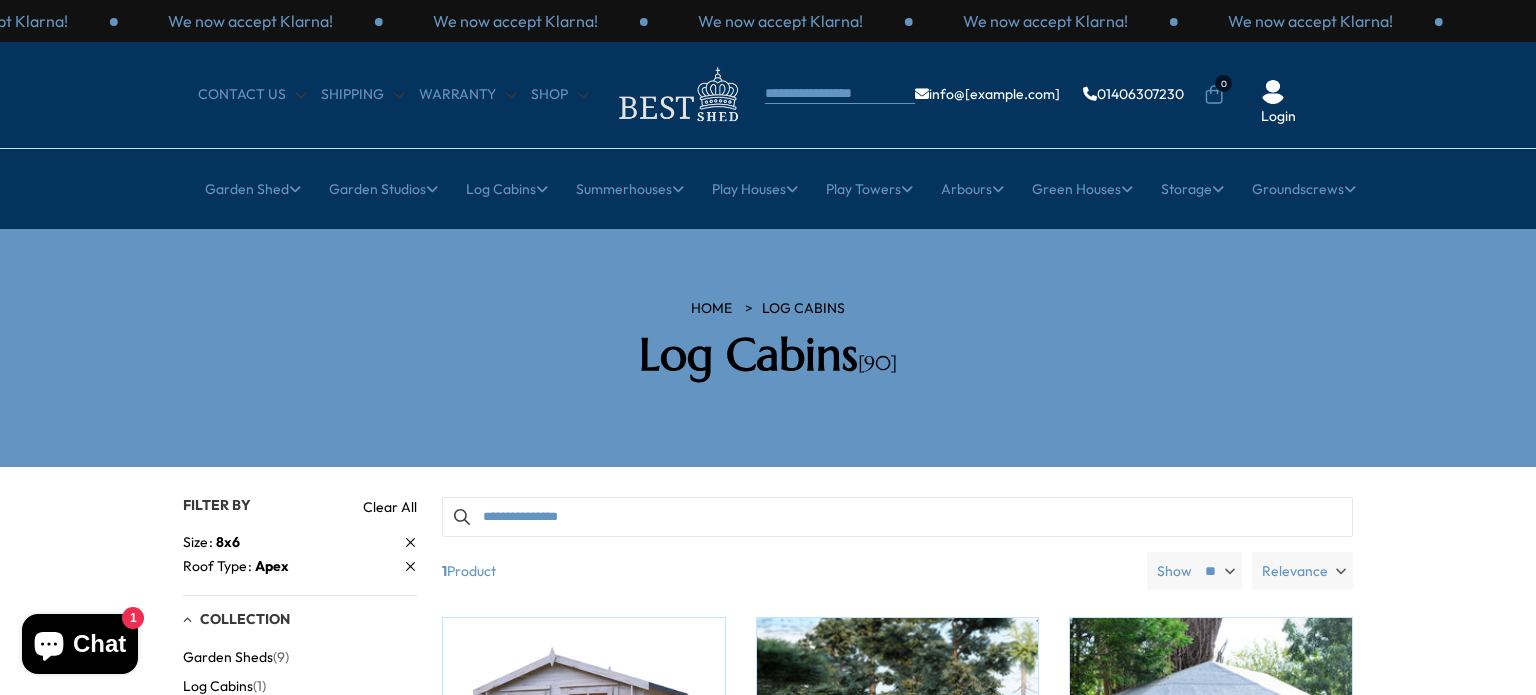 click on "Filters
90  products viewed" at bounding box center [768, 2104] 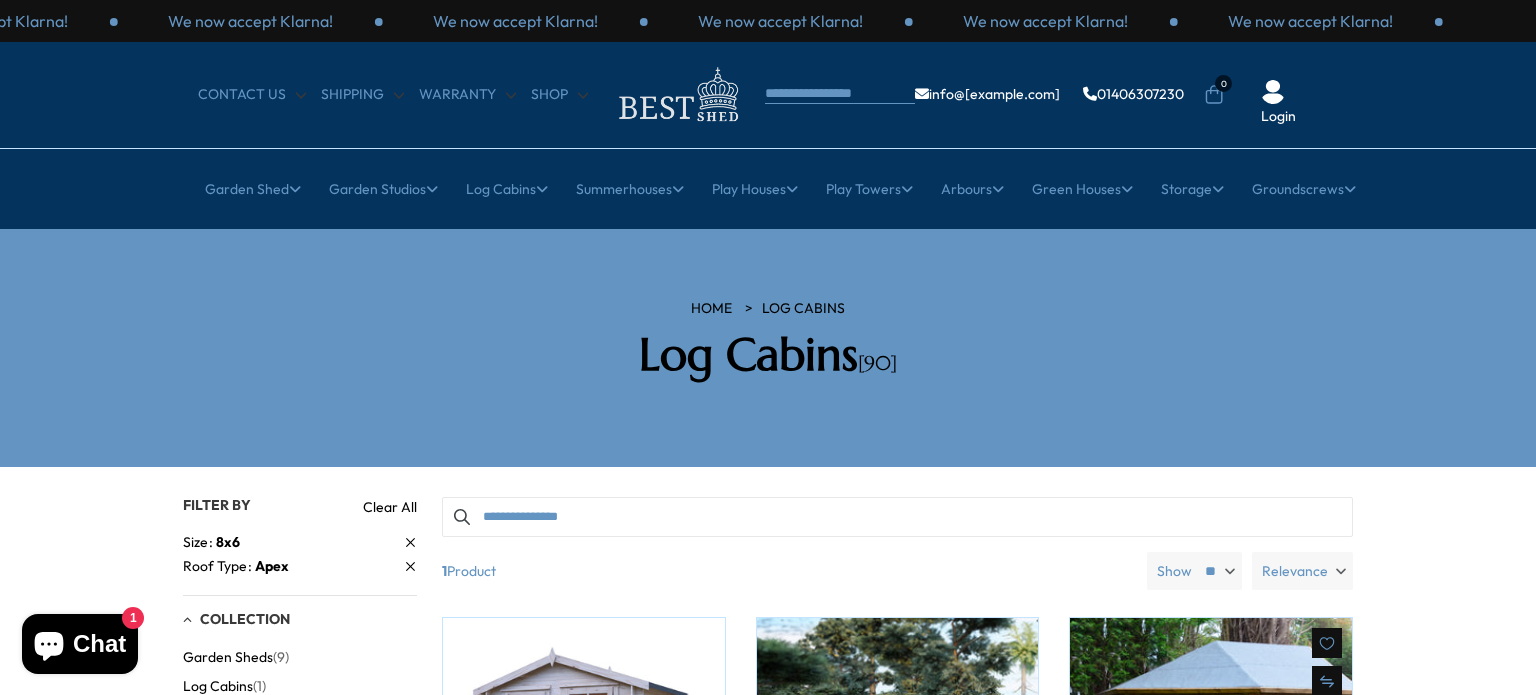 click at bounding box center (1211, 759) 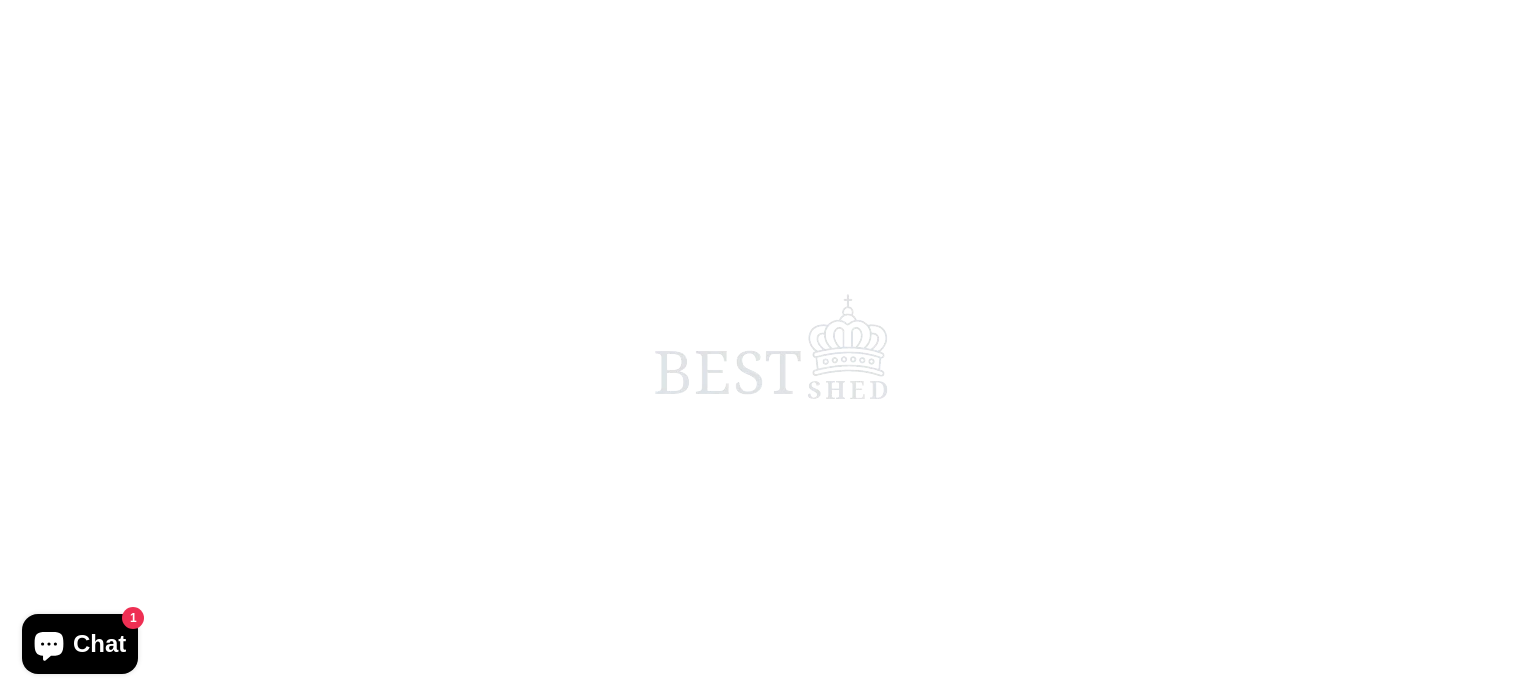 scroll, scrollTop: 0, scrollLeft: 0, axis: both 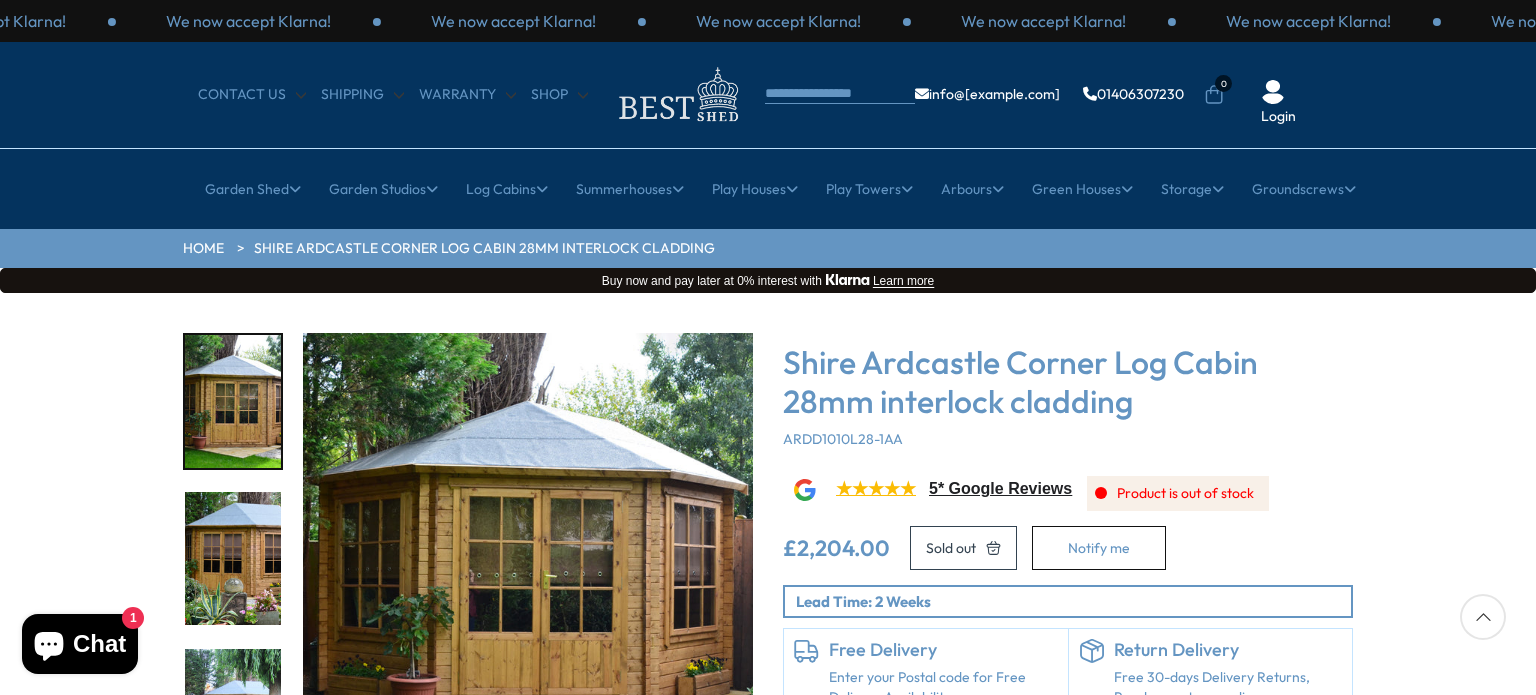 click on "Click To Expand
Click To Expand
Click To Expand
Click To Expand
Click To Expand
Click To Expand
Click To Expand" at bounding box center [768, 595] 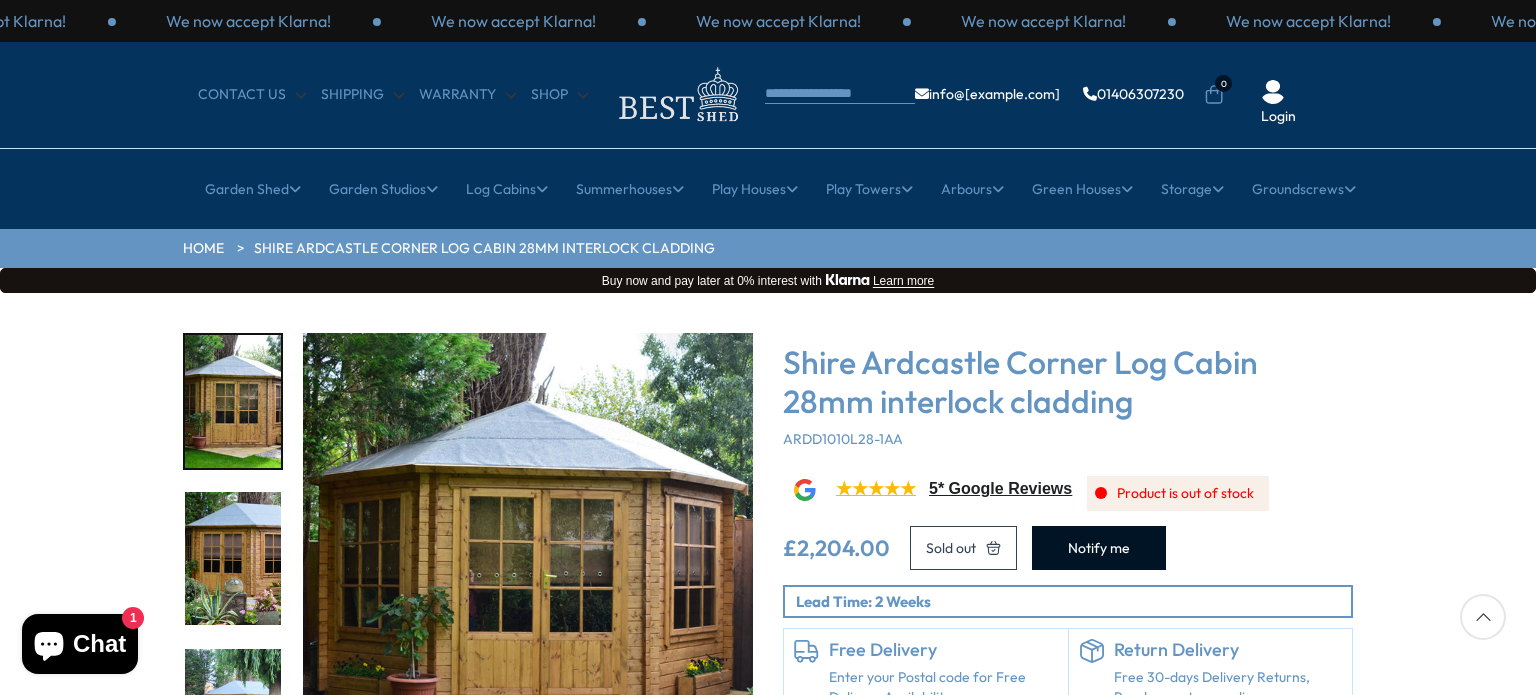 type 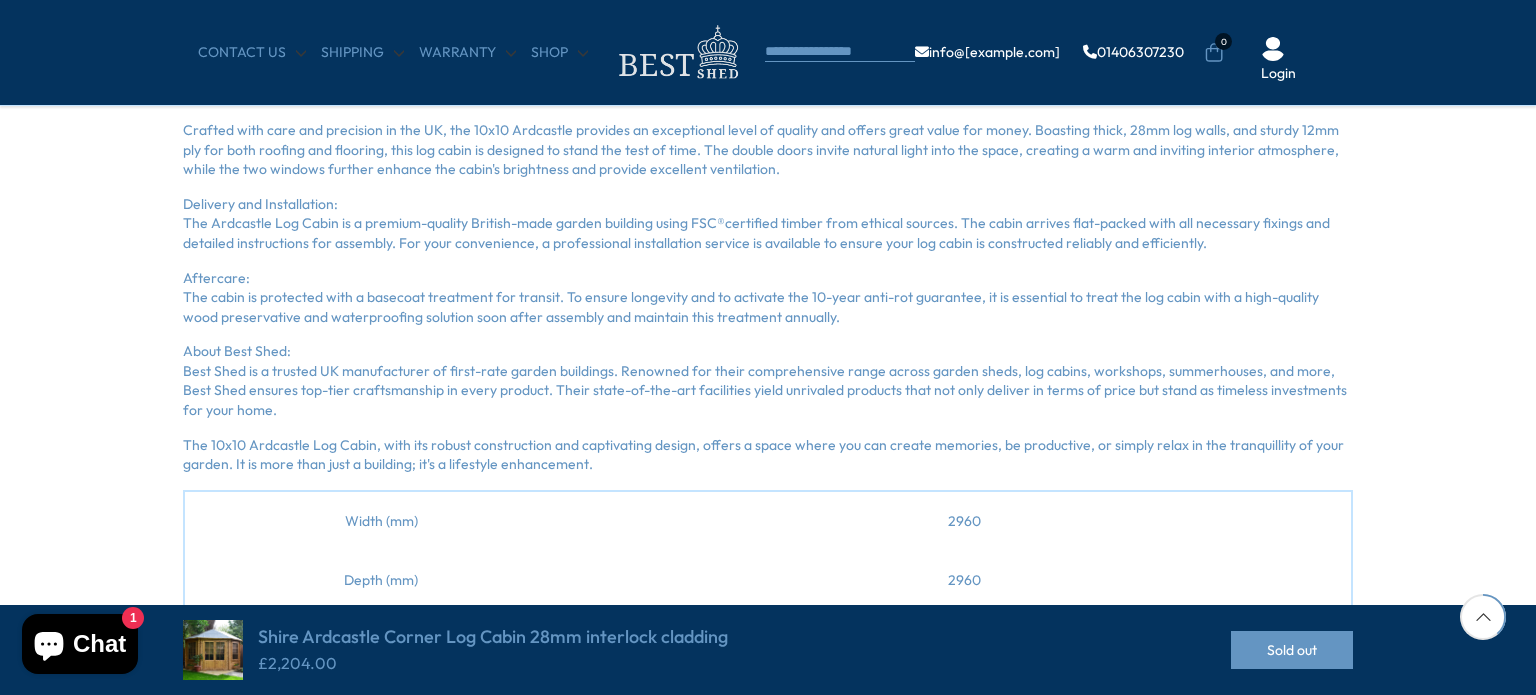 scroll, scrollTop: 940, scrollLeft: 0, axis: vertical 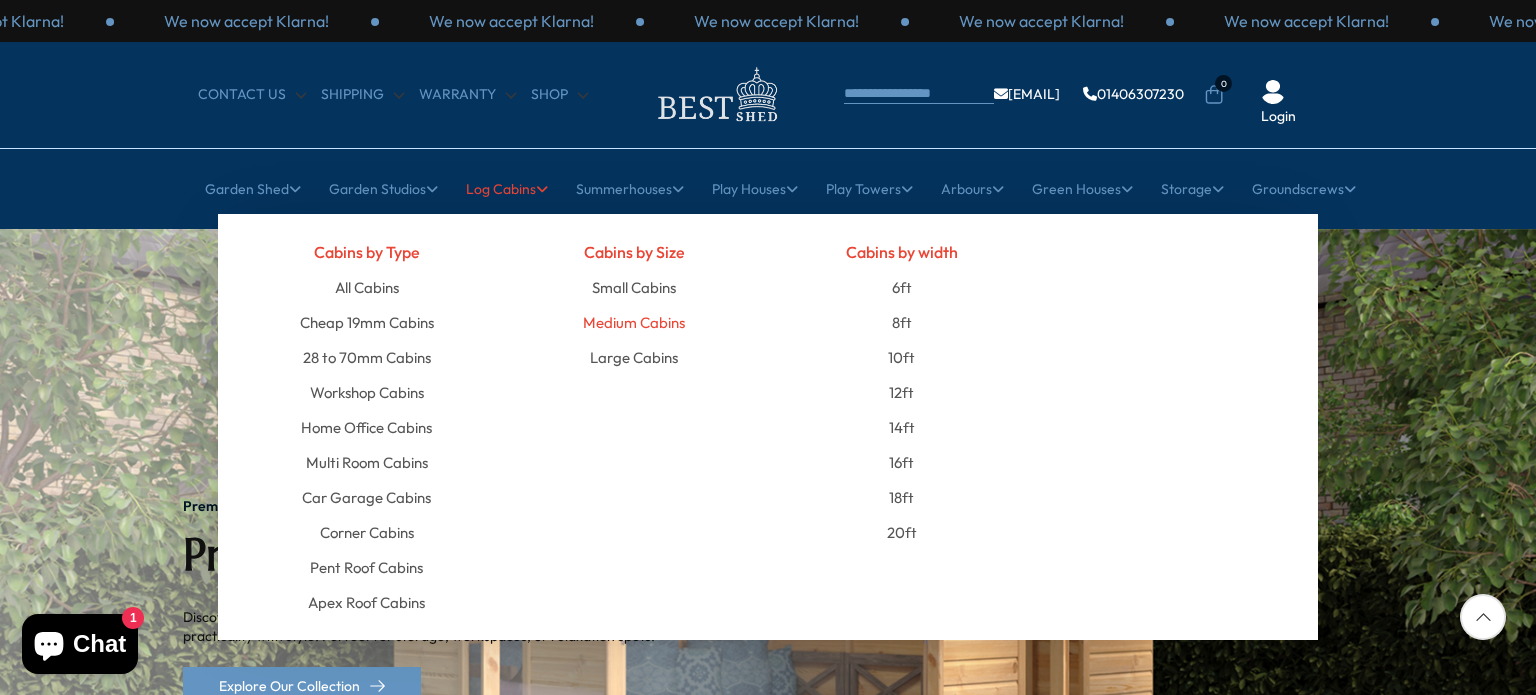 click on "Medium Cabins" at bounding box center [634, 322] 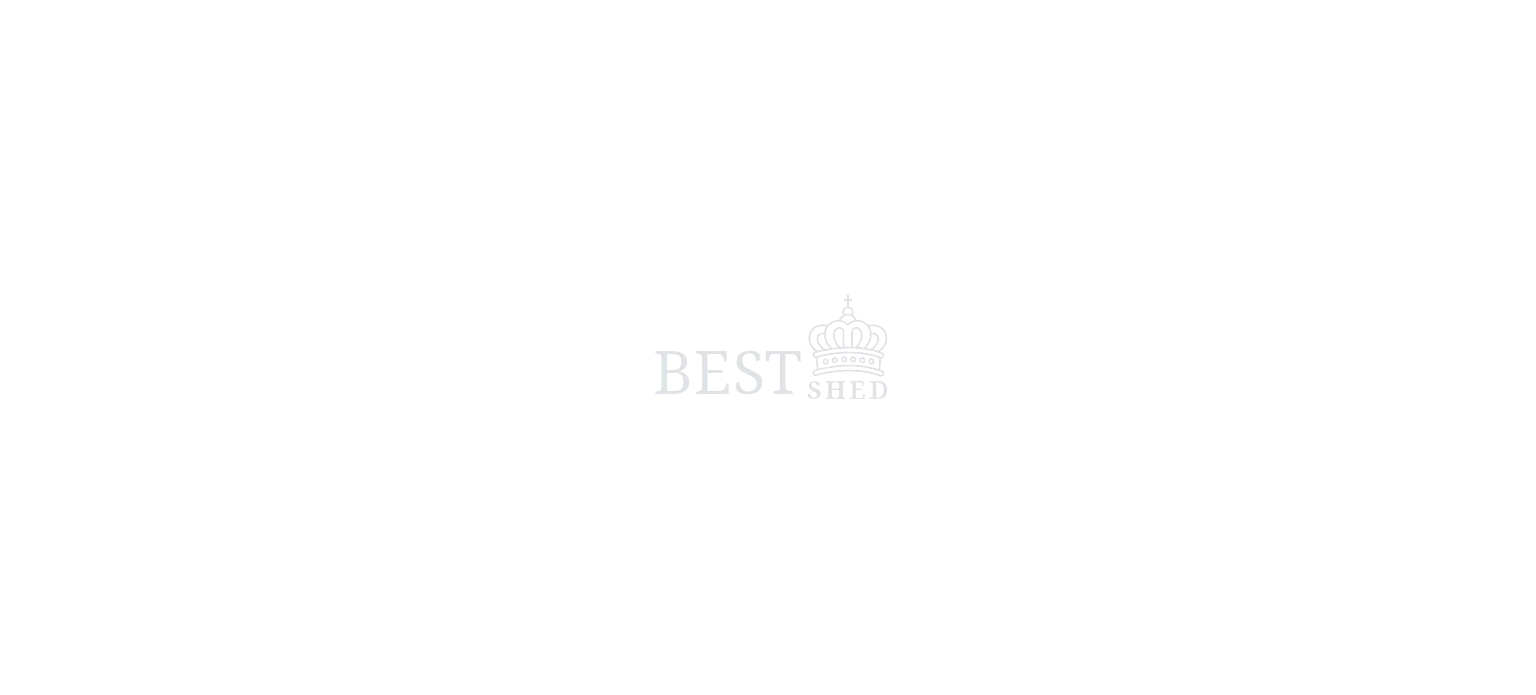 scroll, scrollTop: 0, scrollLeft: 0, axis: both 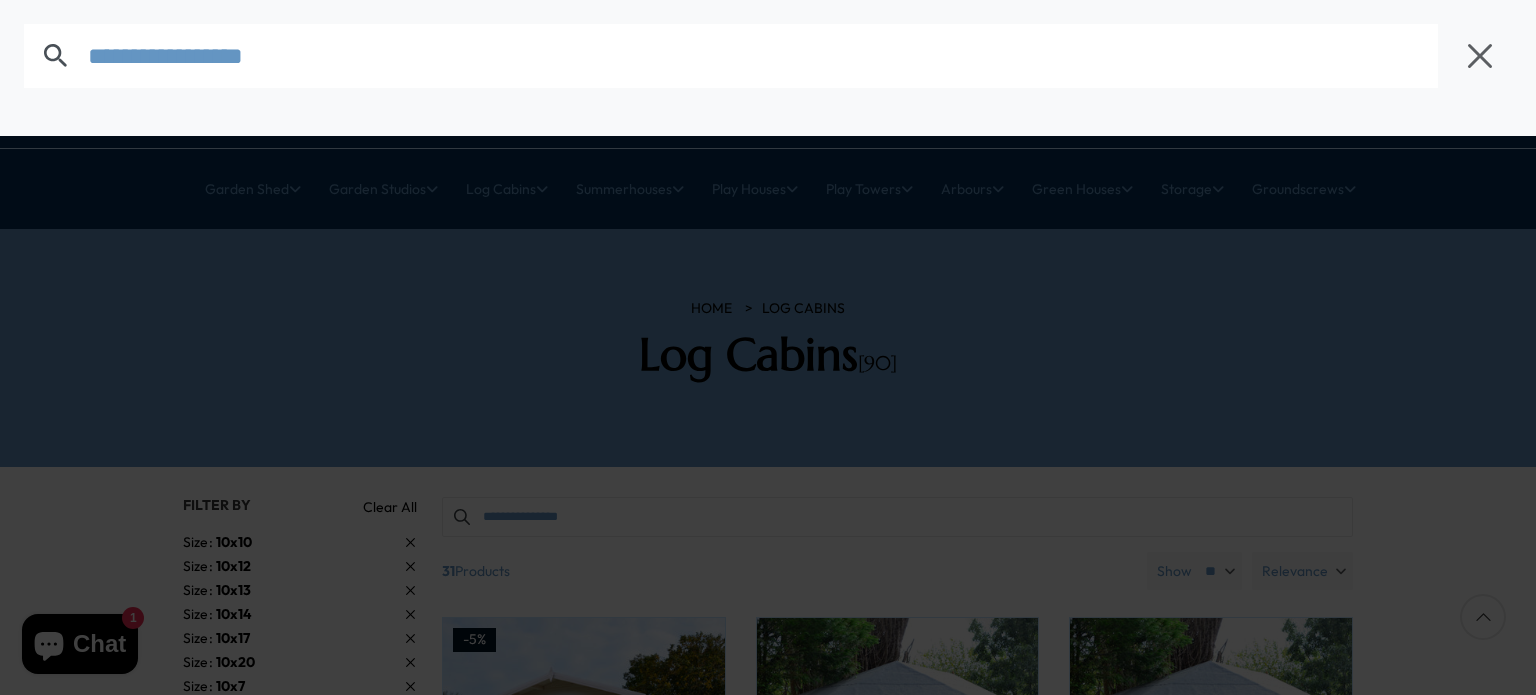 click at bounding box center (768, 347) 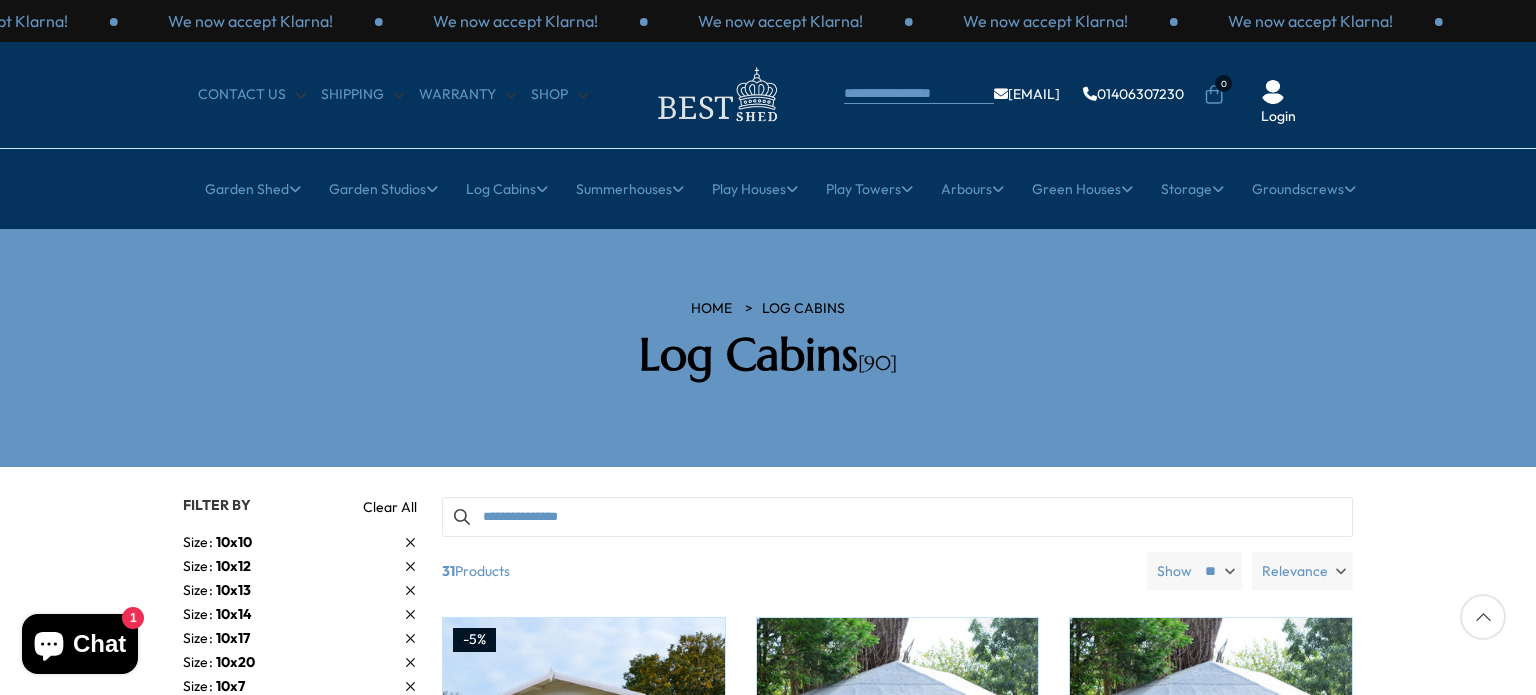 scroll, scrollTop: 0, scrollLeft: 0, axis: both 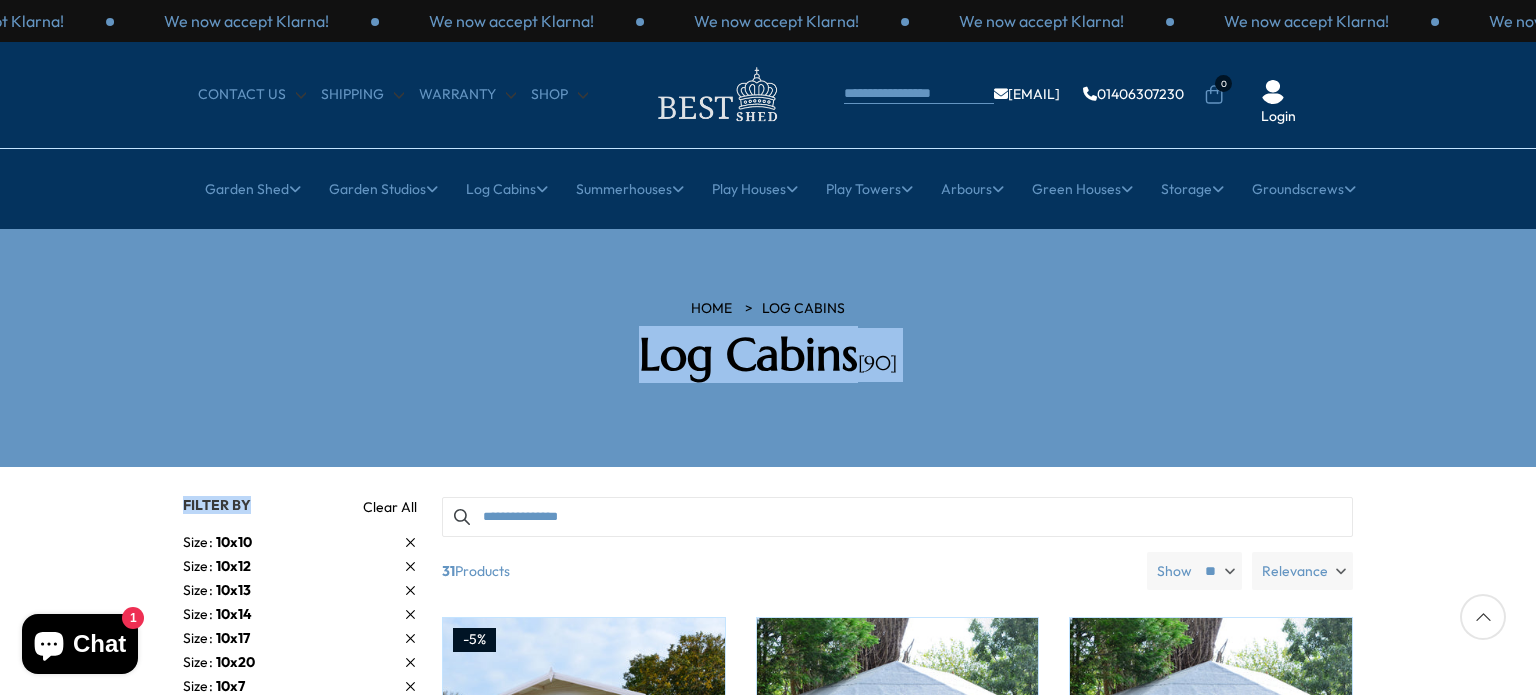 drag, startPoint x: 334, startPoint y: 516, endPoint x: 338, endPoint y: 457, distance: 59.135437 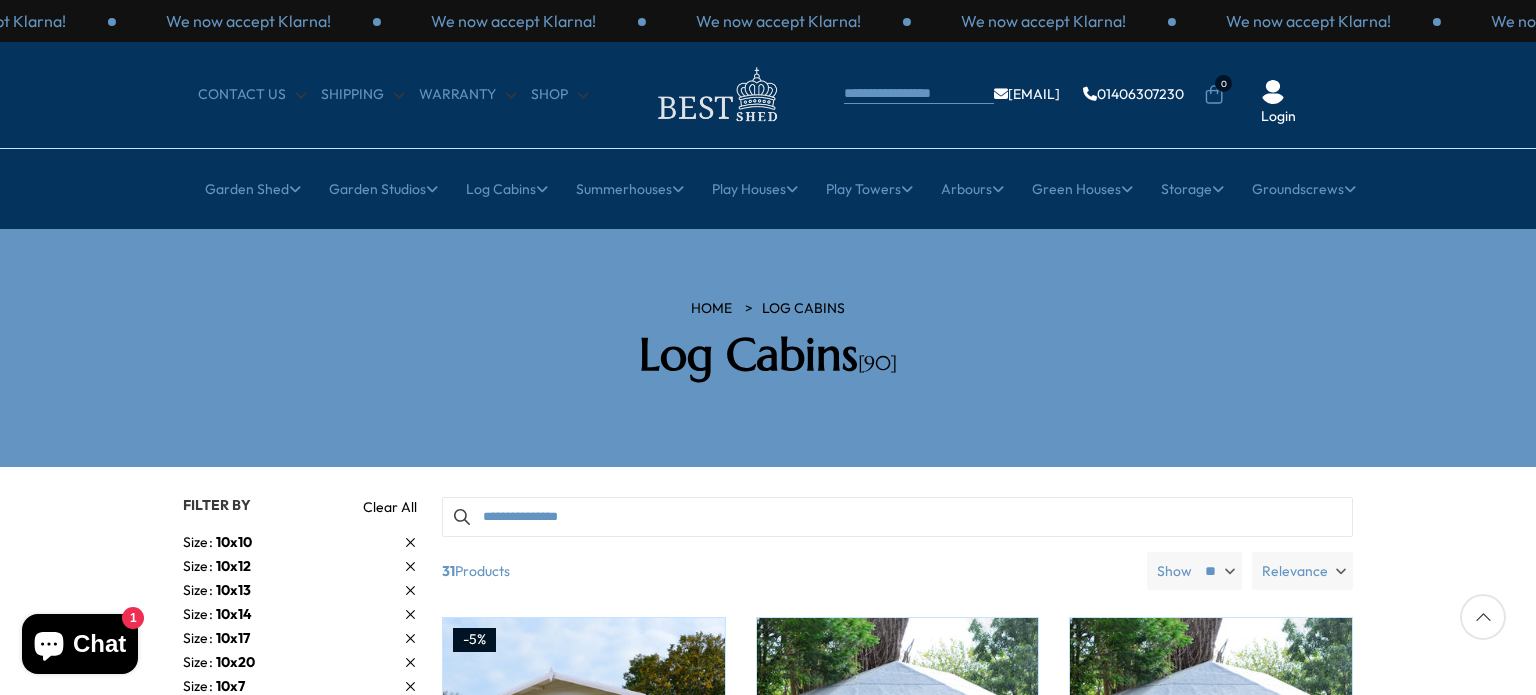 click on "10x7" at bounding box center [230, 686] 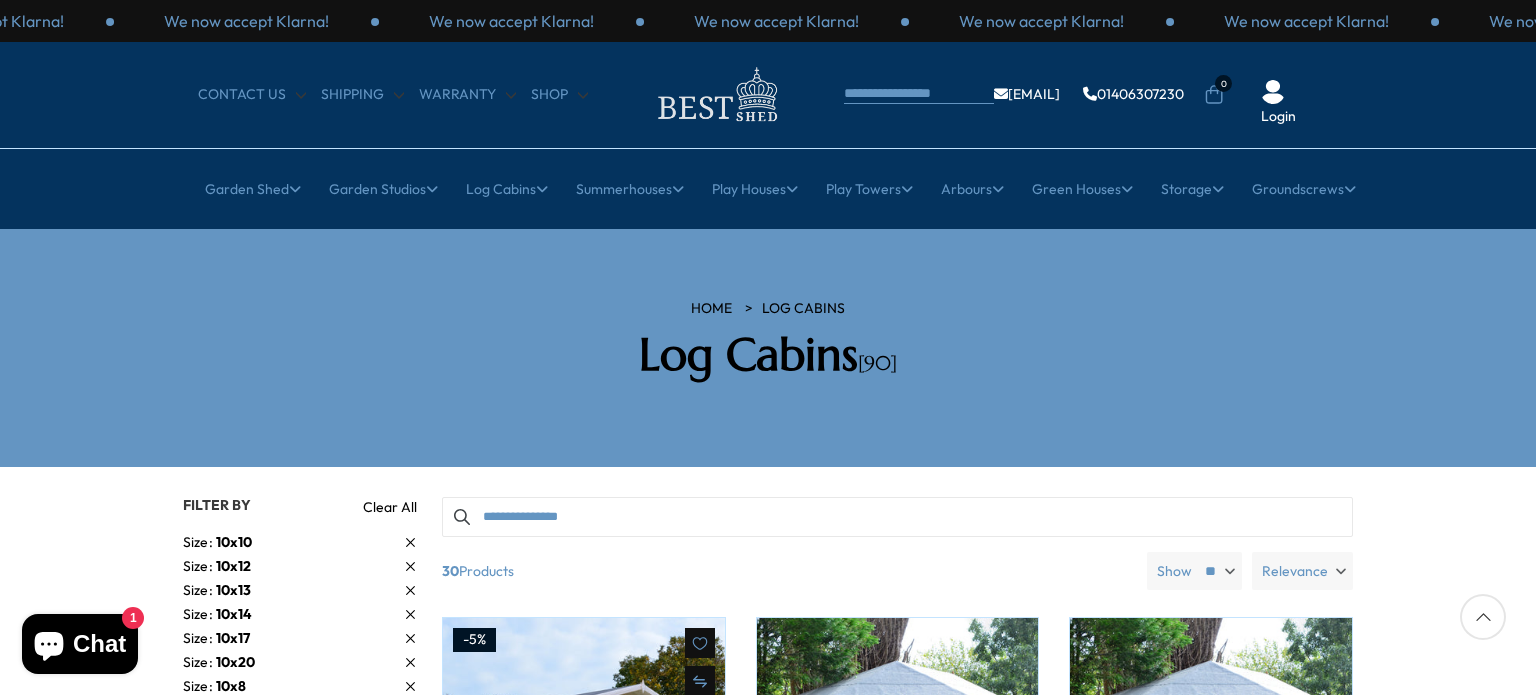 click at bounding box center (584, 759) 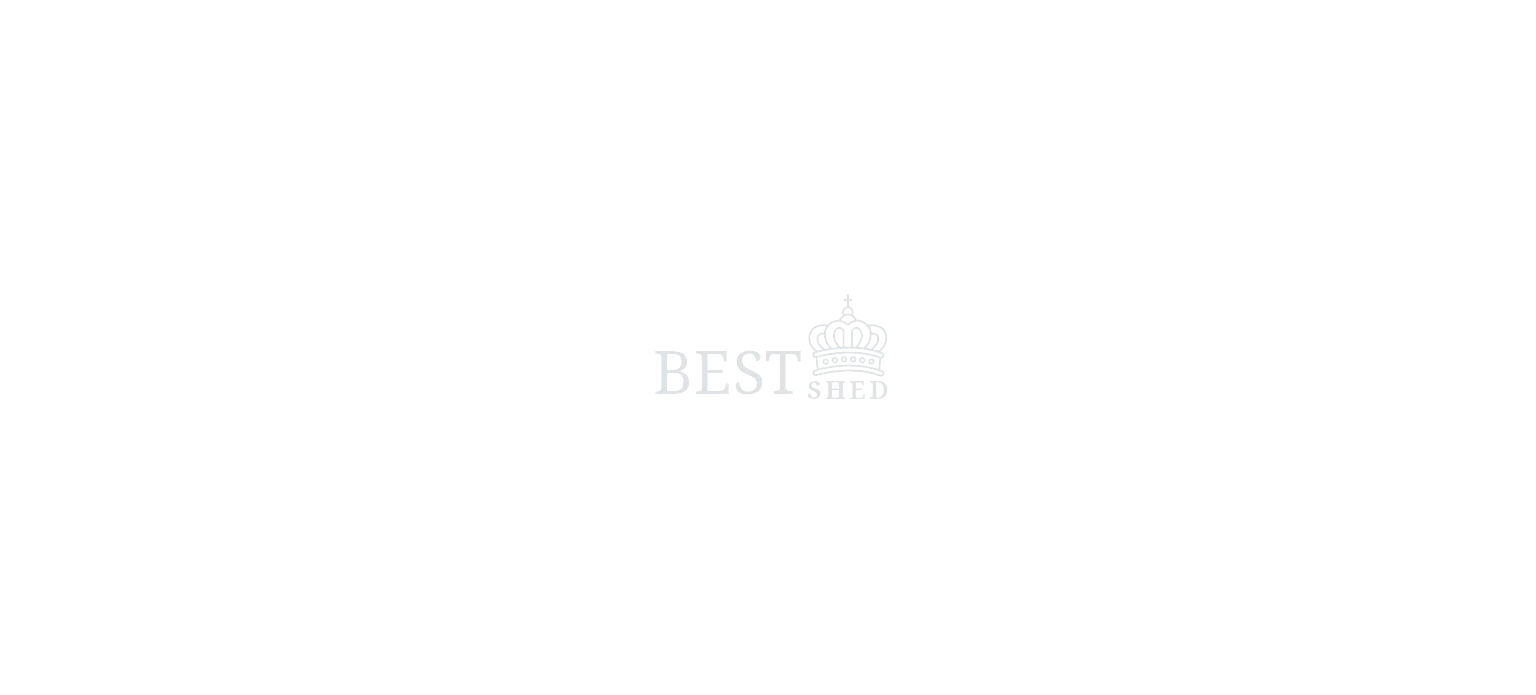scroll, scrollTop: 0, scrollLeft: 0, axis: both 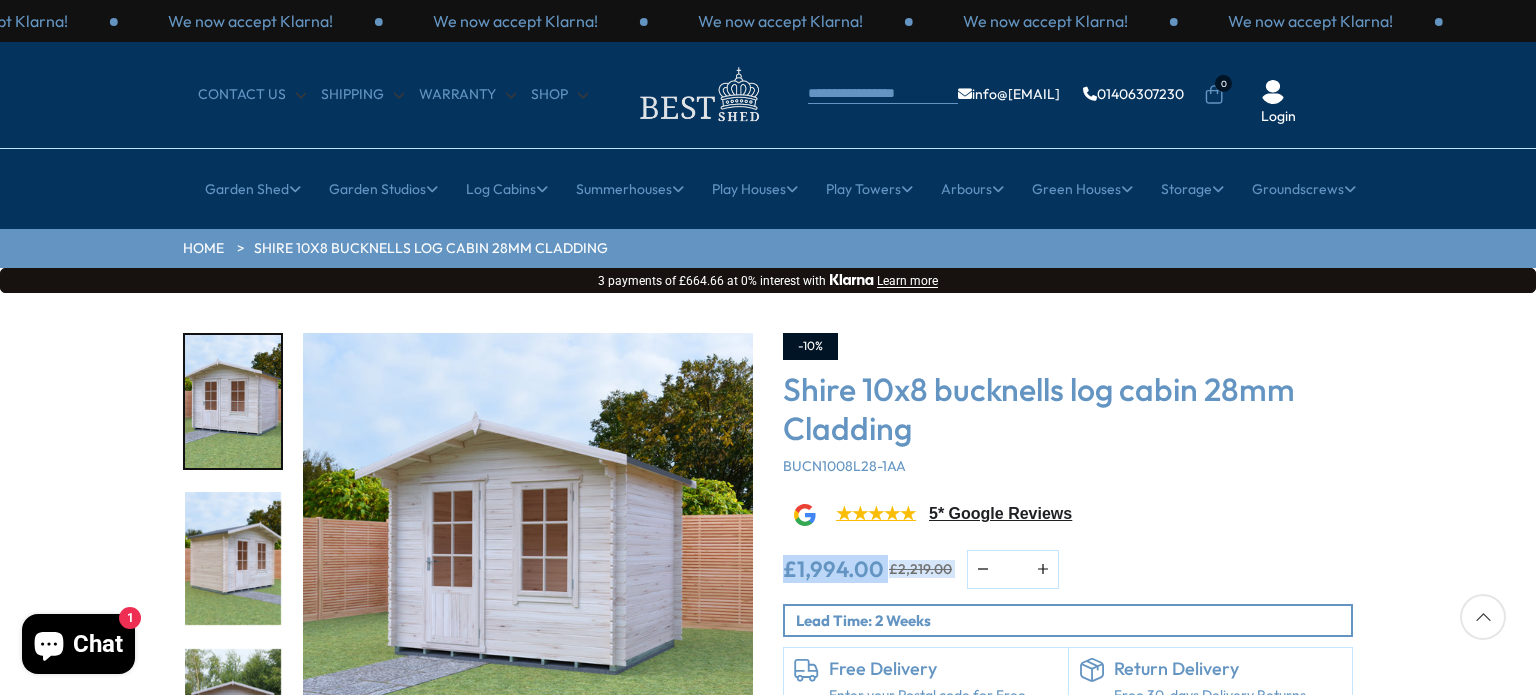 drag, startPoint x: 1171, startPoint y: 553, endPoint x: 1180, endPoint y: 503, distance: 50.803543 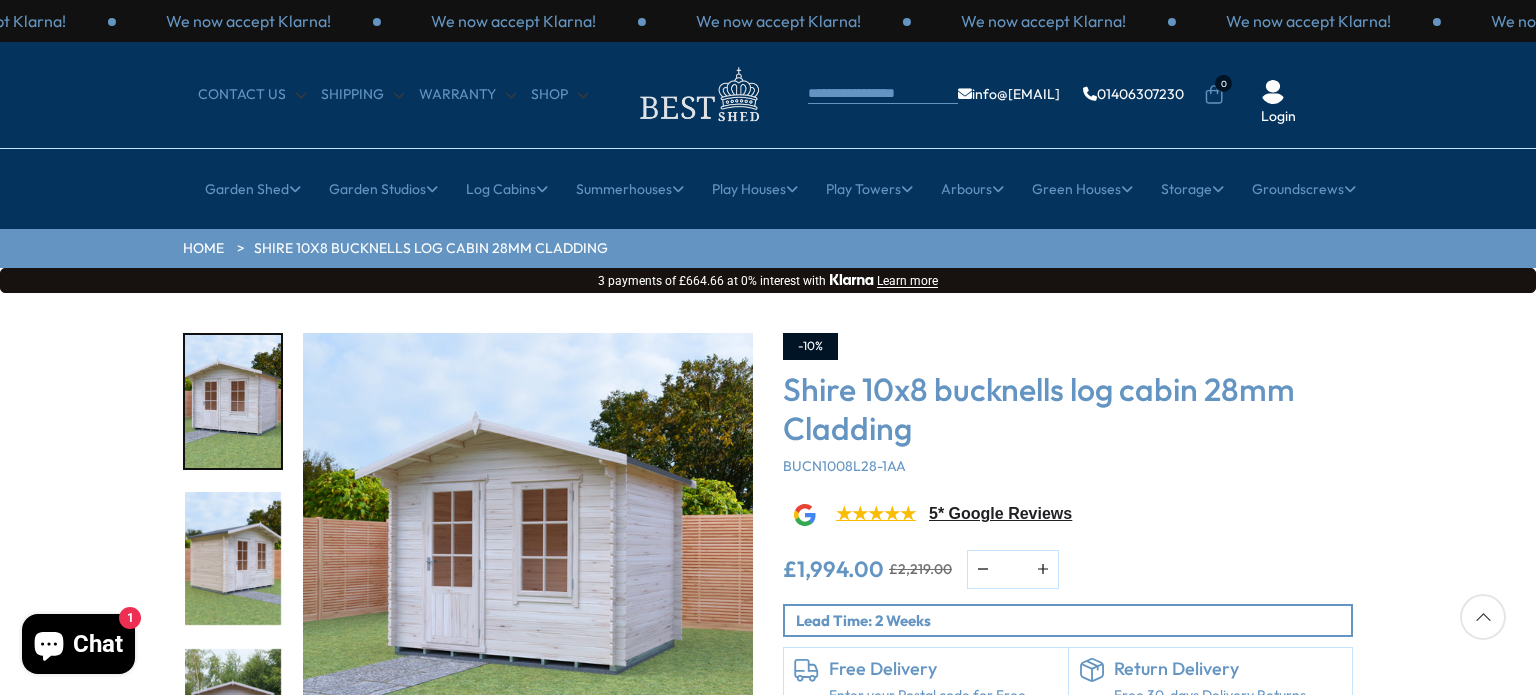 click on "£1,994.00
£2,219.00
*
Notify me" at bounding box center [1068, 569] 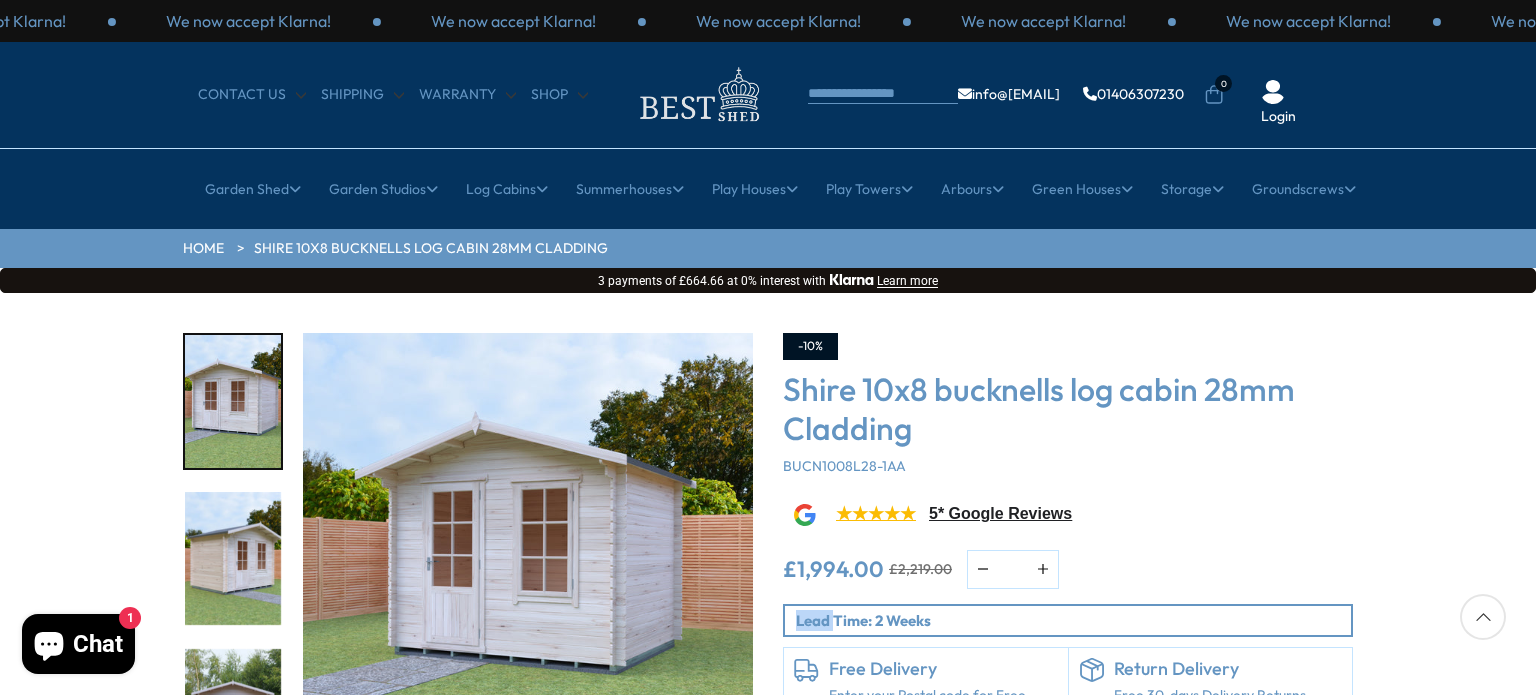 click on "£1,994.00
£2,219.00
*
Notify me" at bounding box center [1068, 569] 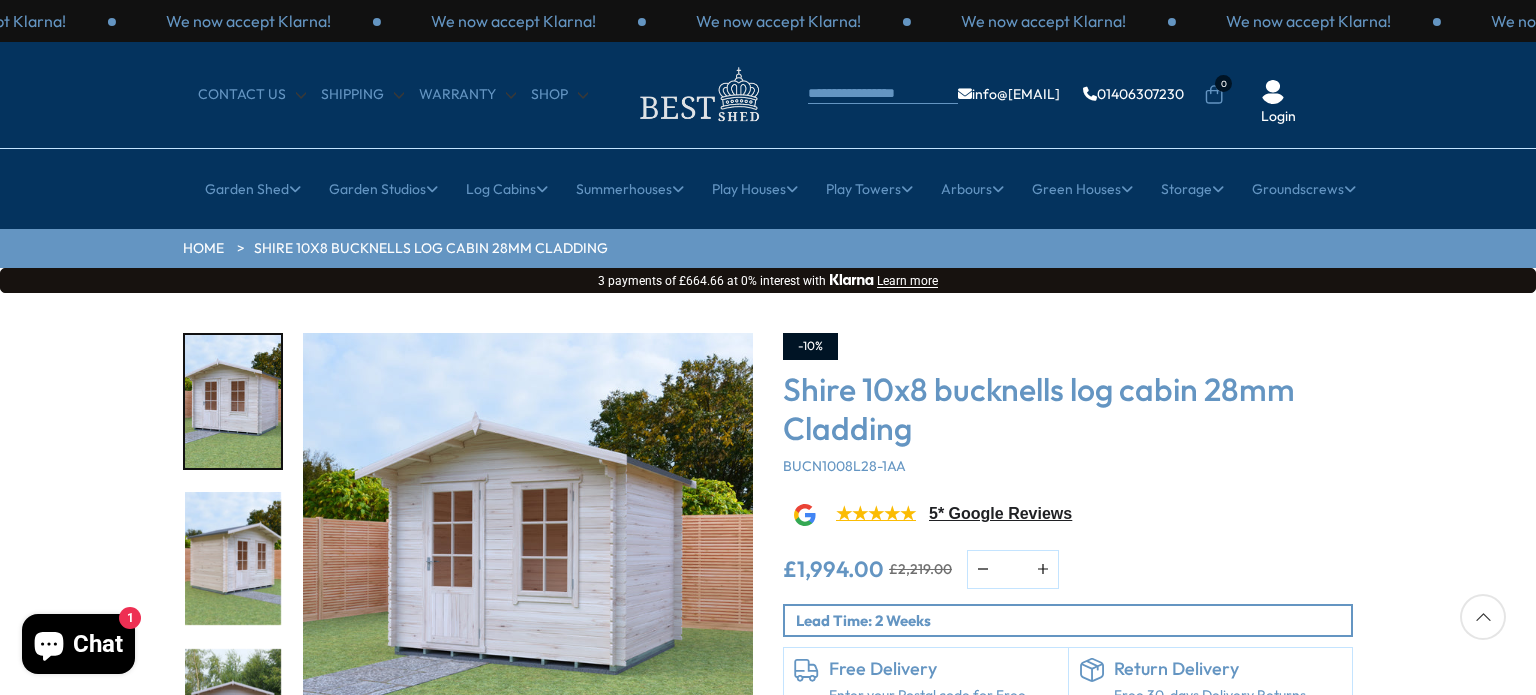 click on "£1,994.00
£2,219.00
*
Notify me" at bounding box center (1068, 569) 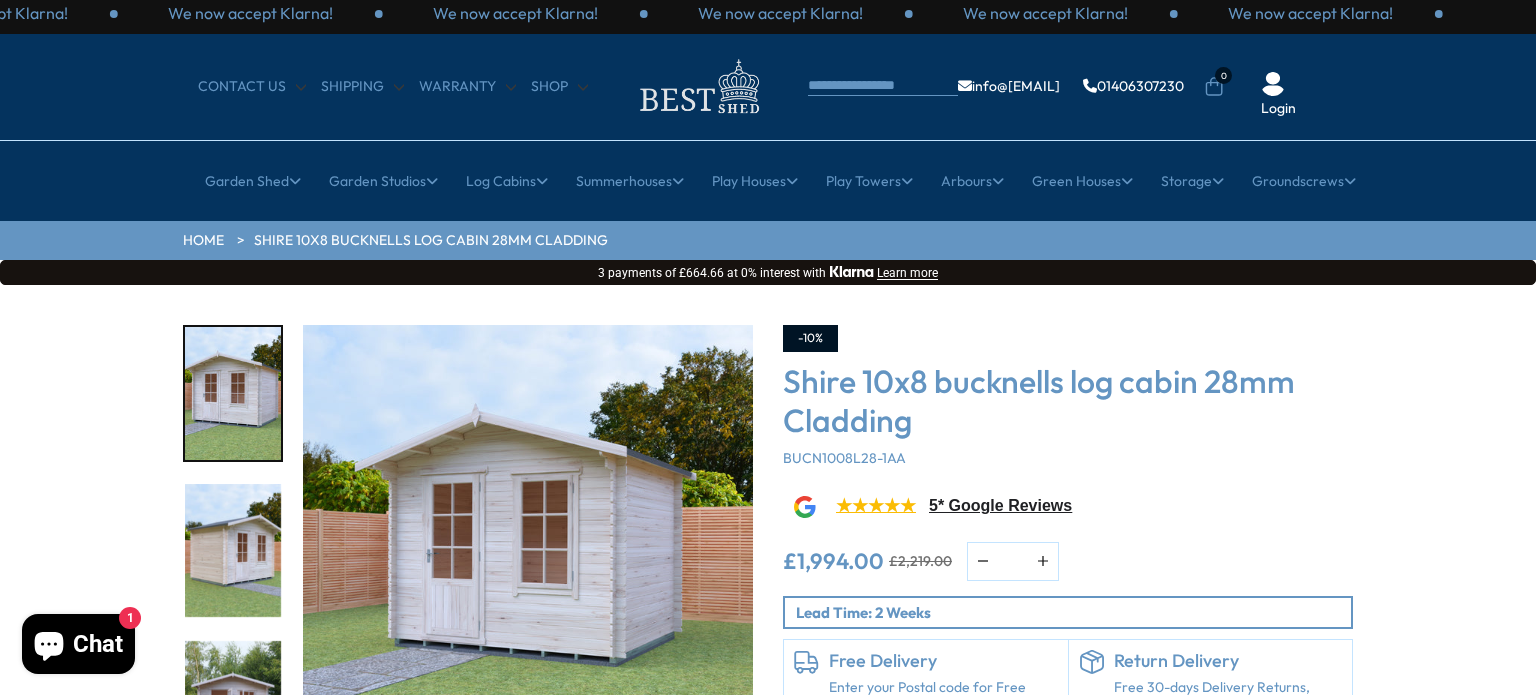 scroll, scrollTop: 28, scrollLeft: 0, axis: vertical 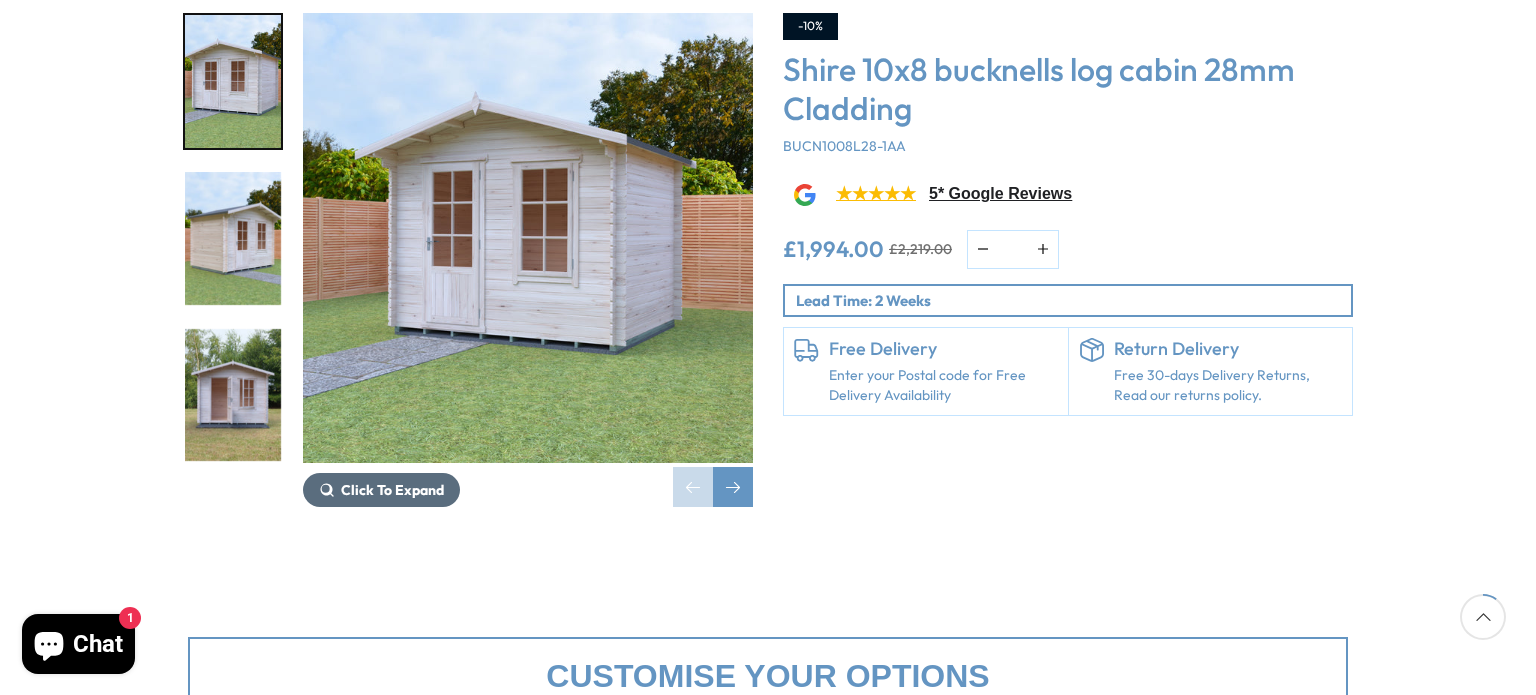 click on "Click To Expand" at bounding box center (392, 490) 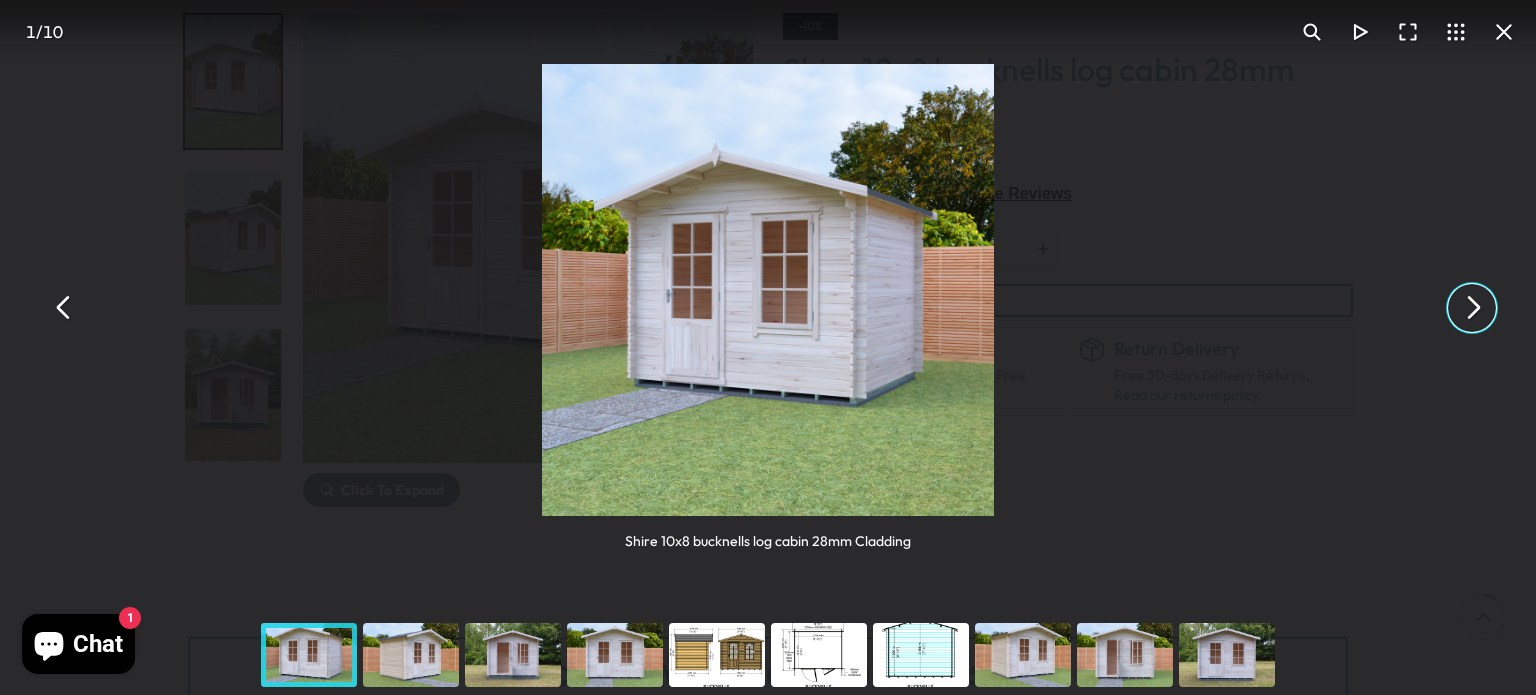 click at bounding box center [1472, 308] 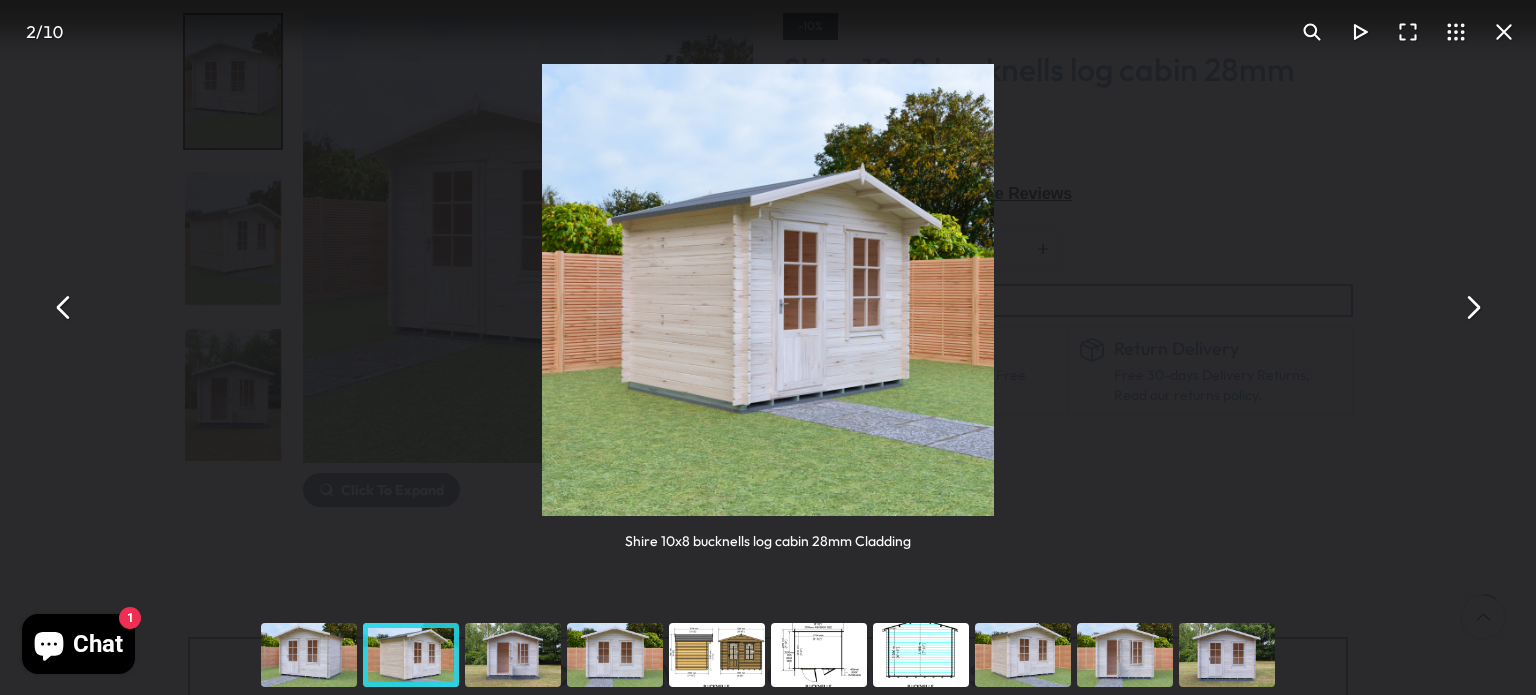 click at bounding box center (1472, 308) 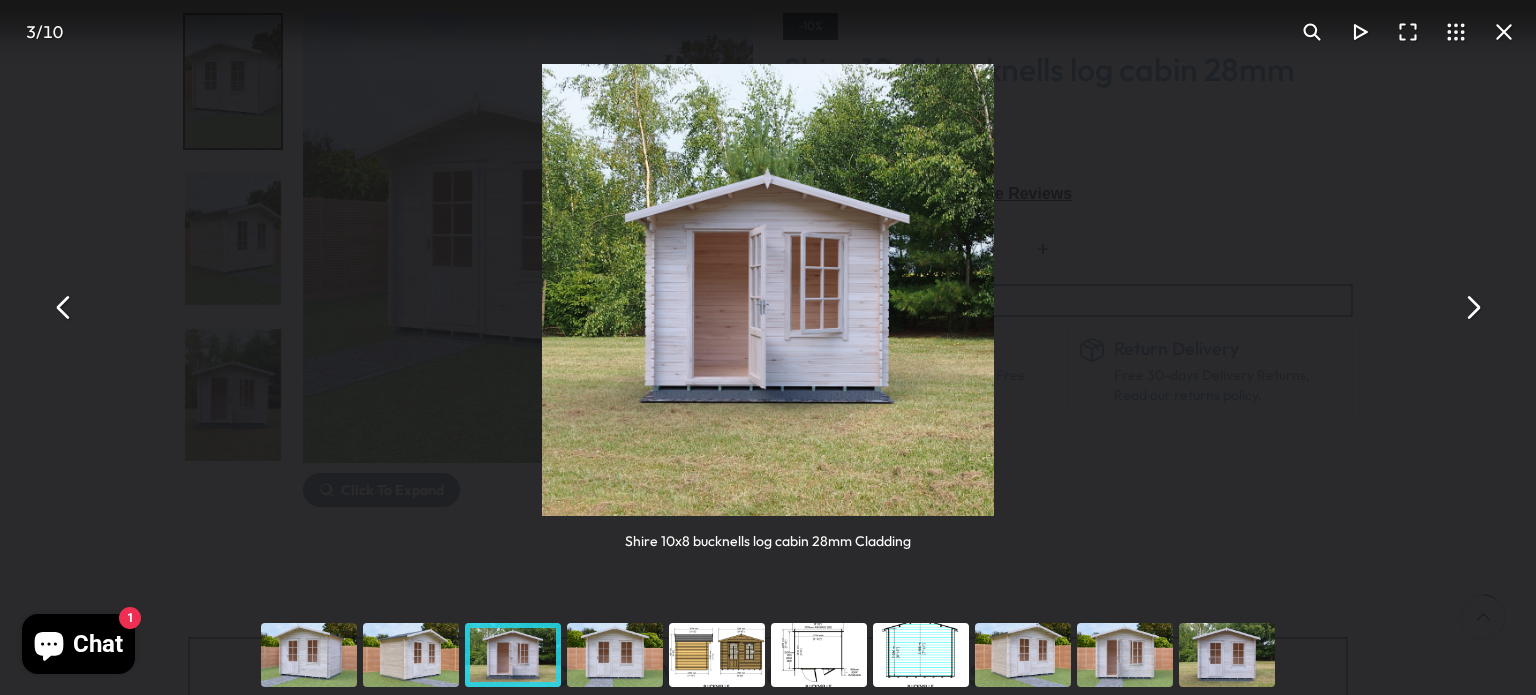 click at bounding box center (717, 655) 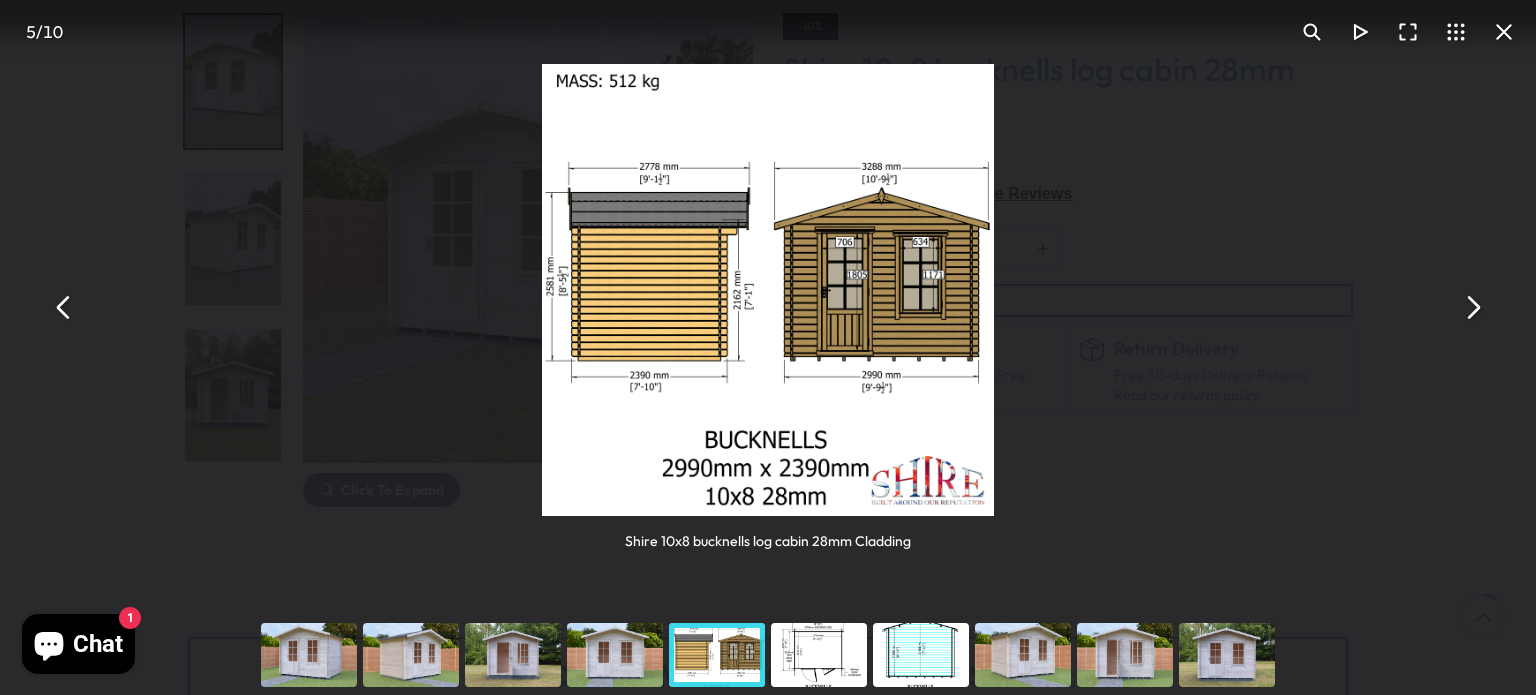 click at bounding box center [819, 655] 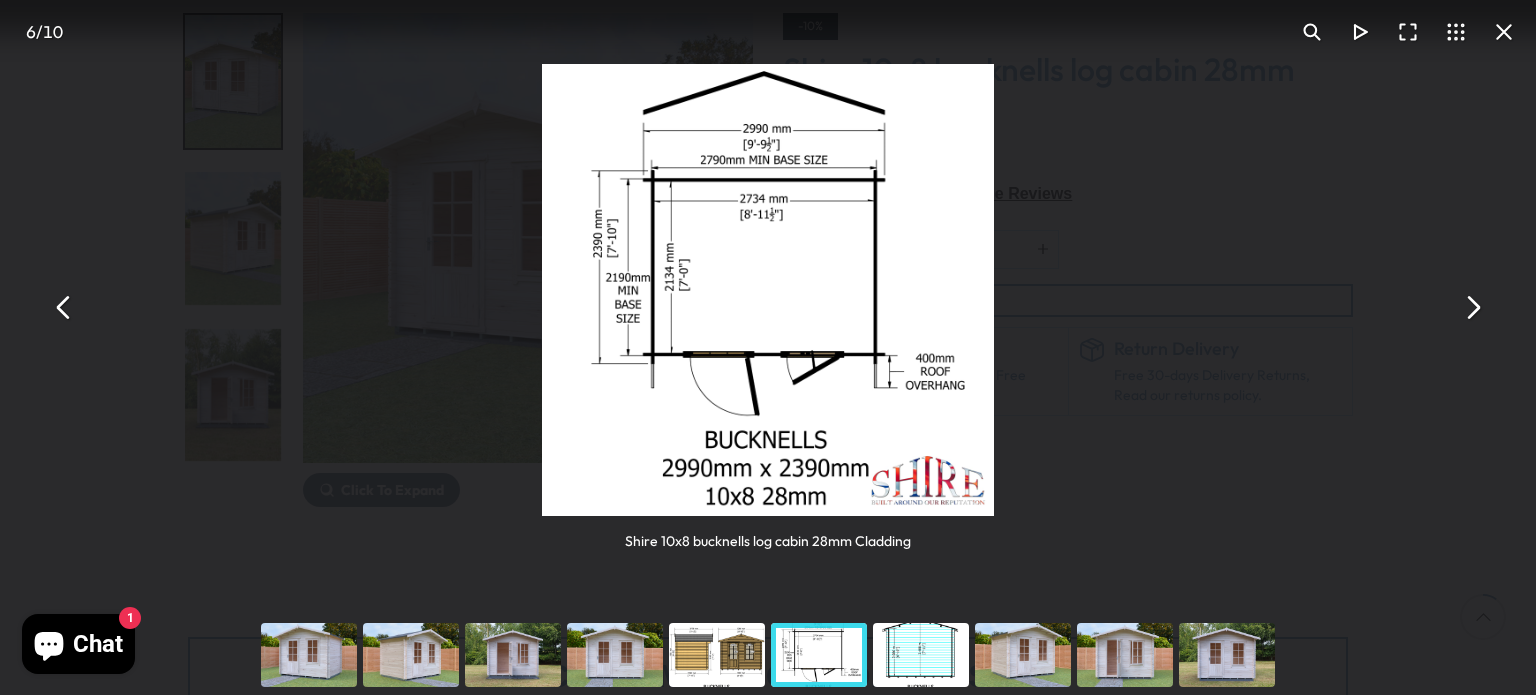 click at bounding box center [1472, 308] 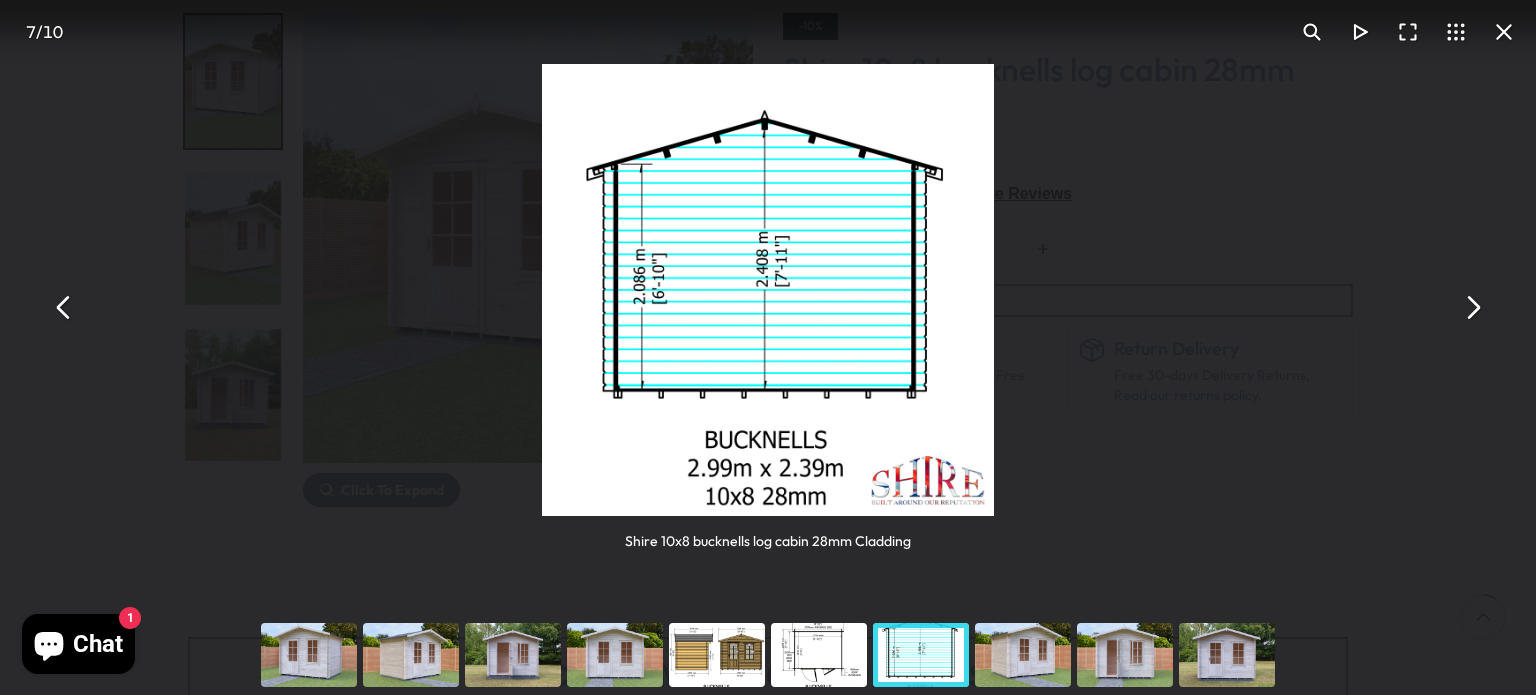 click at bounding box center (1472, 308) 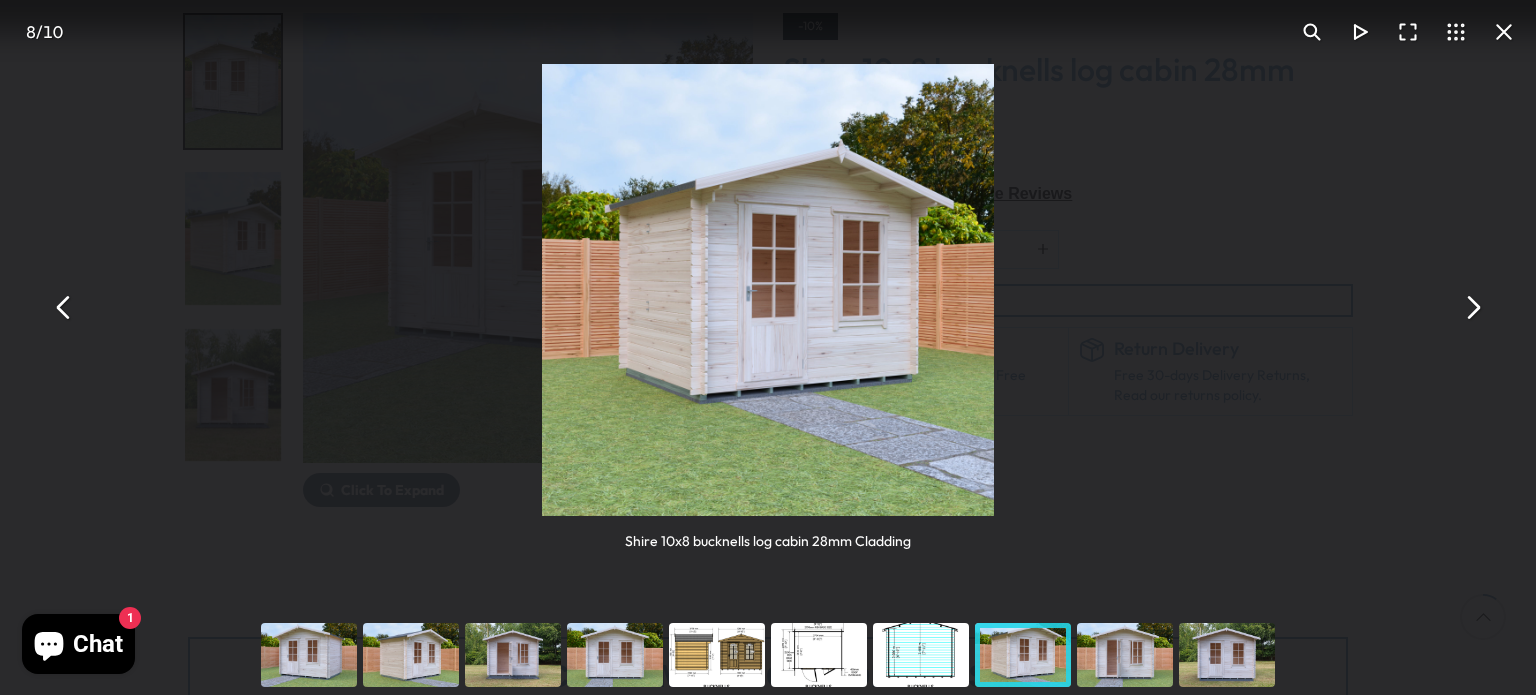 click at bounding box center (1472, 308) 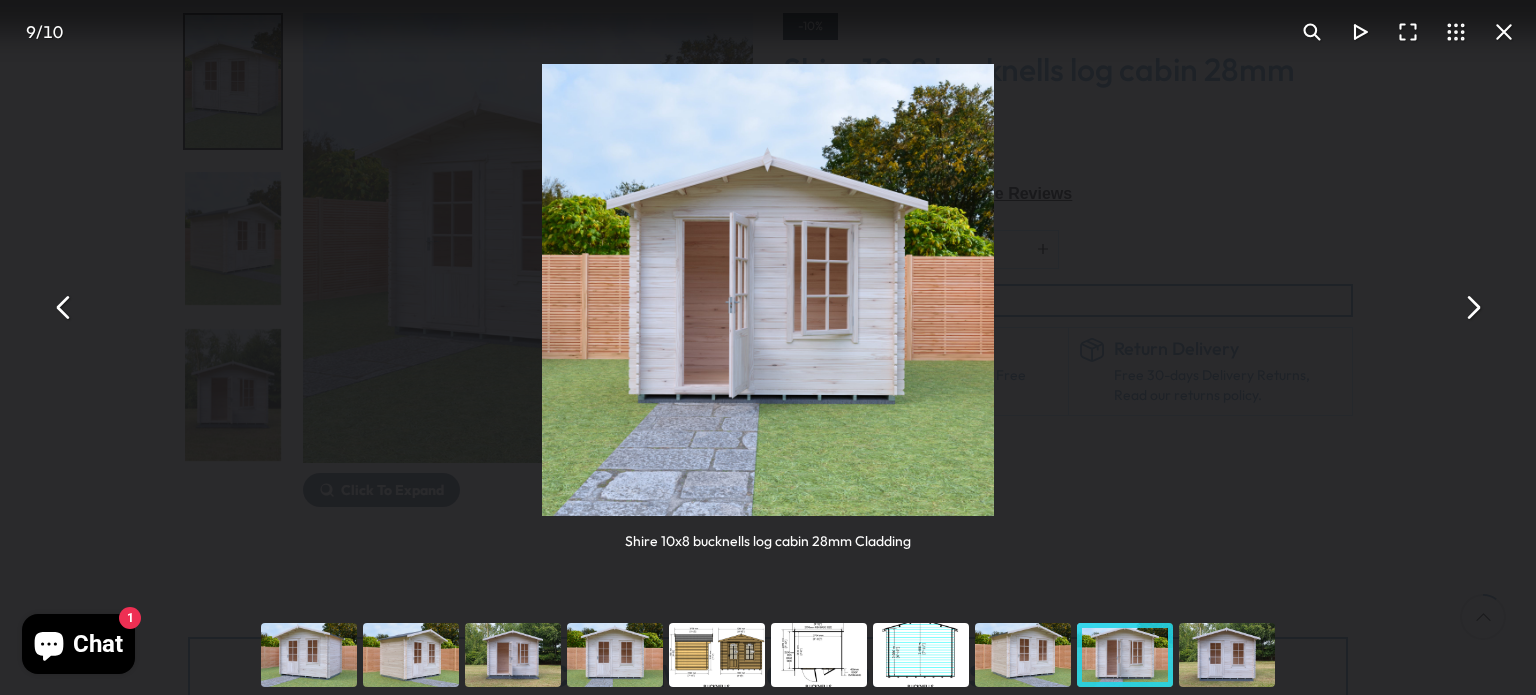 click at bounding box center (1472, 308) 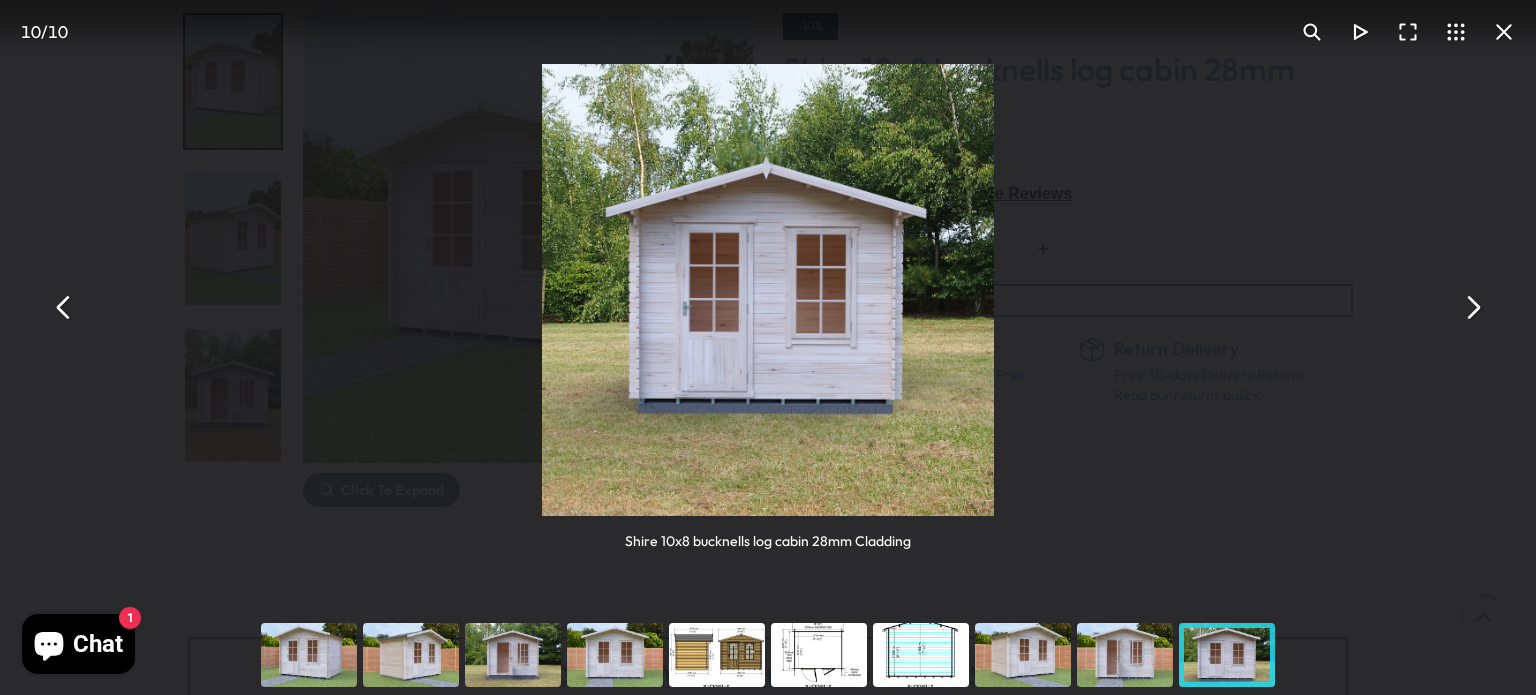 click at bounding box center [1472, 308] 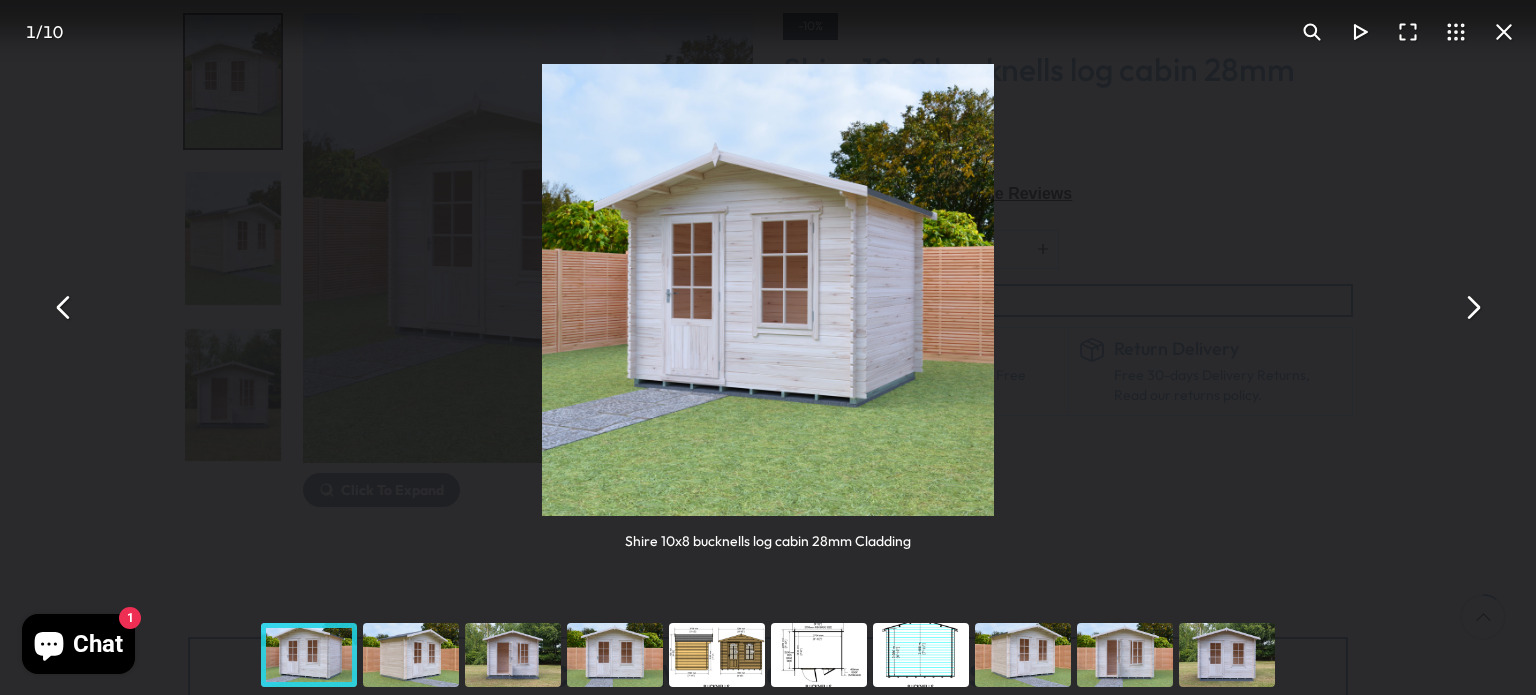click at bounding box center [1472, 308] 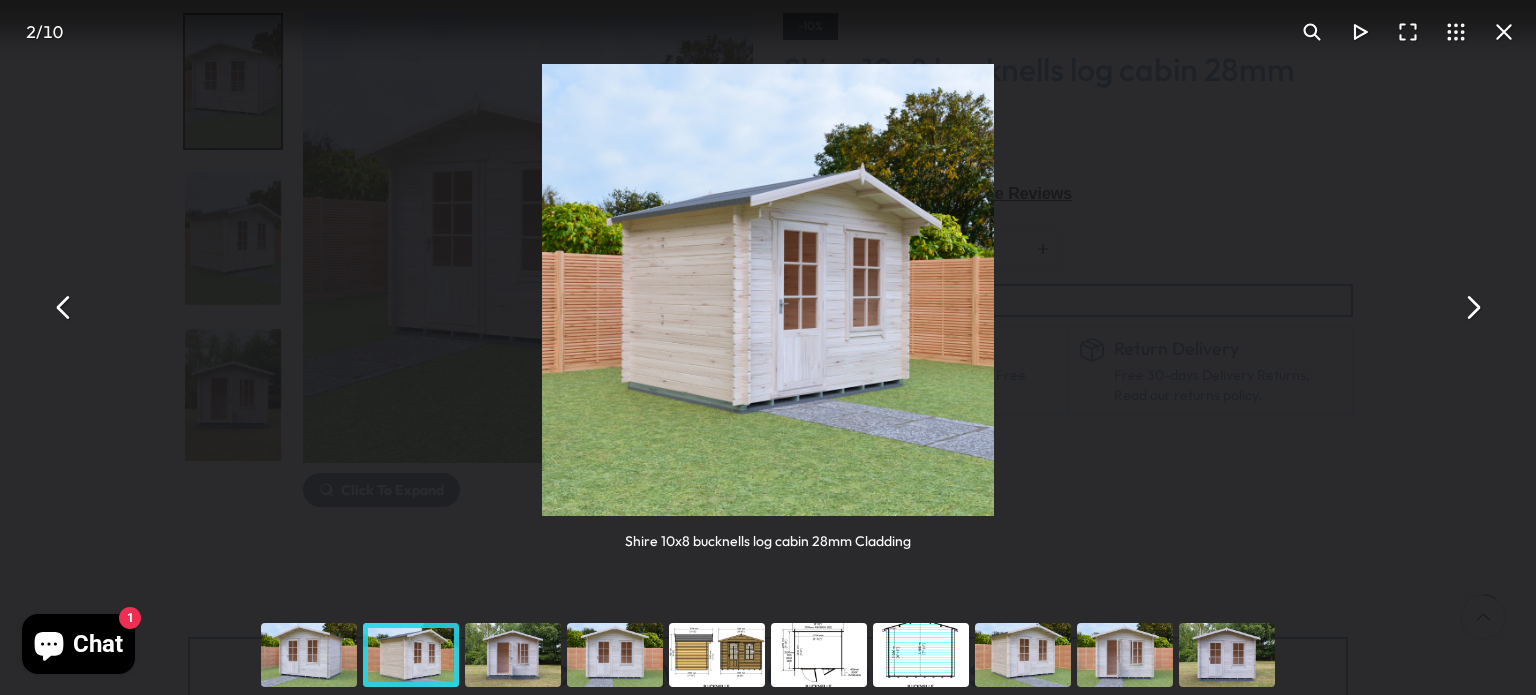 click at bounding box center [1472, 308] 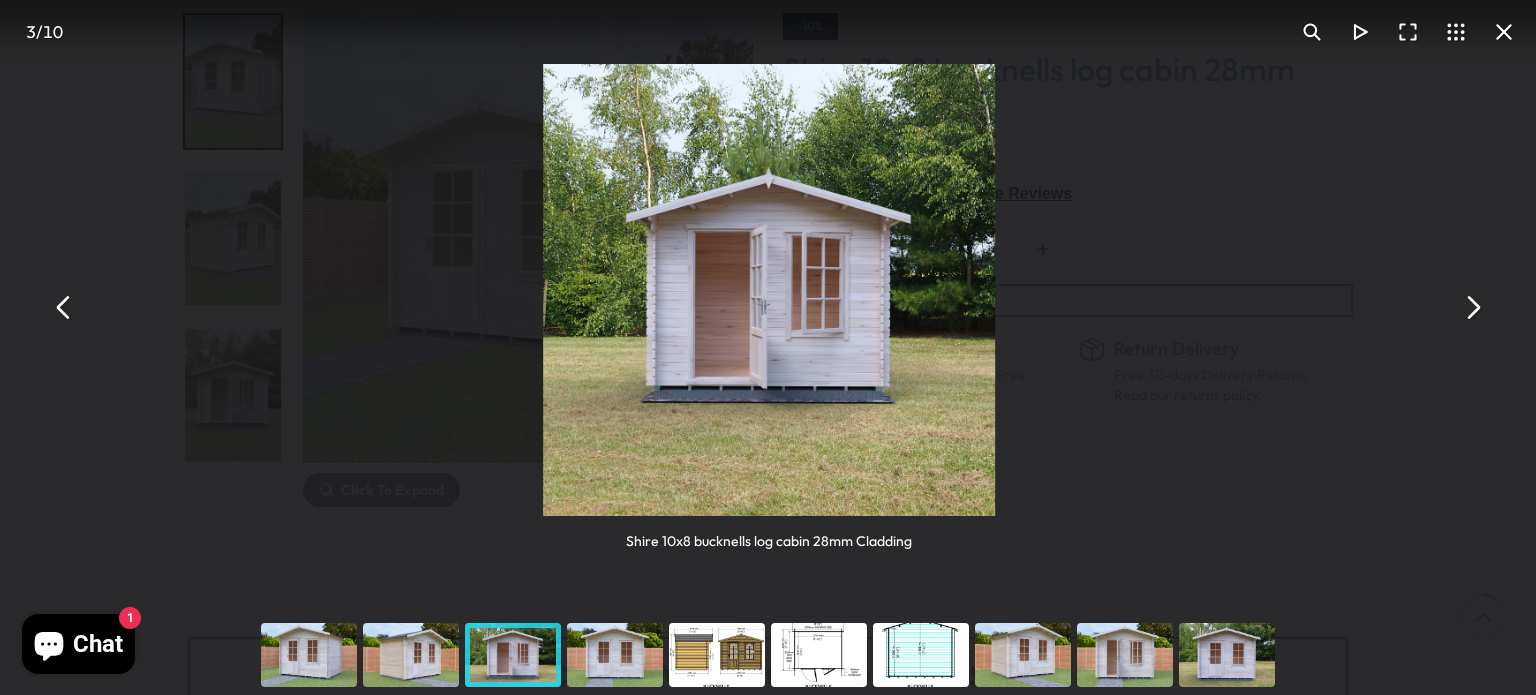 click at bounding box center (1472, 308) 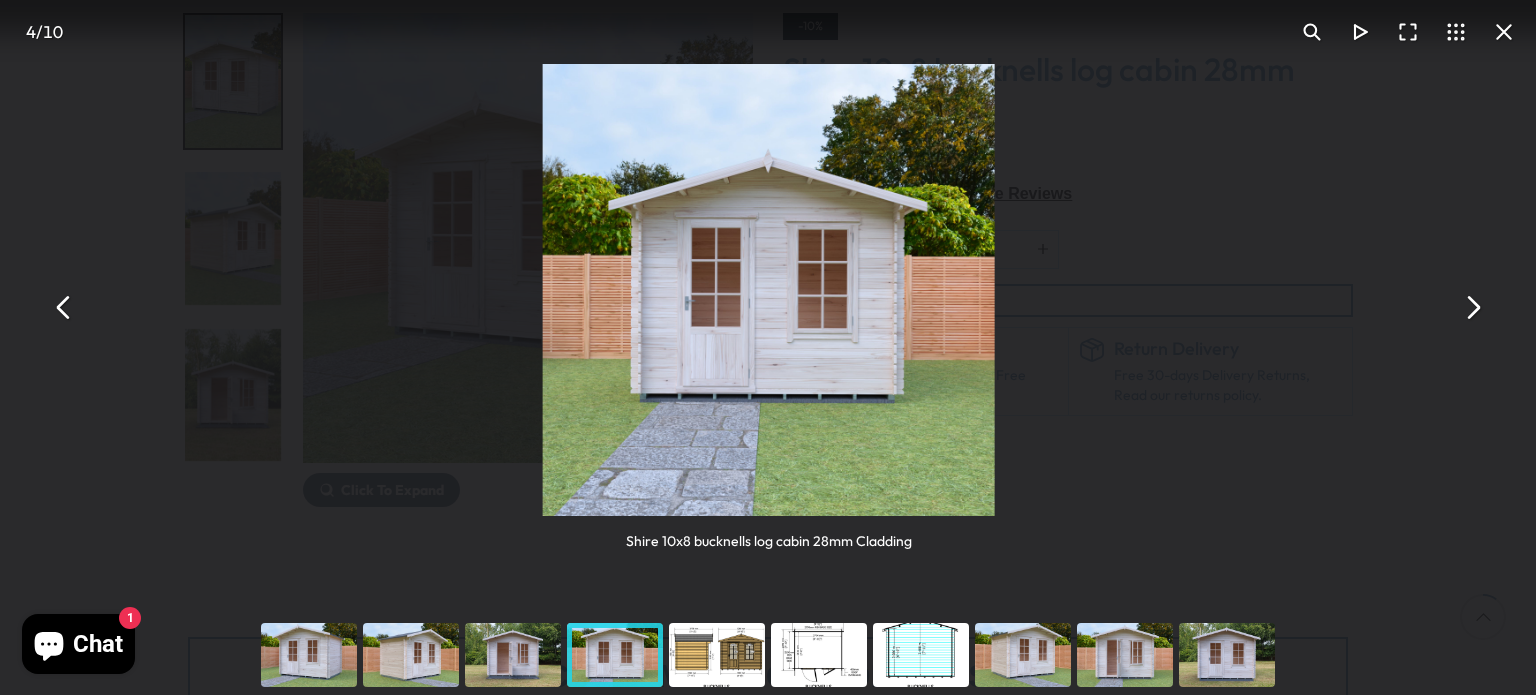 click at bounding box center (1472, 308) 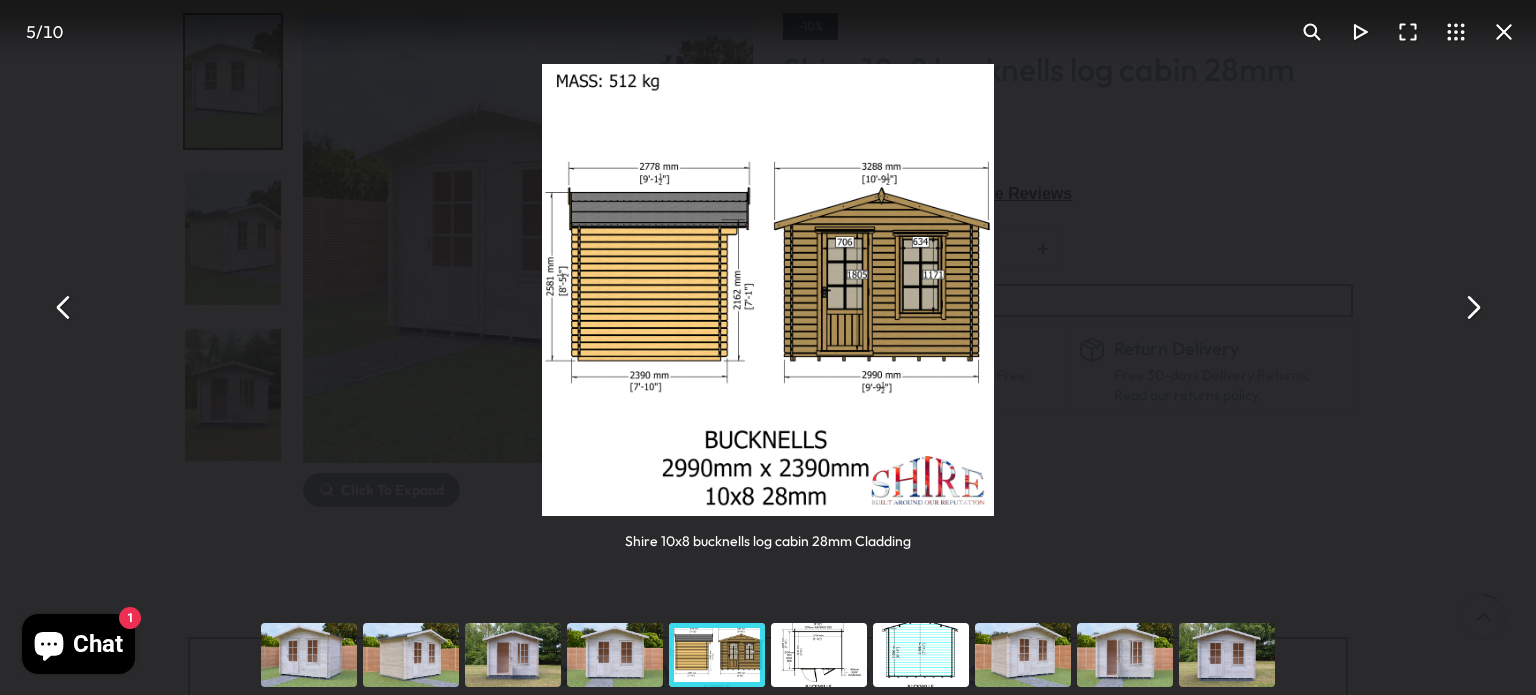 click at bounding box center (1472, 308) 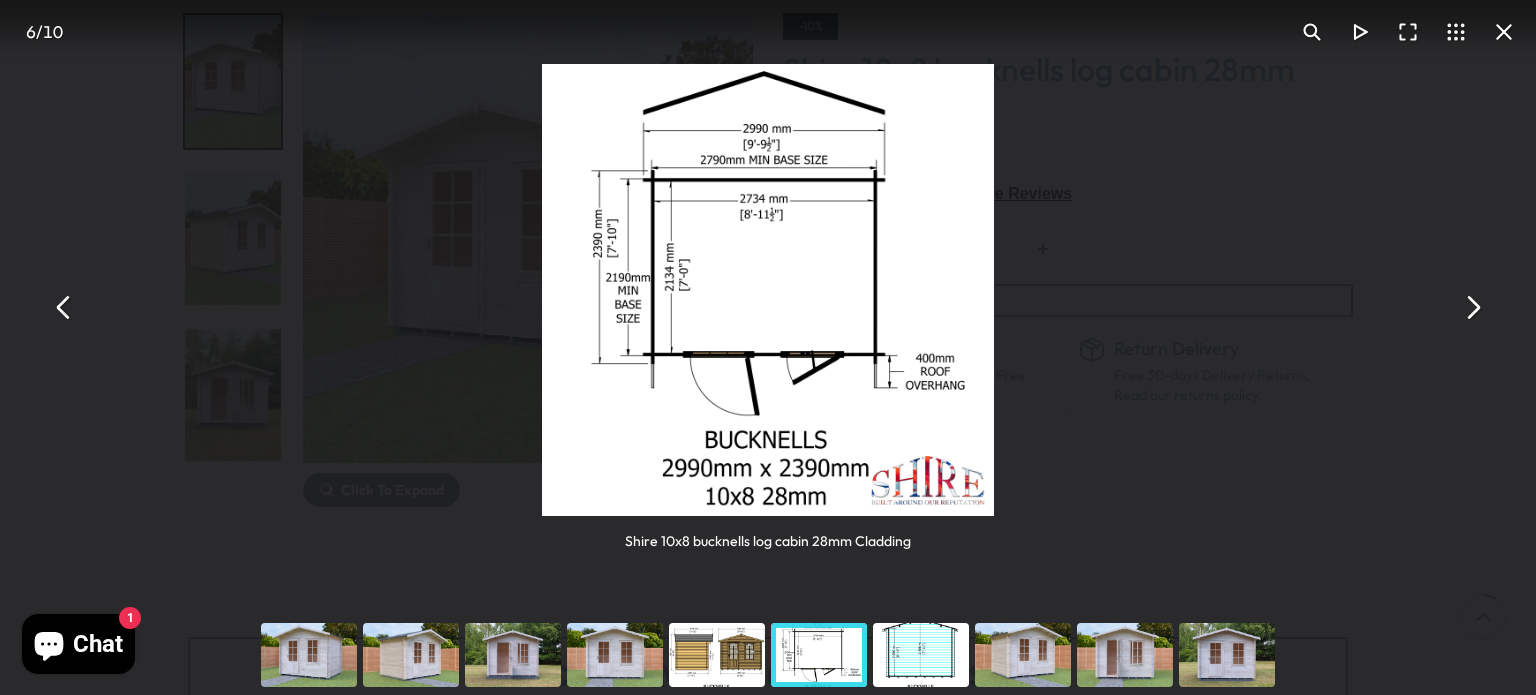 click at bounding box center [1472, 308] 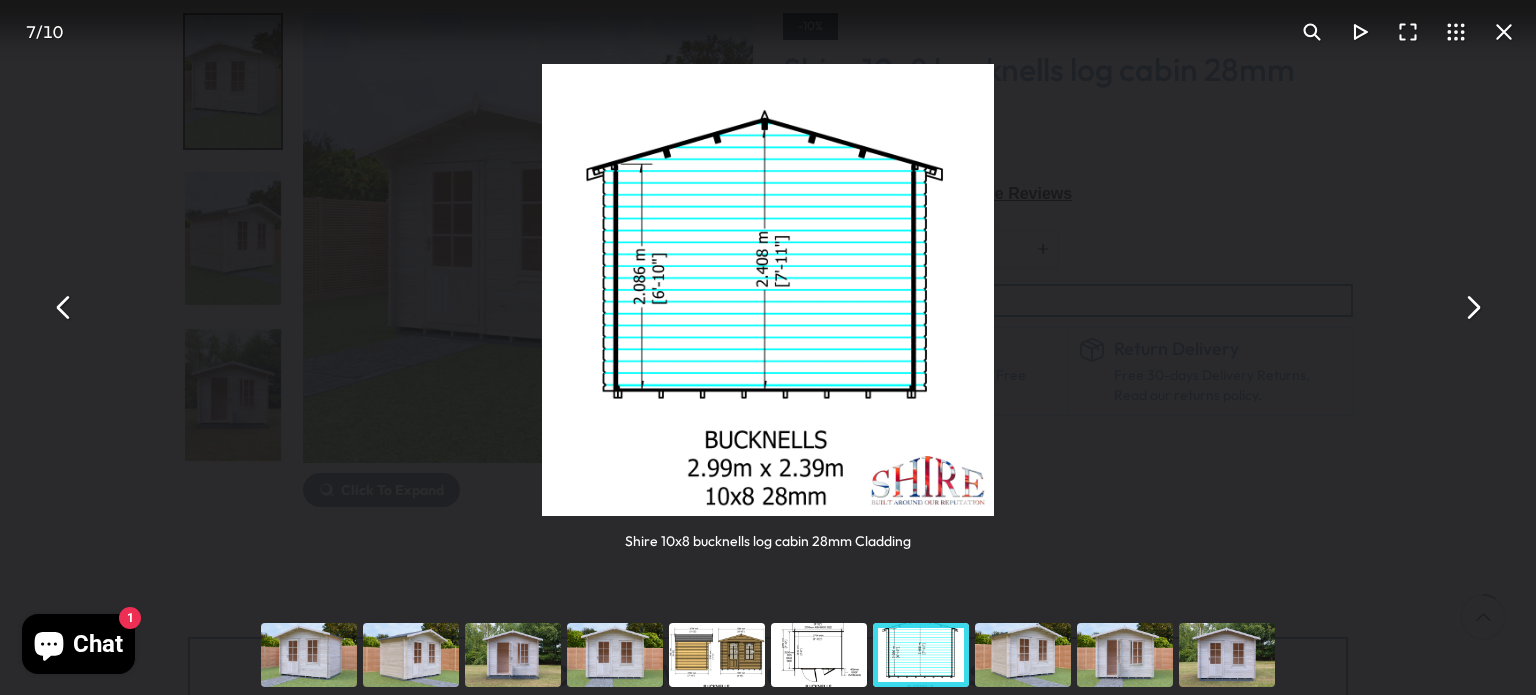 click at bounding box center (1472, 308) 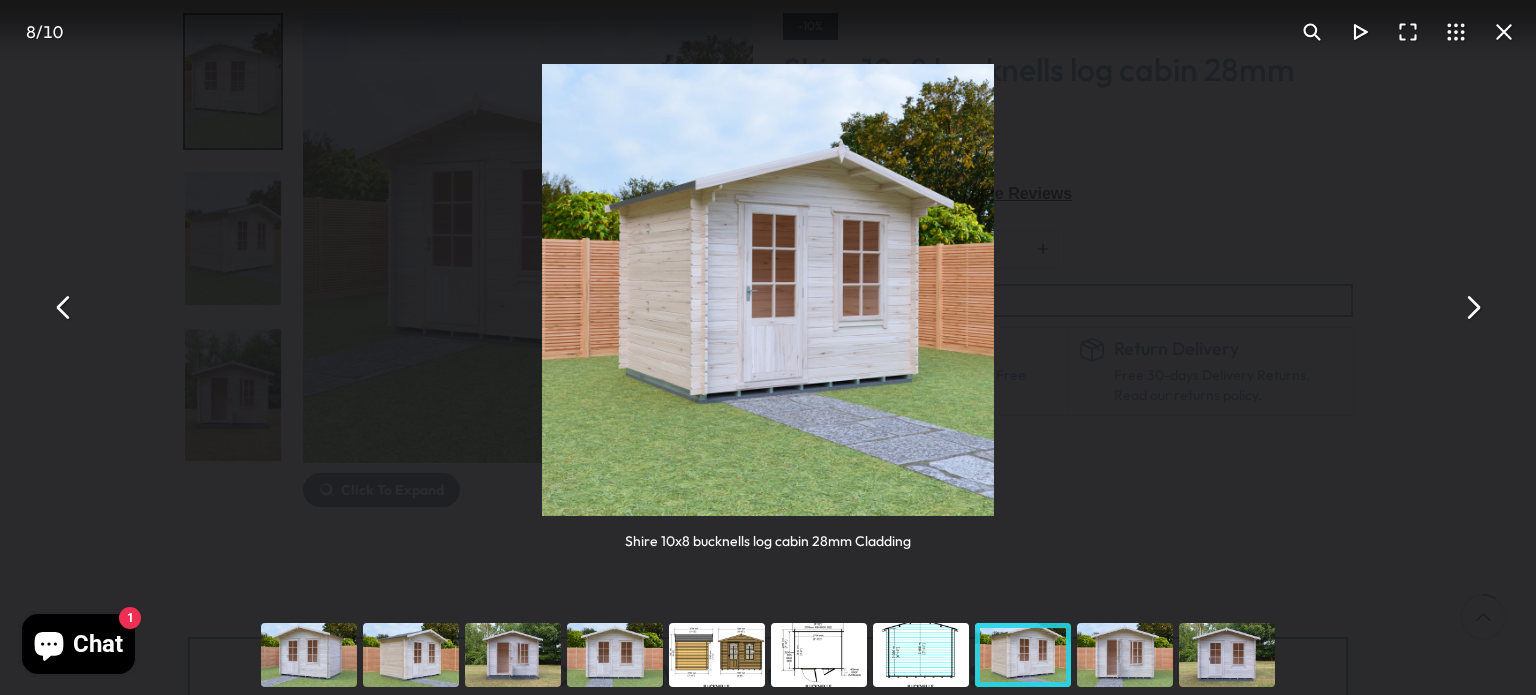 click at bounding box center [1472, 308] 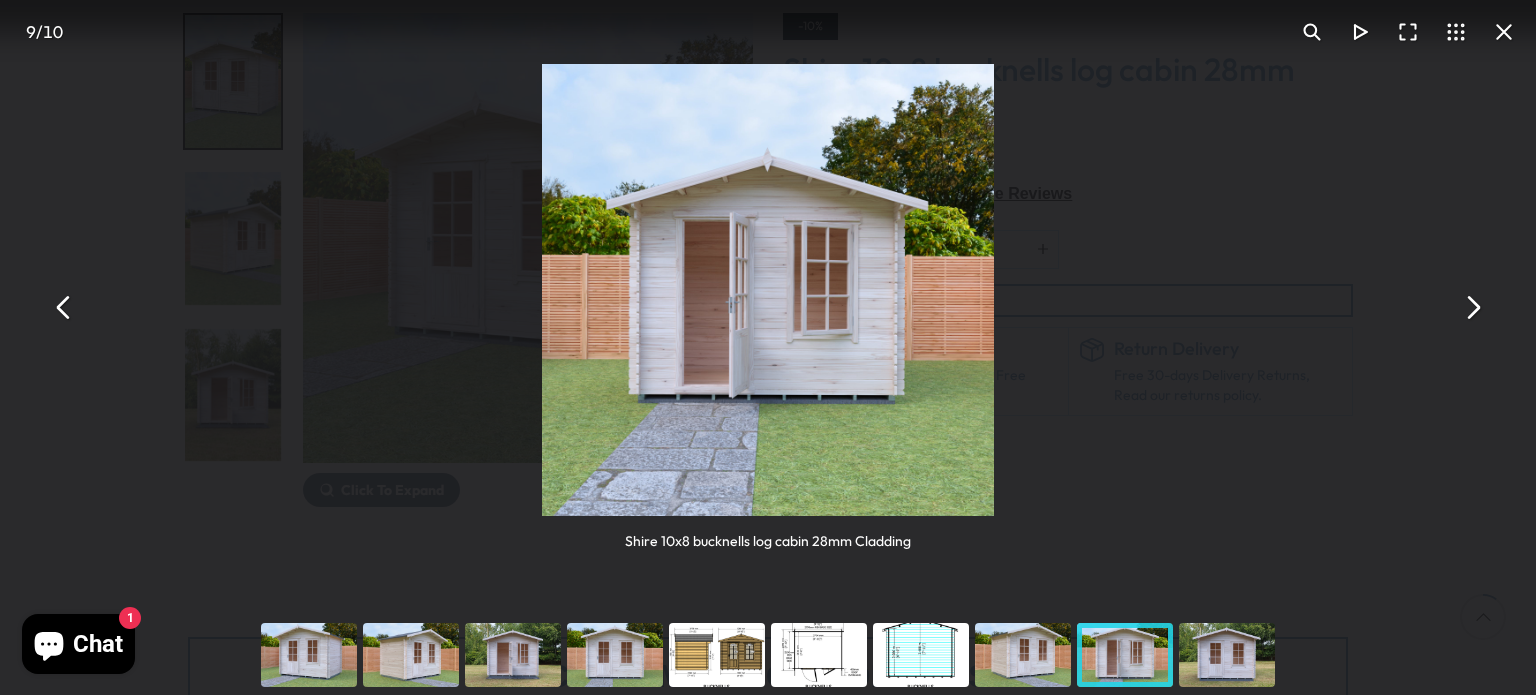 click at bounding box center [1504, 32] 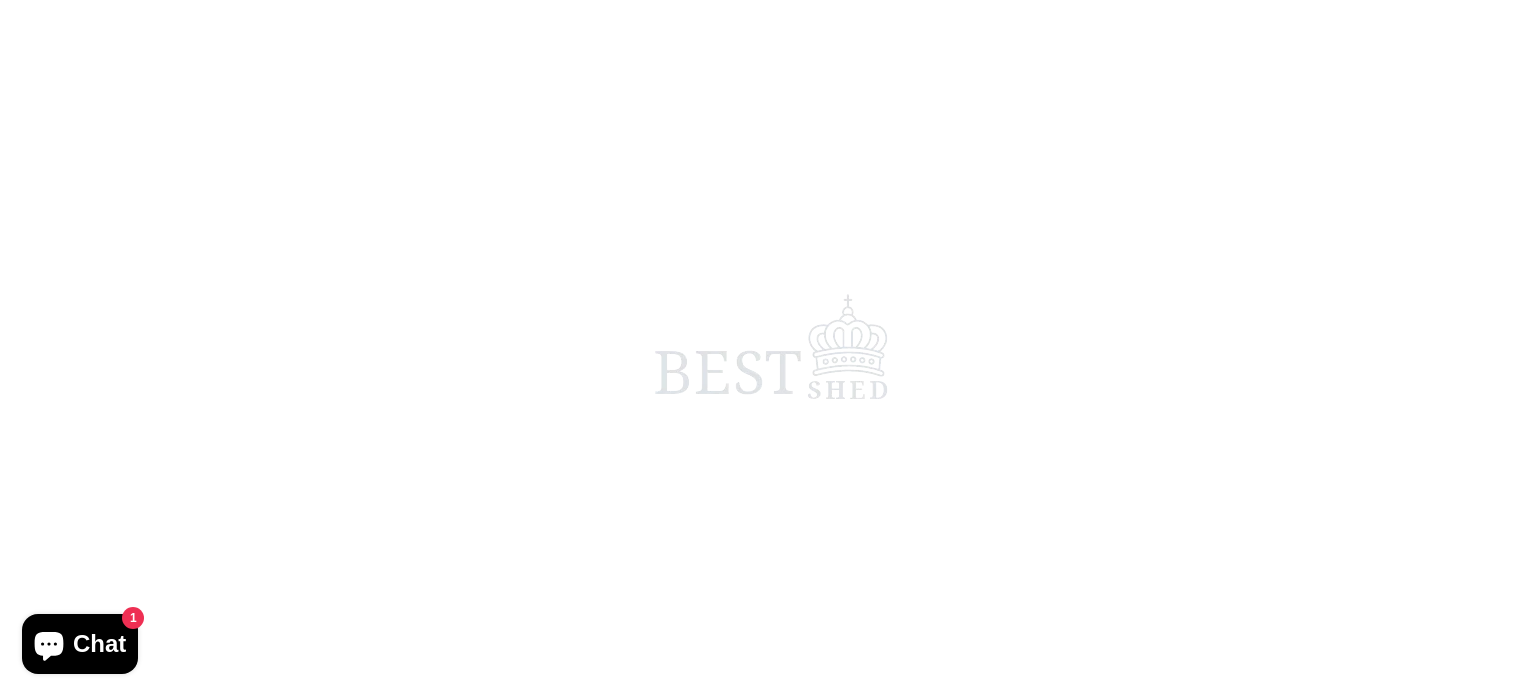 scroll, scrollTop: 0, scrollLeft: 0, axis: both 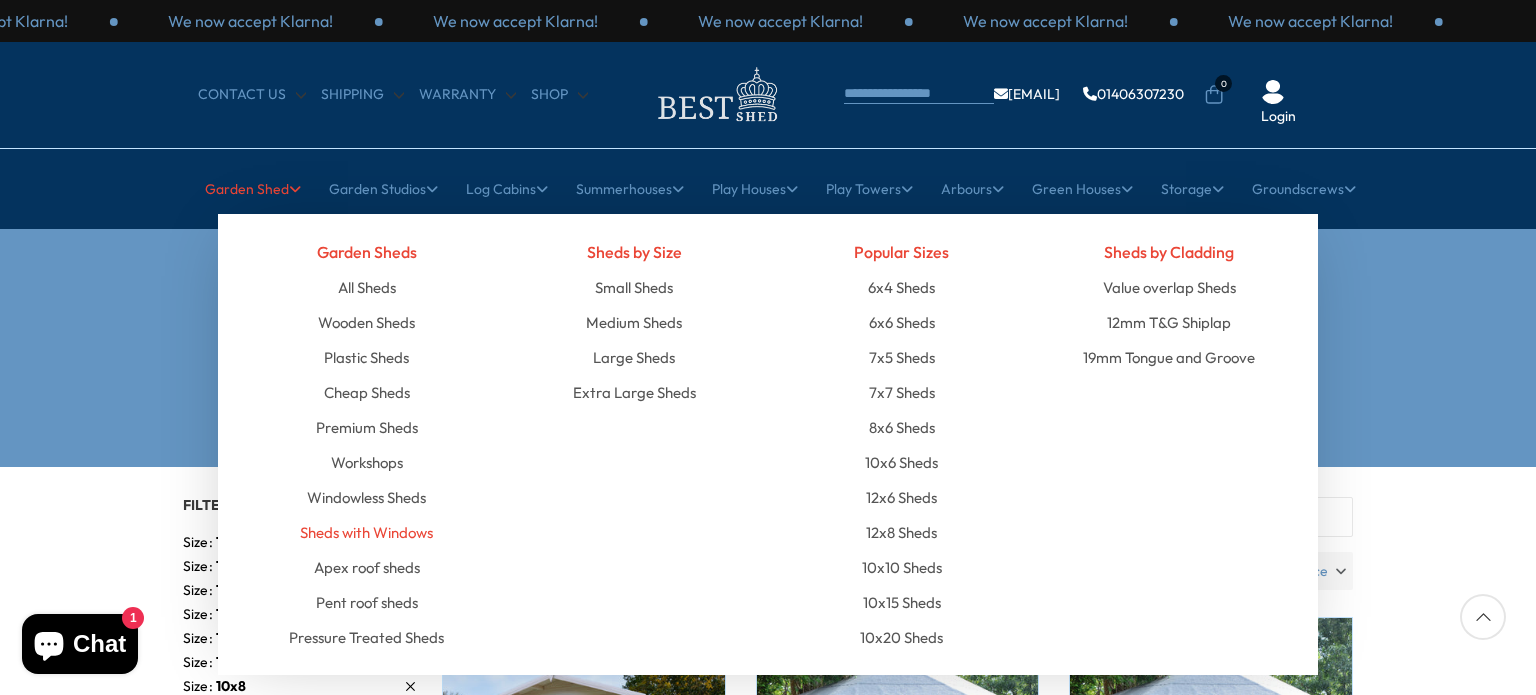 click on "Sheds with Windows" at bounding box center [366, 532] 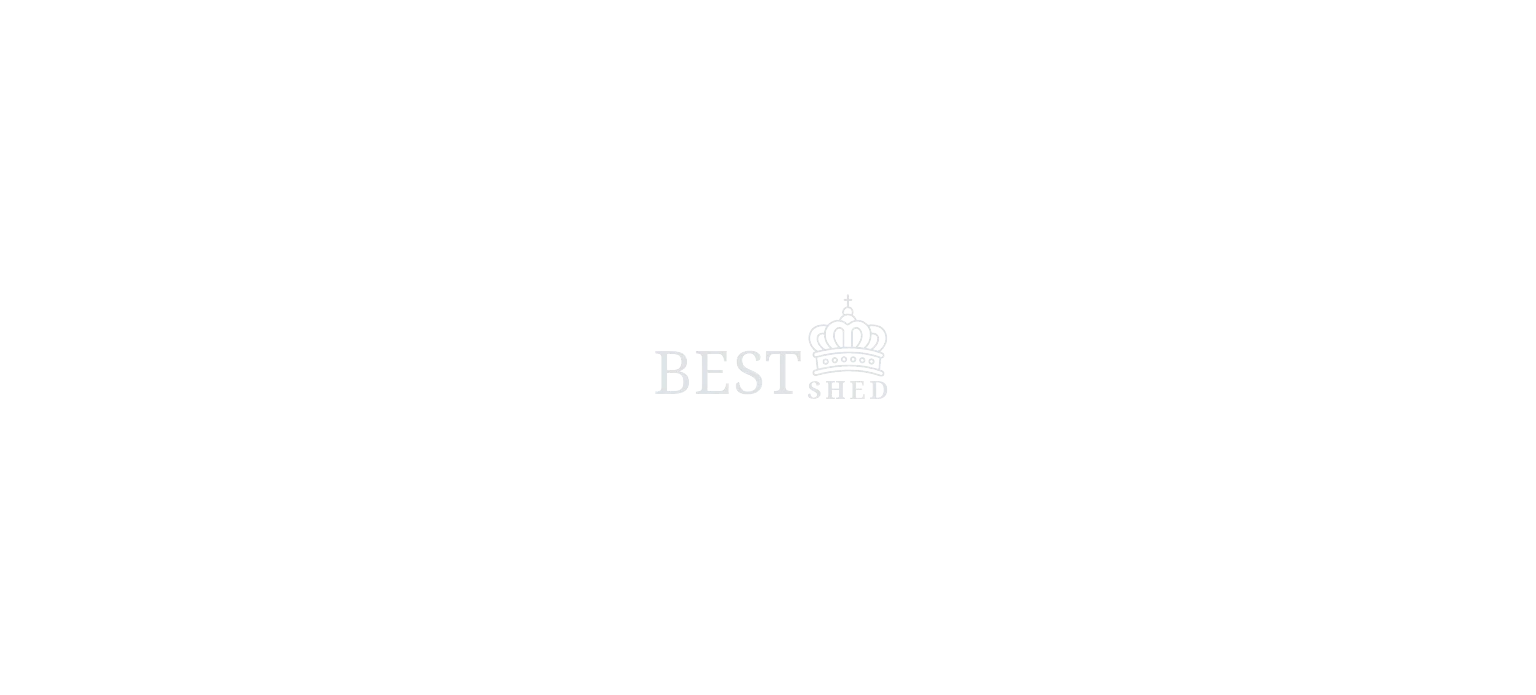 scroll, scrollTop: 0, scrollLeft: 0, axis: both 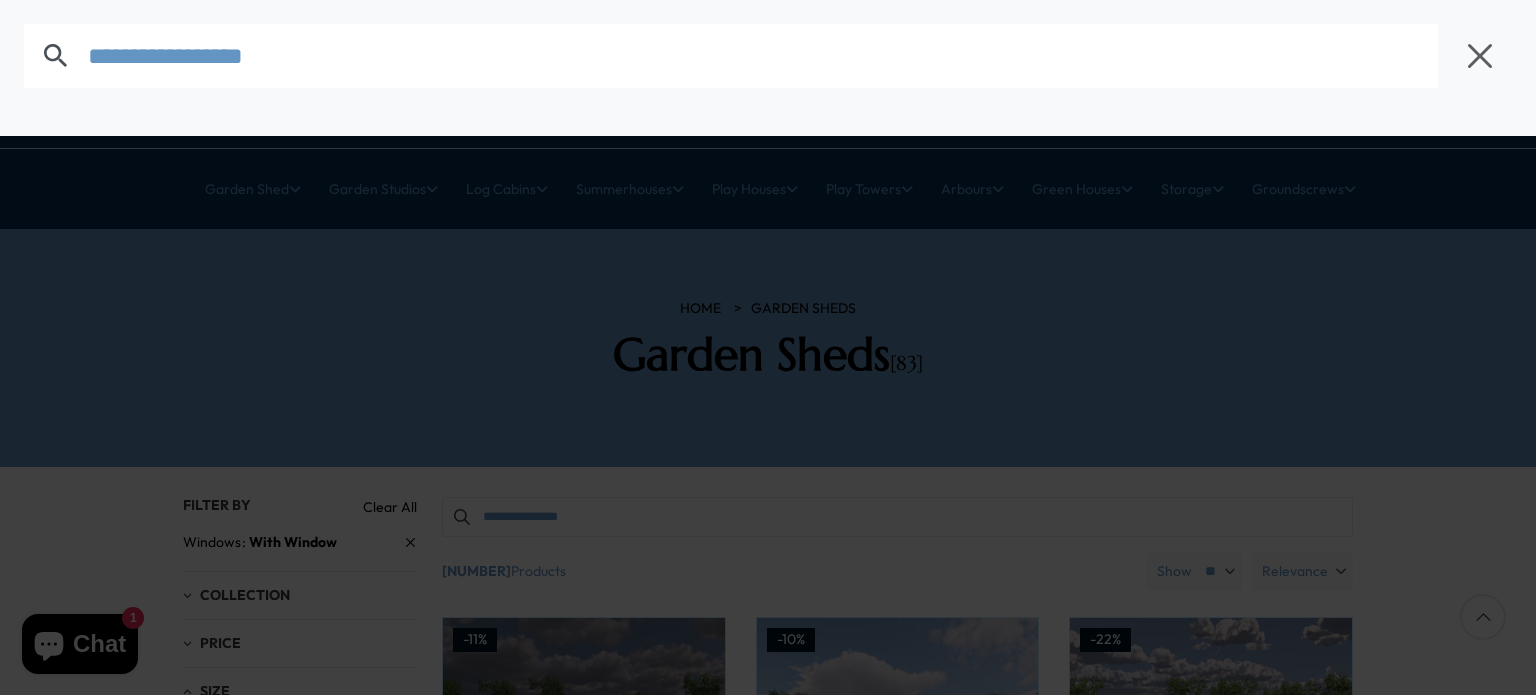 click at bounding box center [768, 347] 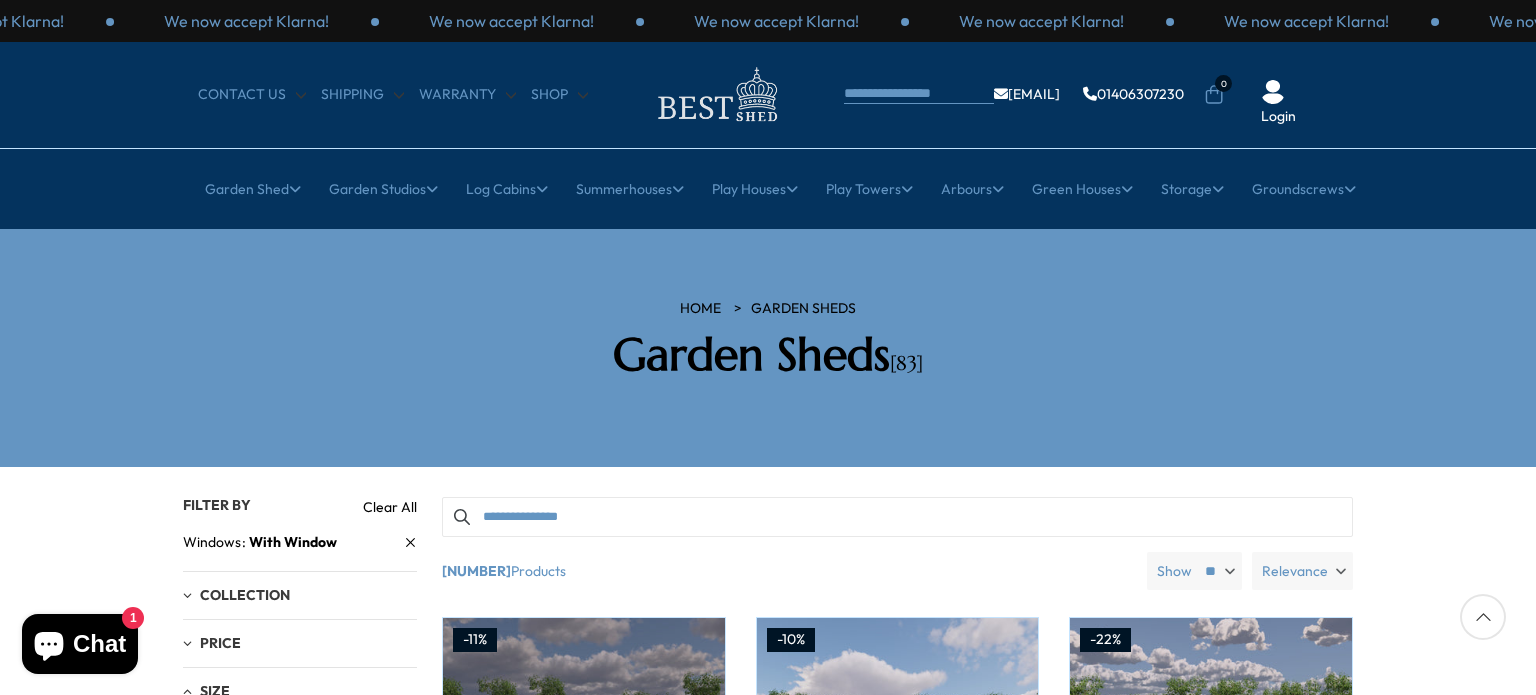 click on "Filters
83  products viewed" at bounding box center (768, 1445) 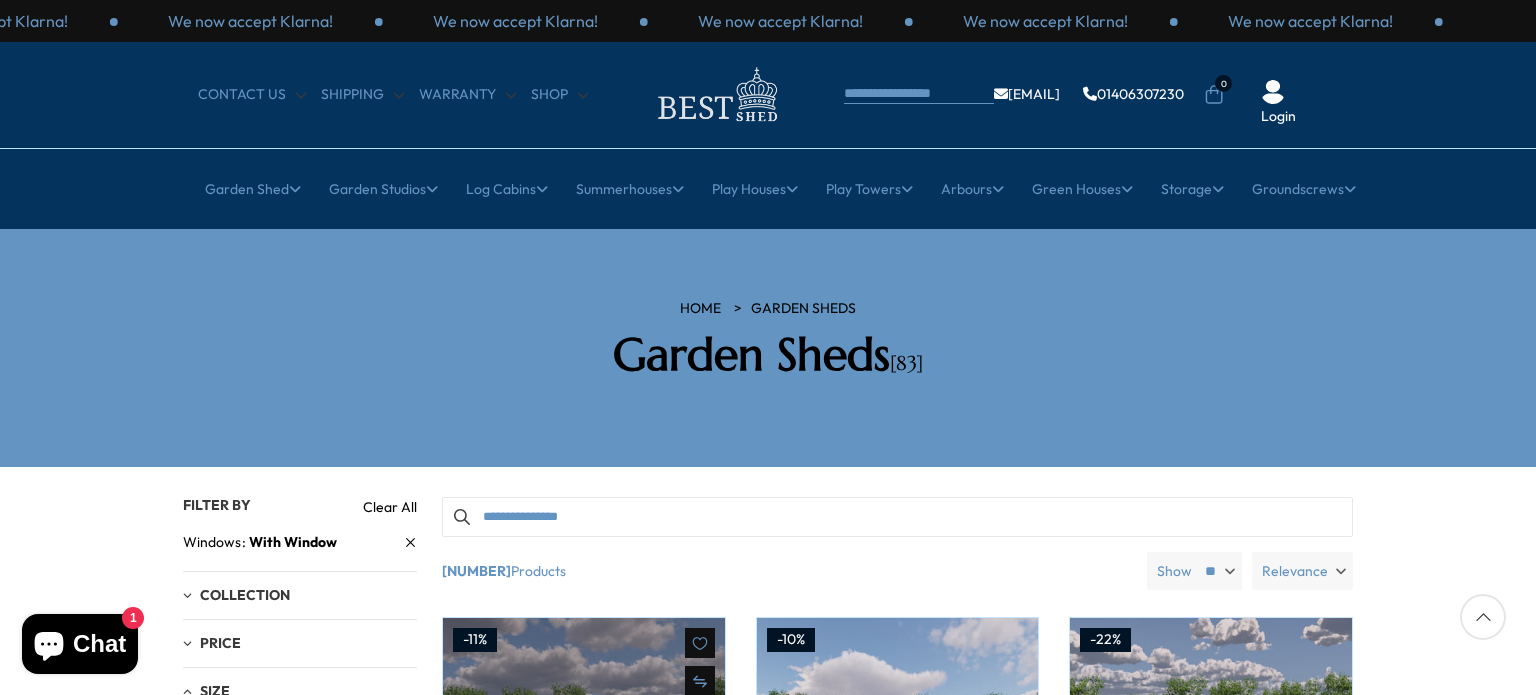 click at bounding box center (584, 759) 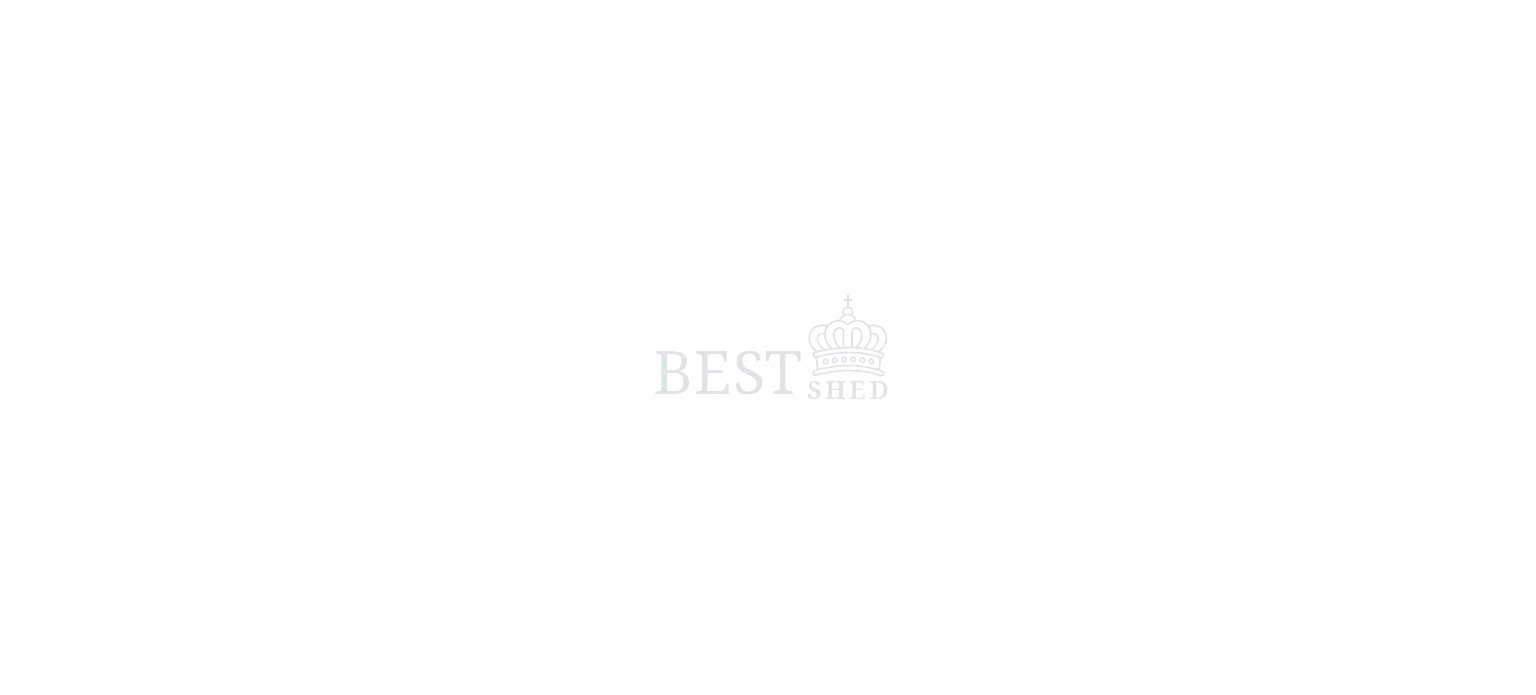 scroll, scrollTop: 0, scrollLeft: 0, axis: both 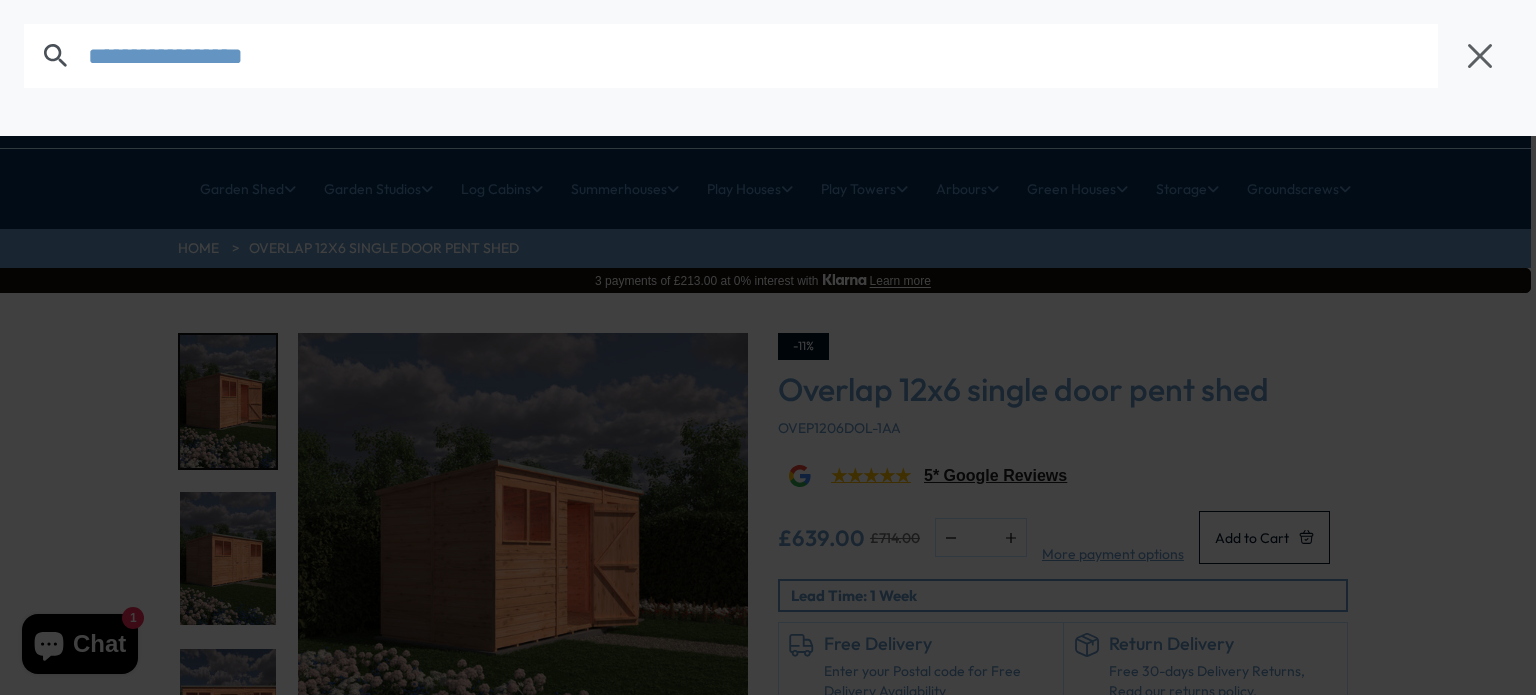 click at bounding box center (768, 347) 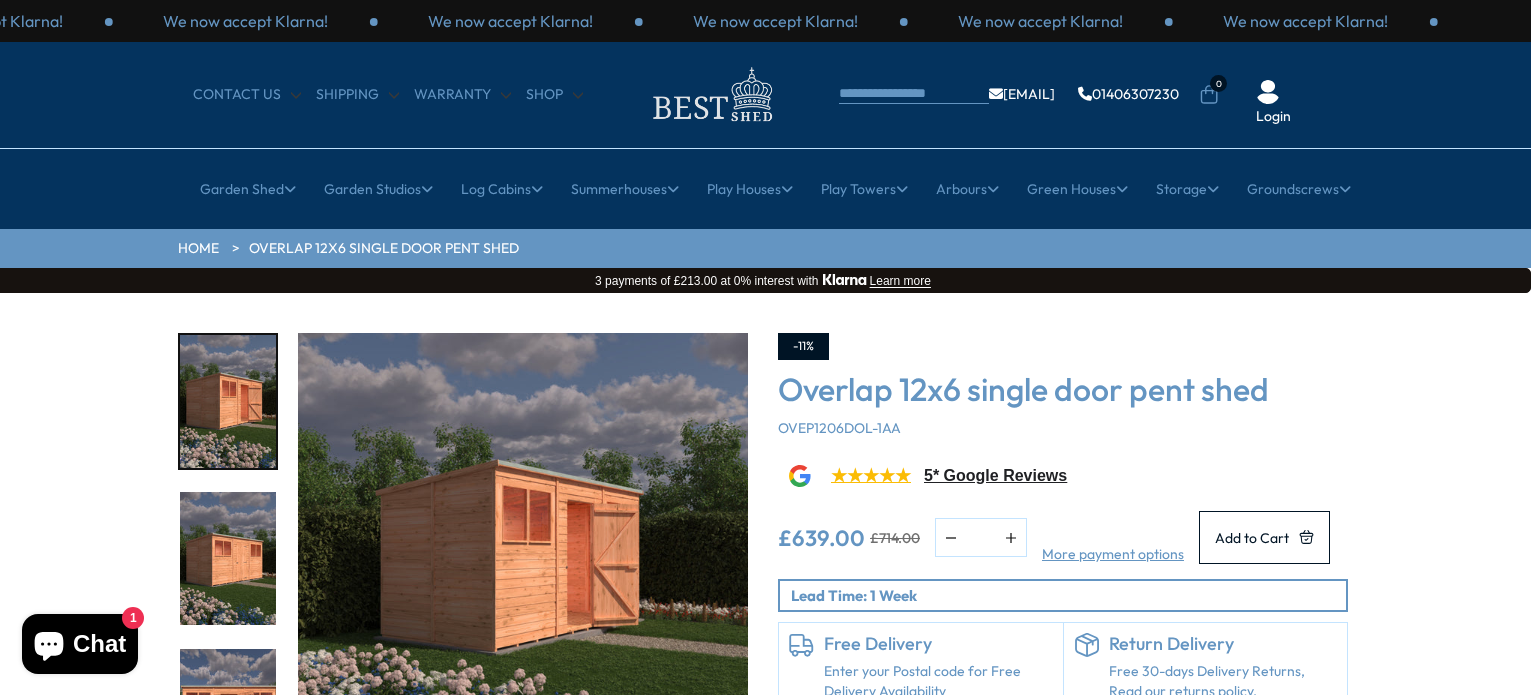 scroll, scrollTop: 0, scrollLeft: 0, axis: both 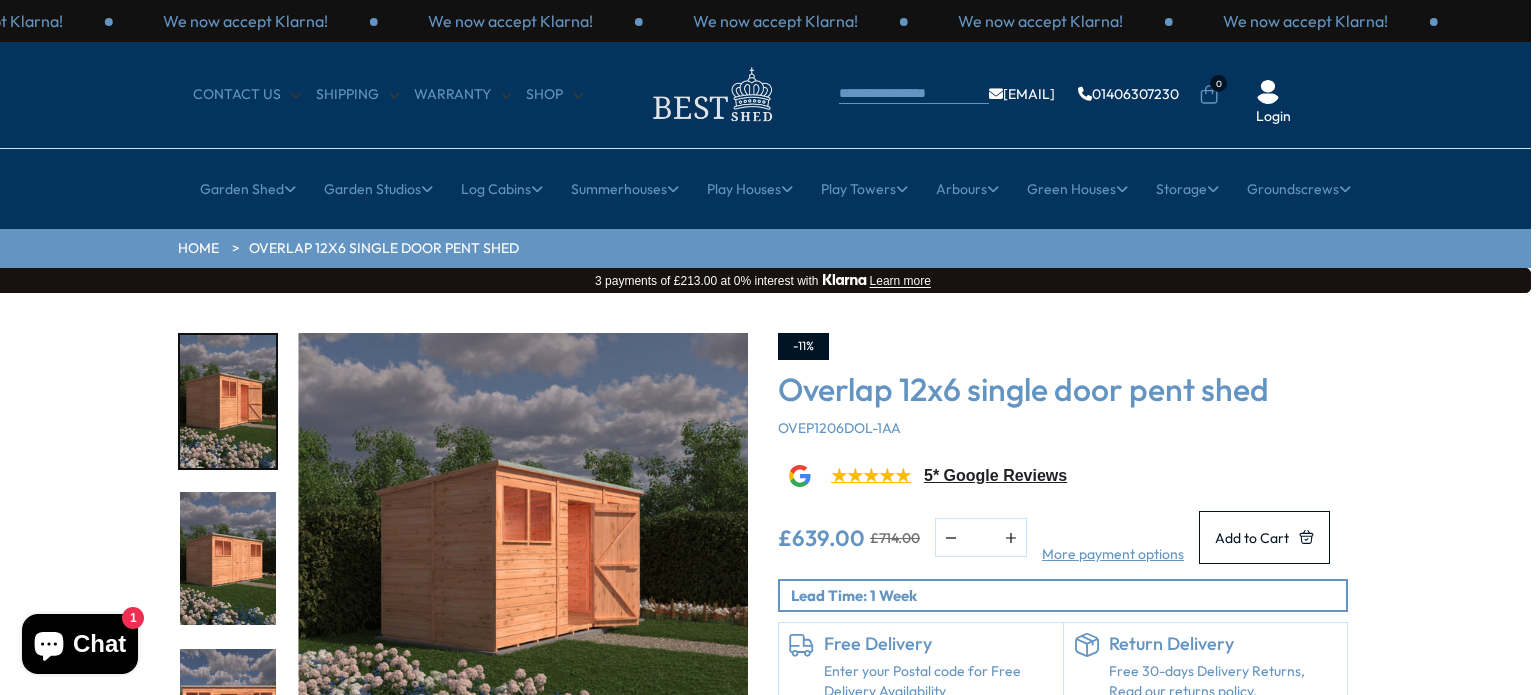 click at bounding box center [523, 558] 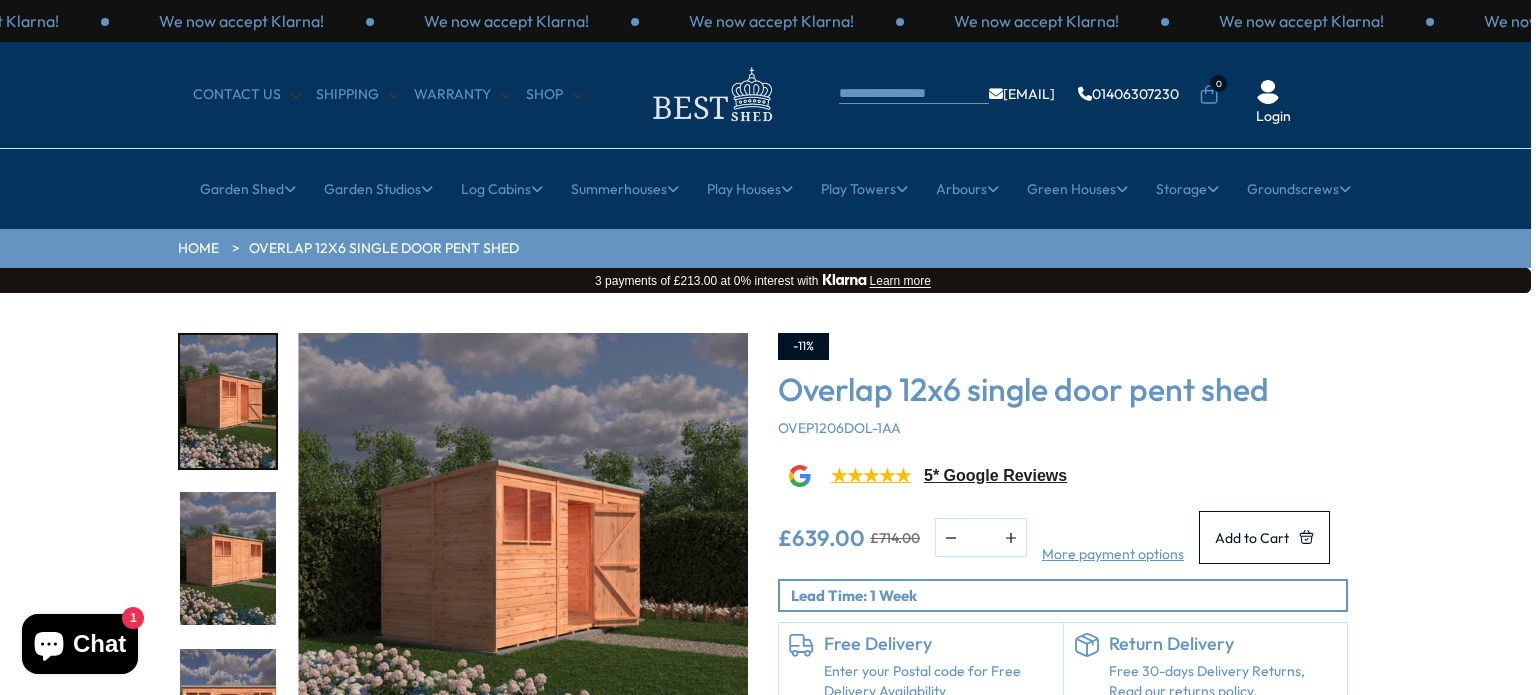 click on "-11%
Overlap 12x6 single door pent shed
OVEP1206DOL-1AA
★★★★★
5* Google Reviews
£639.00
£714.00
*" at bounding box center (1063, 580) 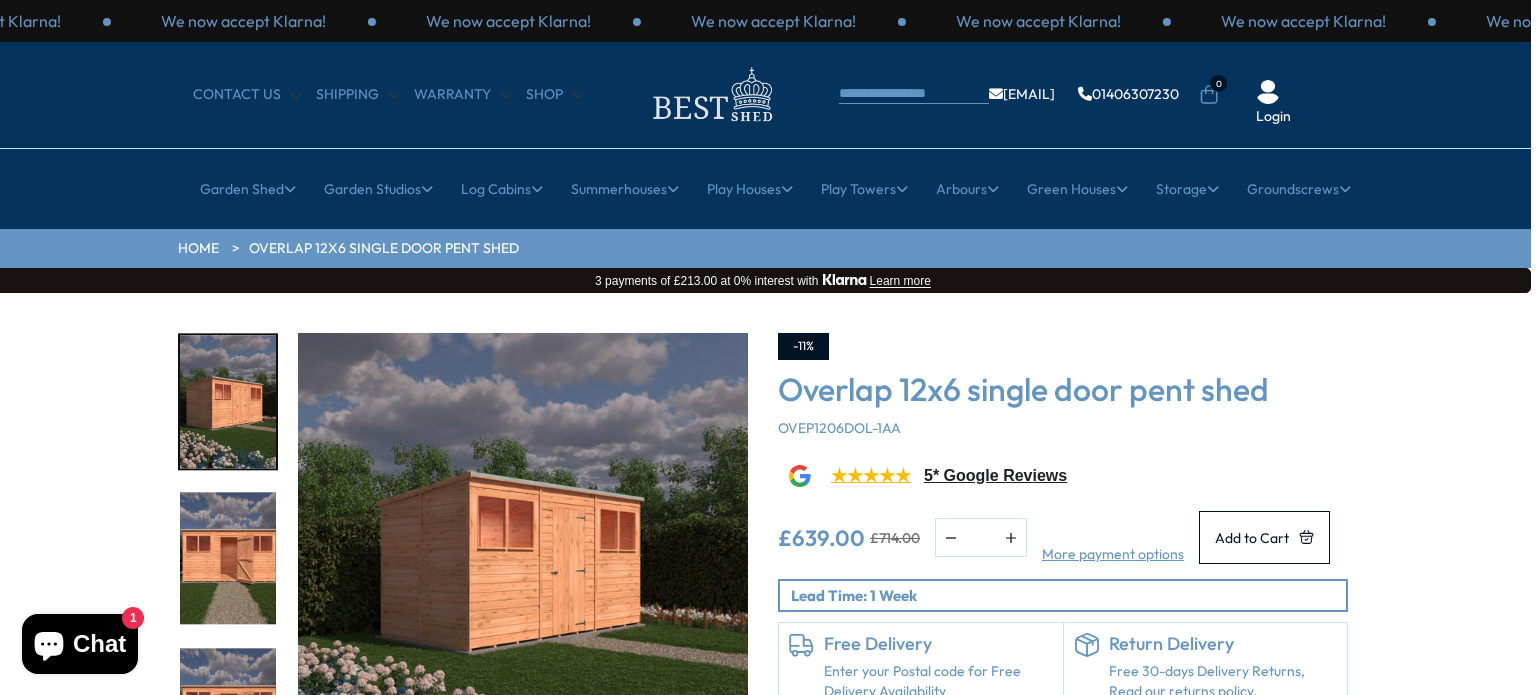 click at bounding box center (523, 558) 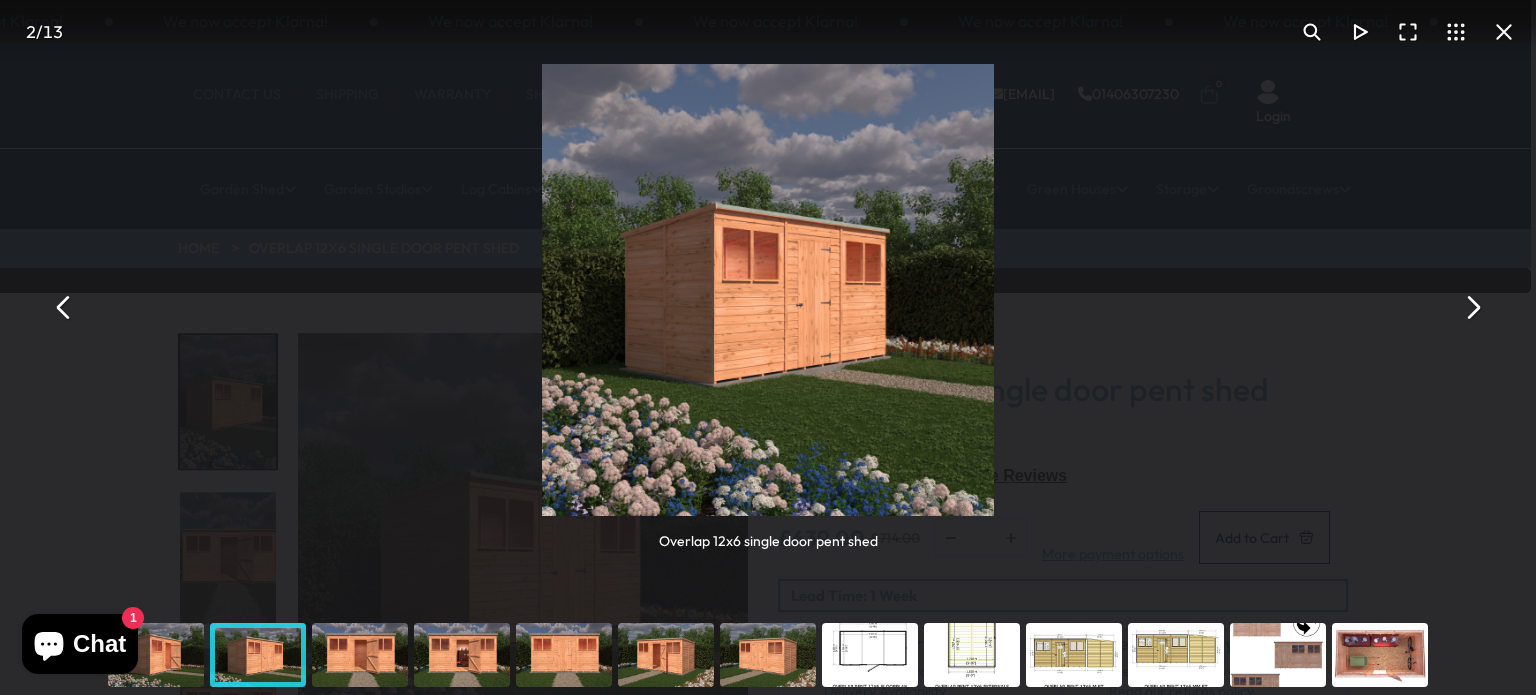 click at bounding box center [1074, 655] 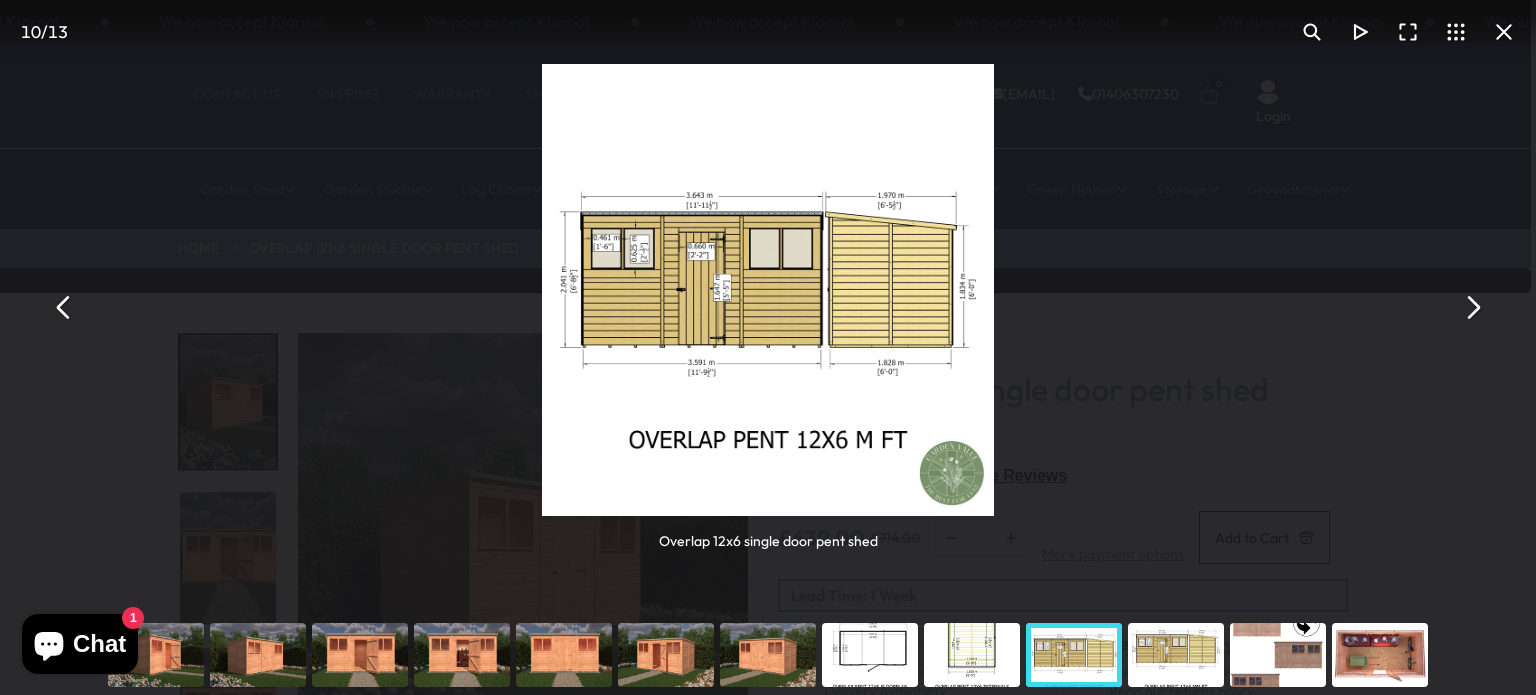 scroll, scrollTop: 0, scrollLeft: 6, axis: horizontal 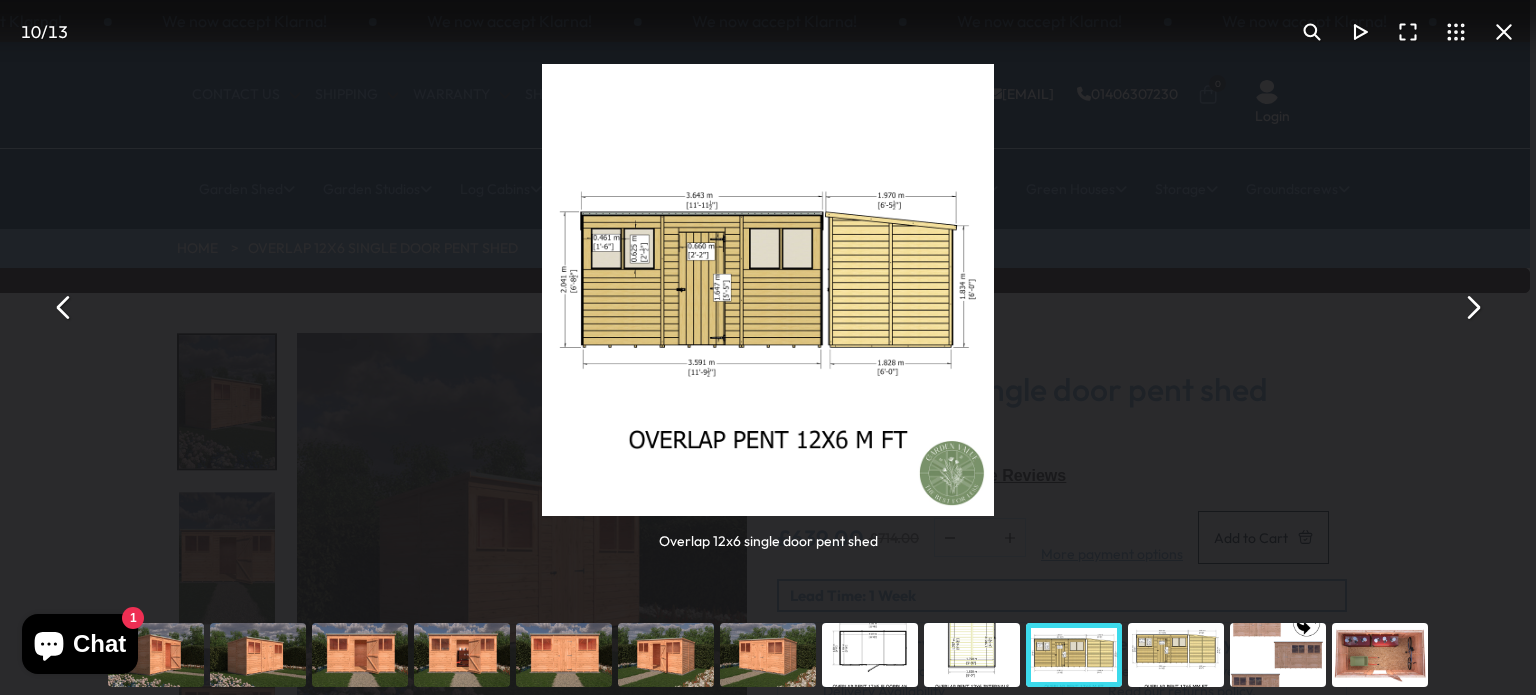 click at bounding box center (1380, 655) 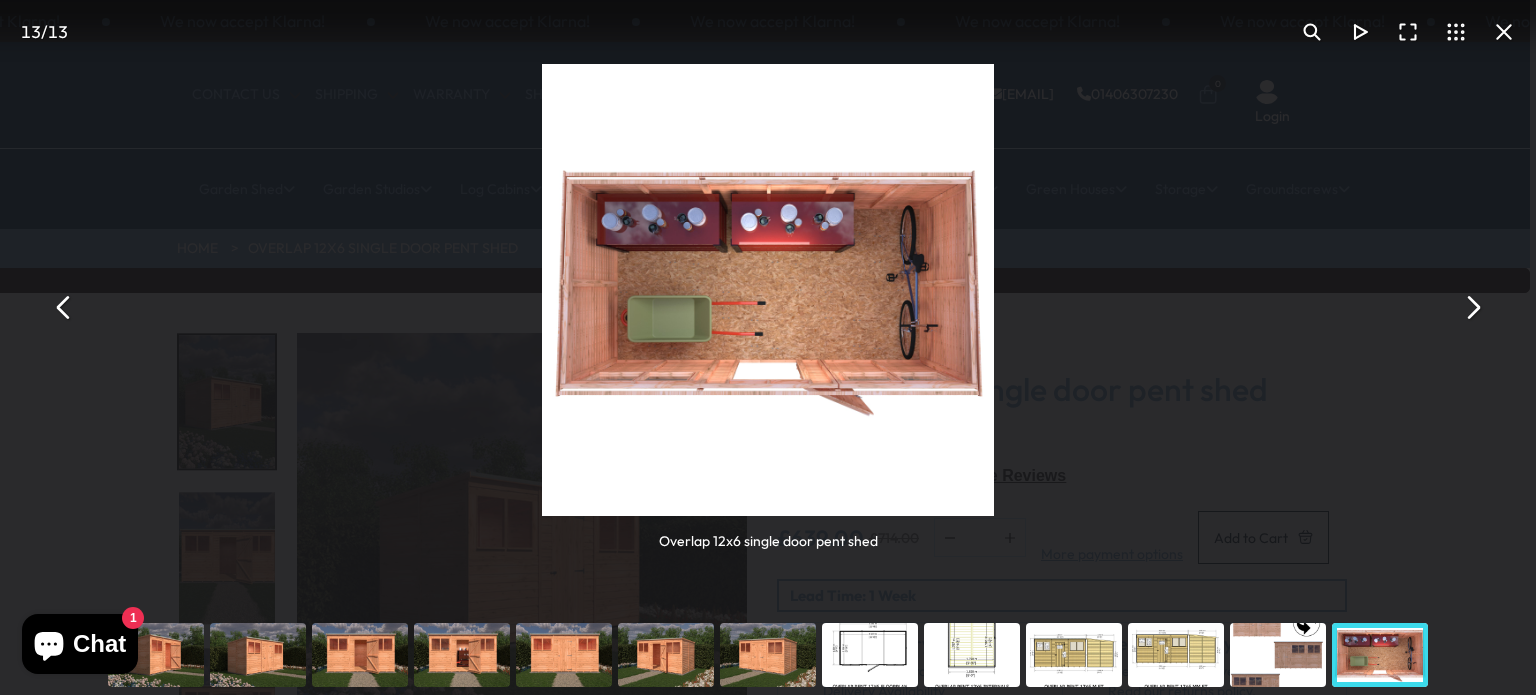 click at bounding box center [972, 655] 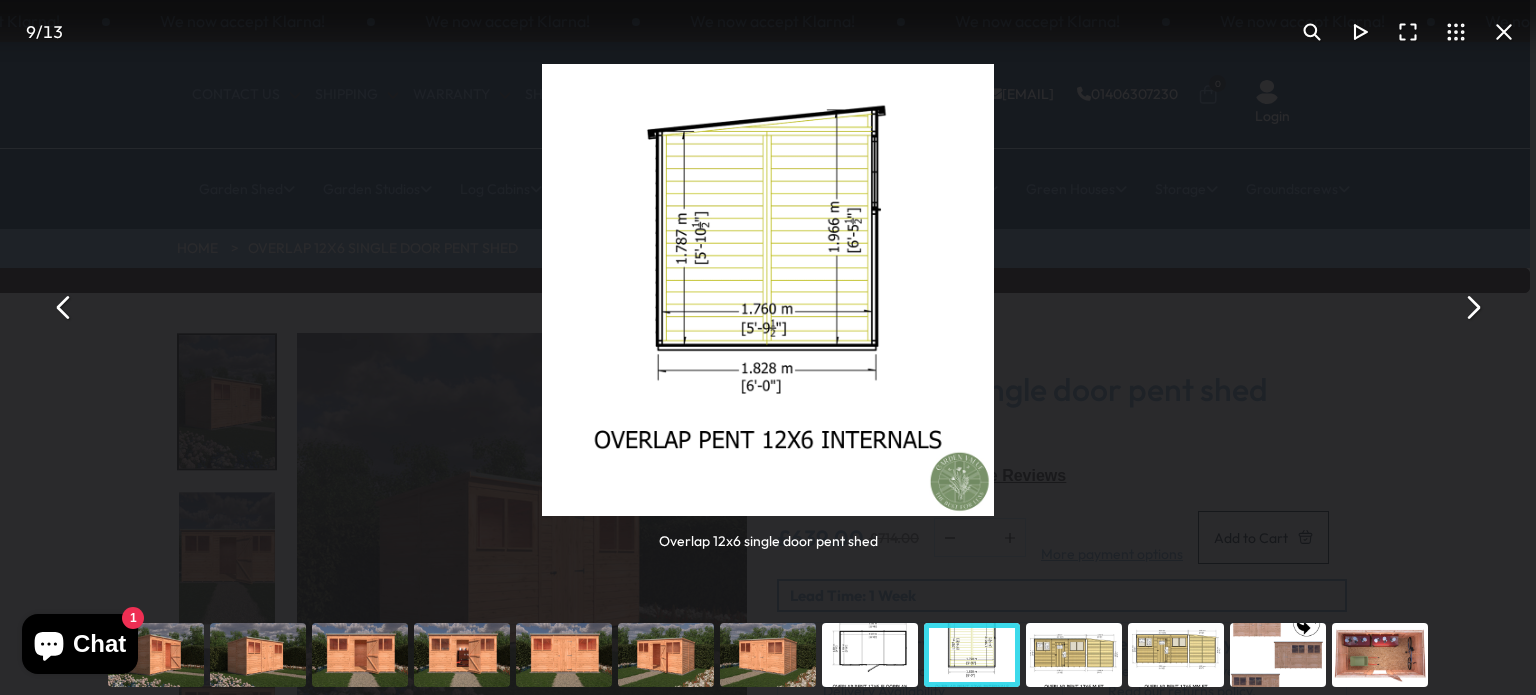 click at bounding box center [870, 655] 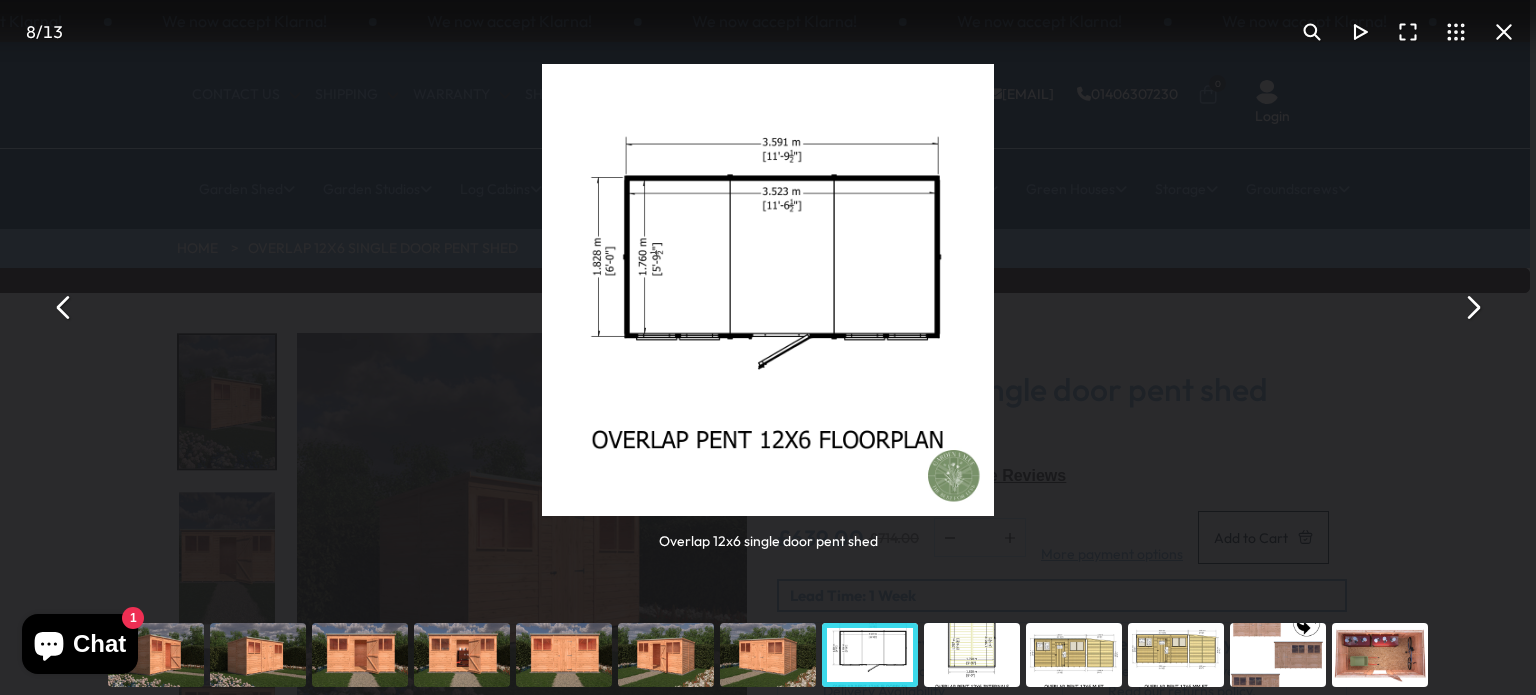 click at bounding box center (462, 655) 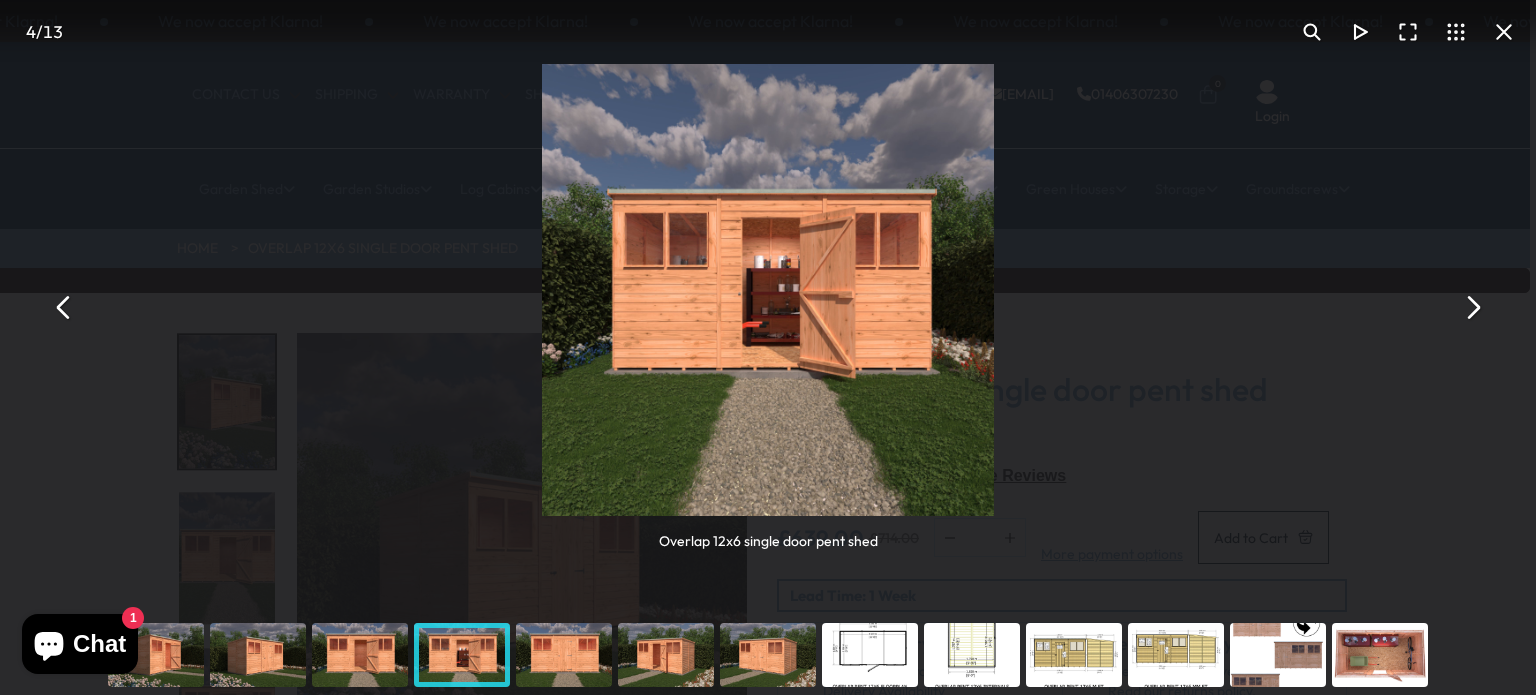 click at bounding box center (768, 290) 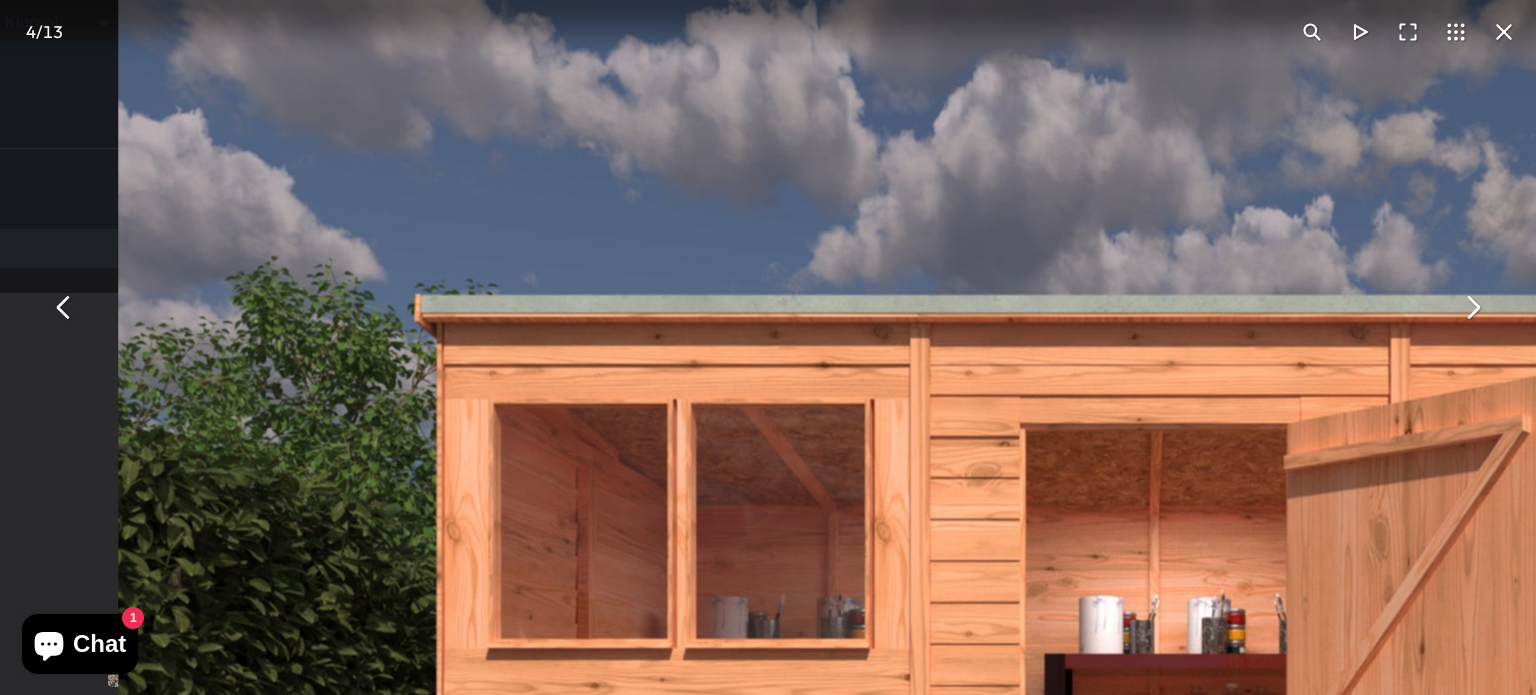 click at bounding box center [1142, 753] 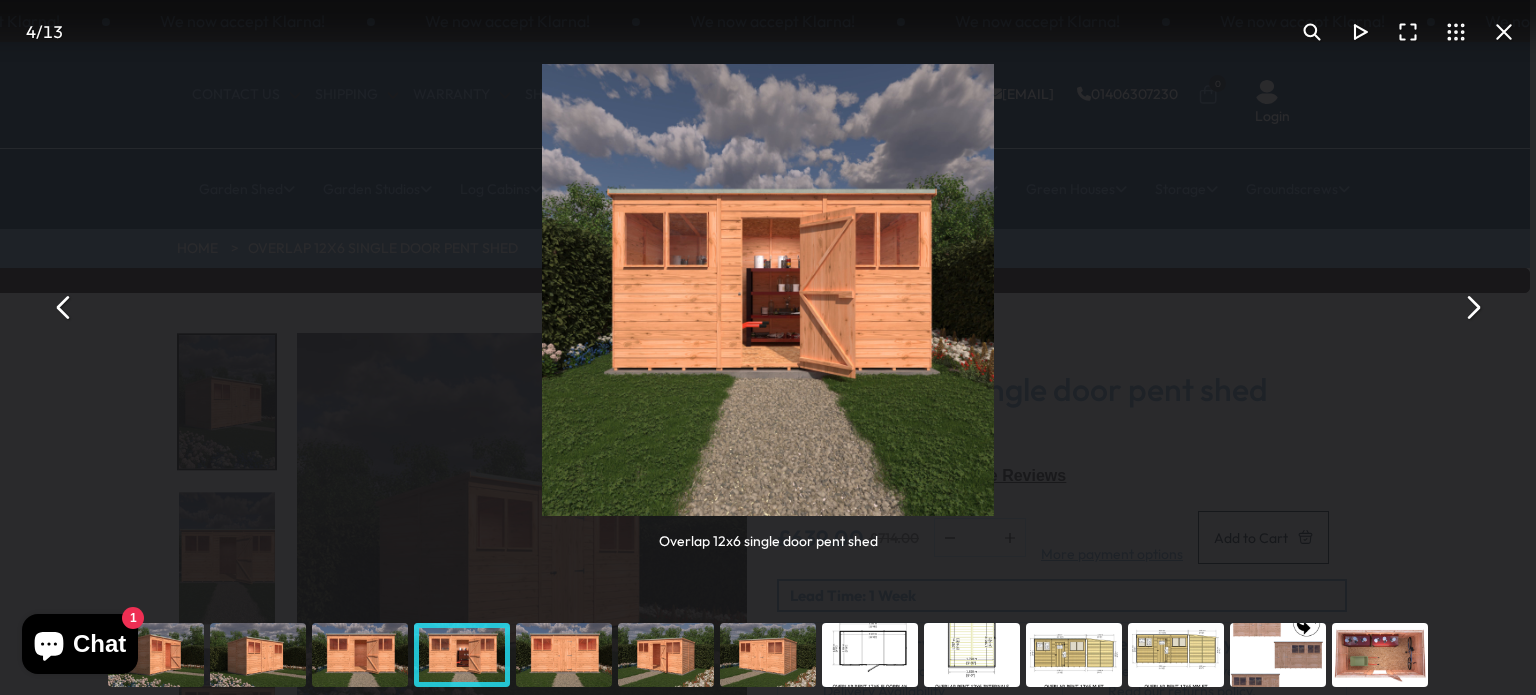 click at bounding box center [1278, 655] 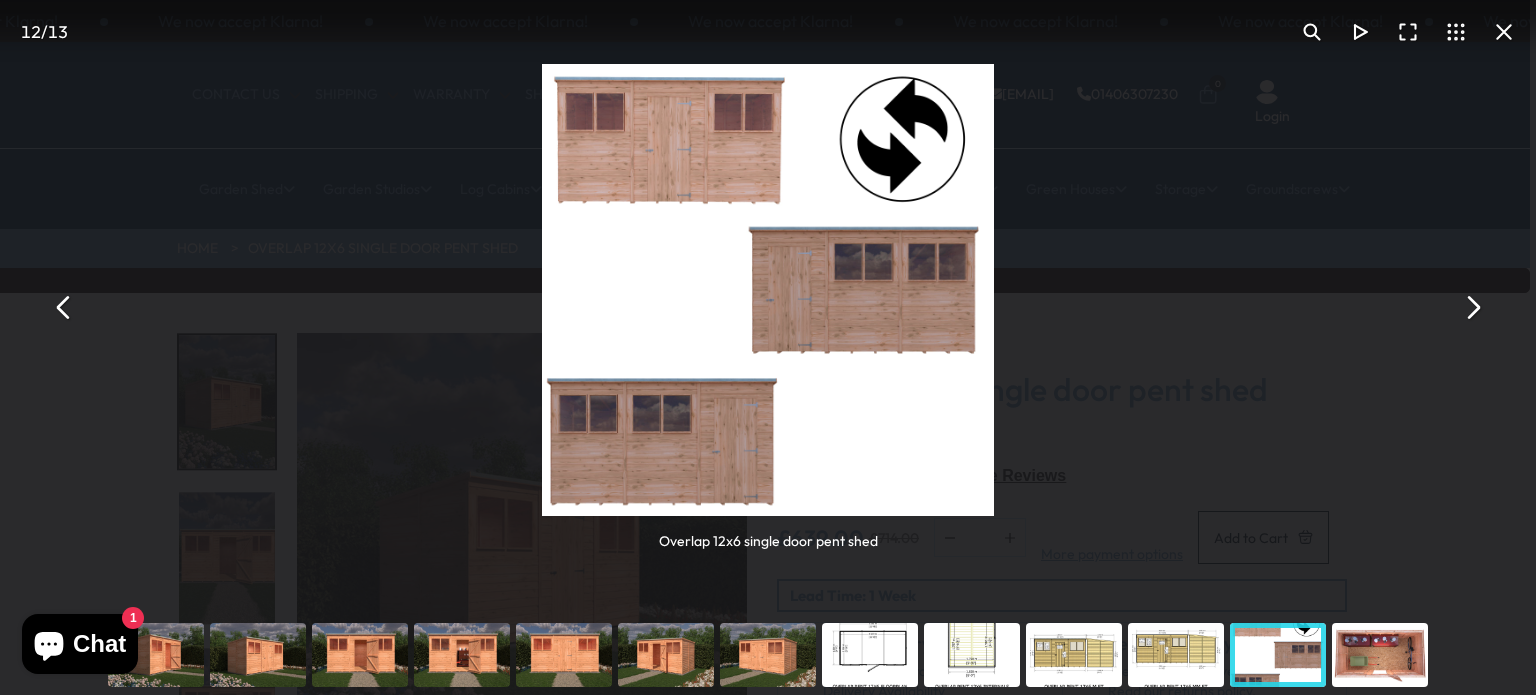 click at bounding box center [768, 290] 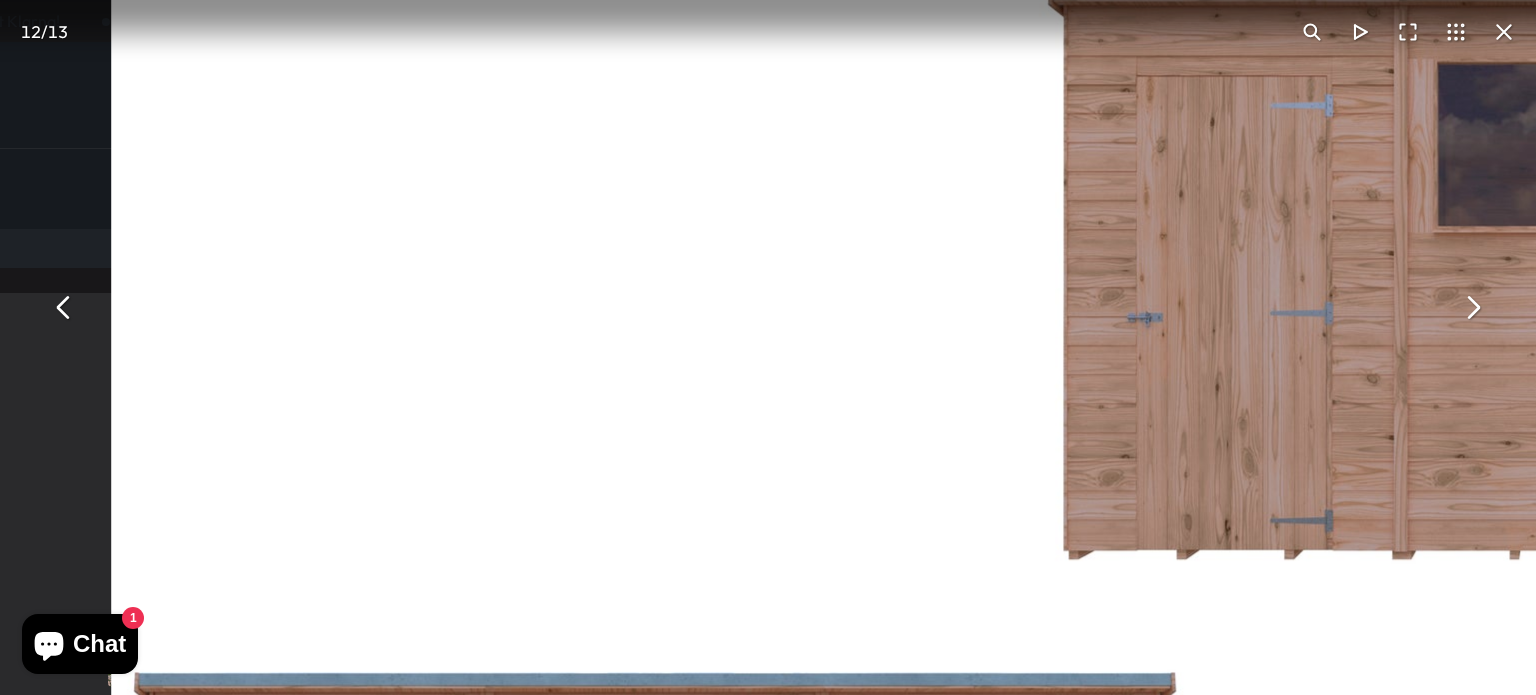 click at bounding box center (64, 308) 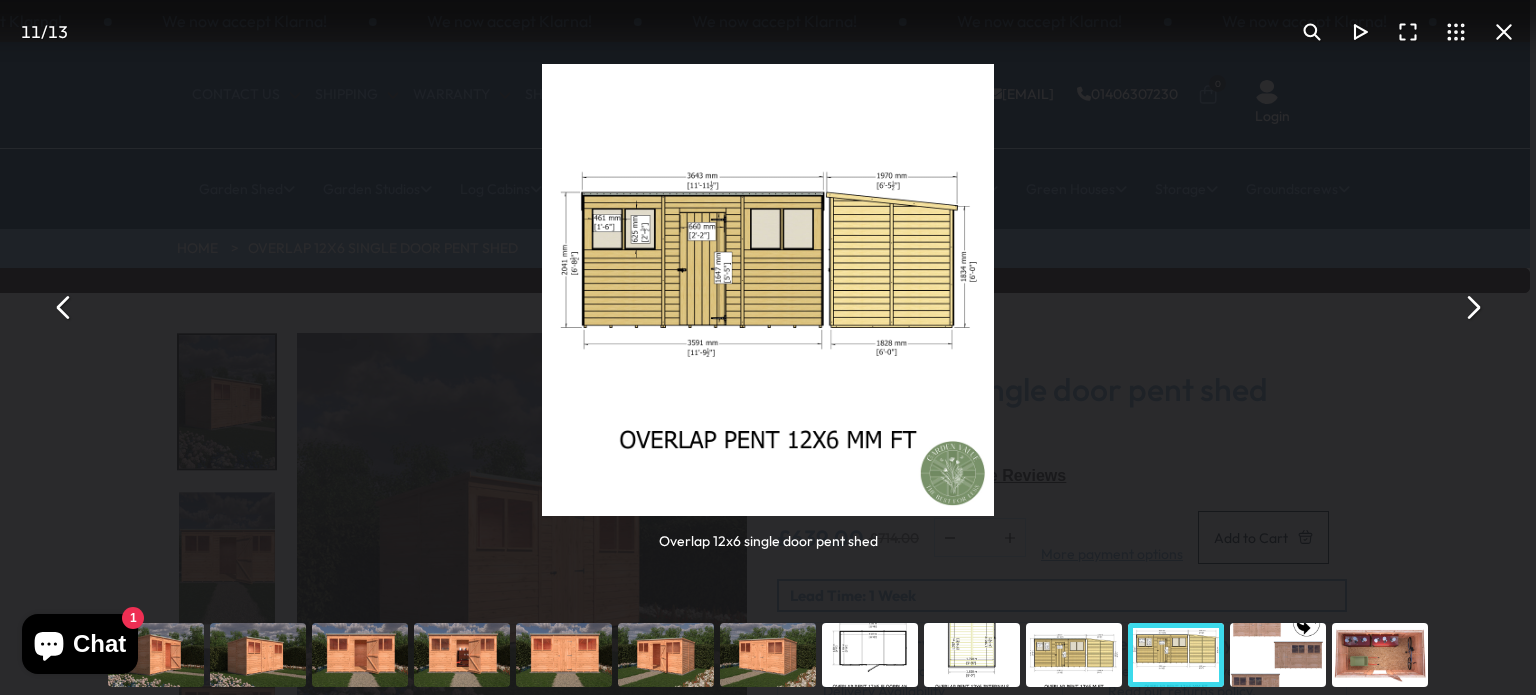 click at bounding box center [1278, 655] 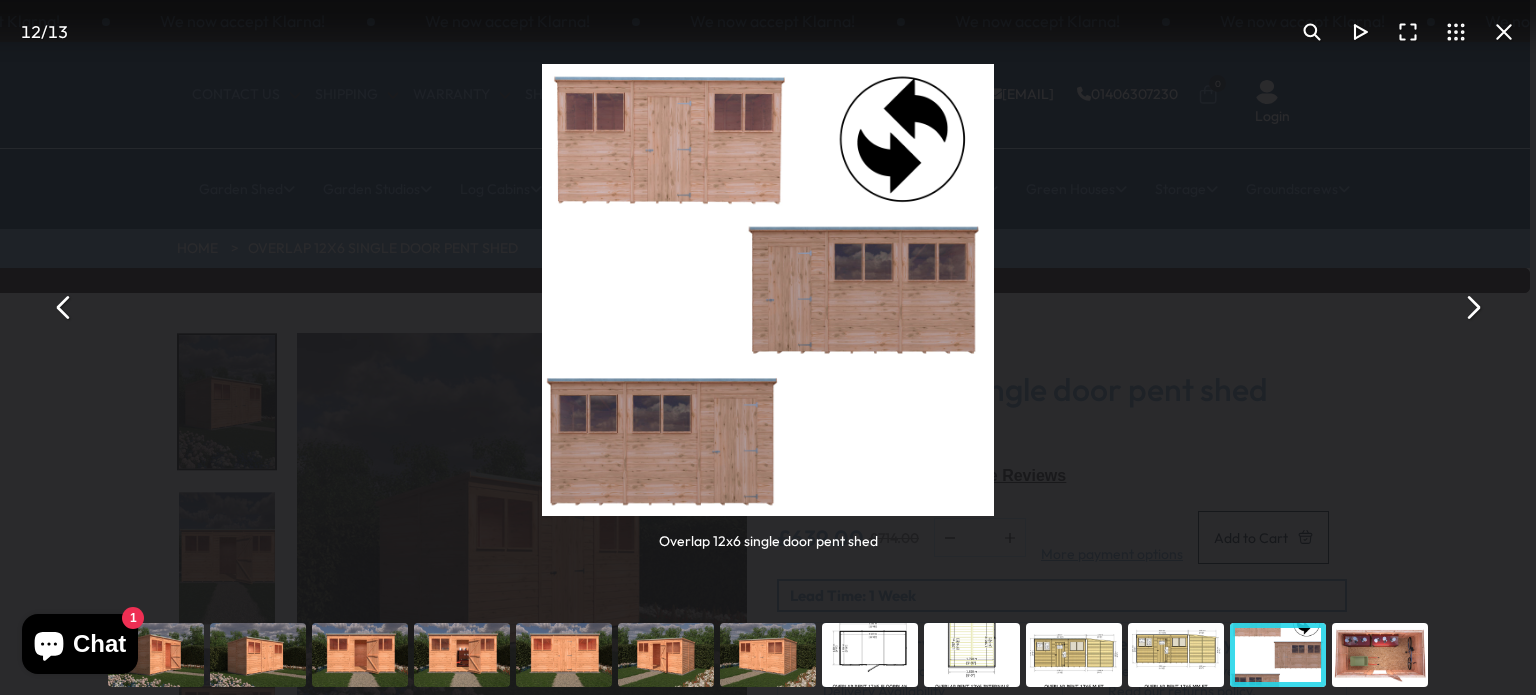 click at bounding box center (1456, 32) 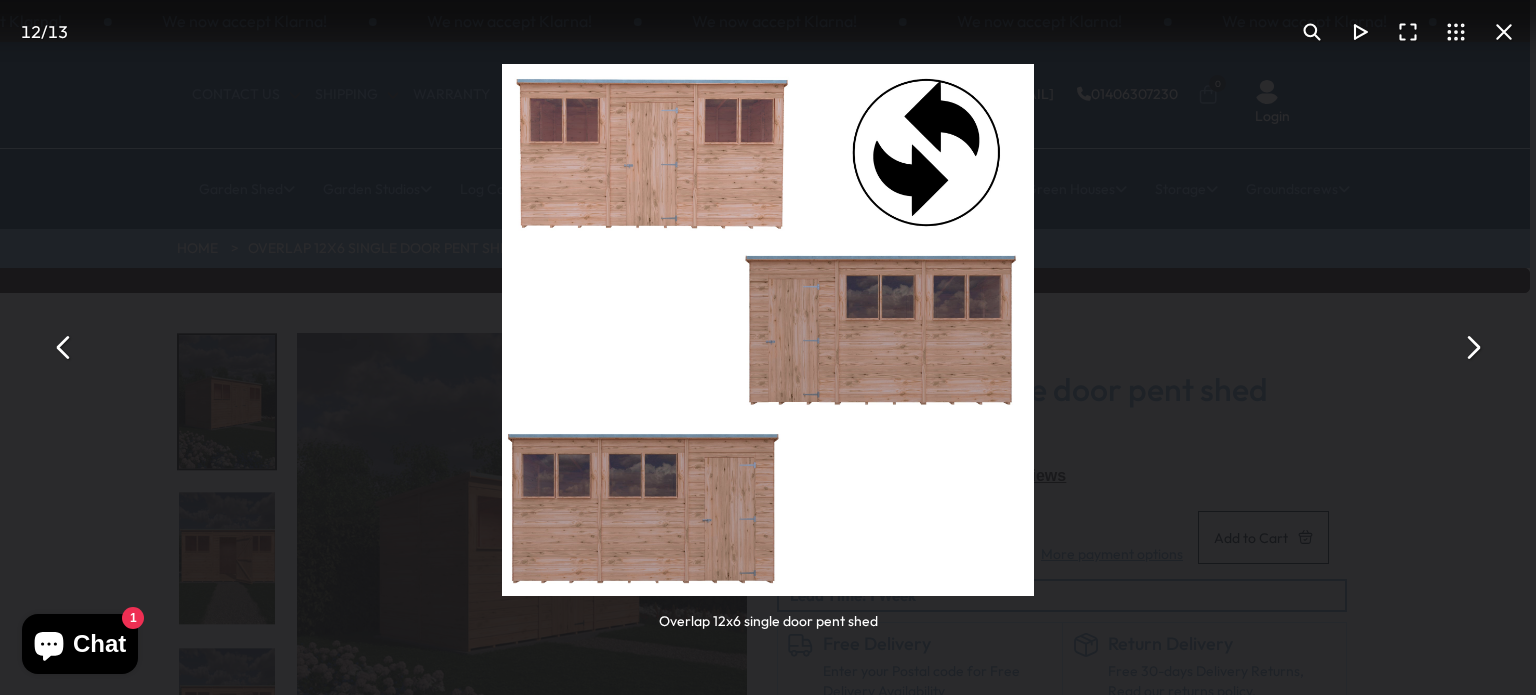 click at bounding box center [1472, 348] 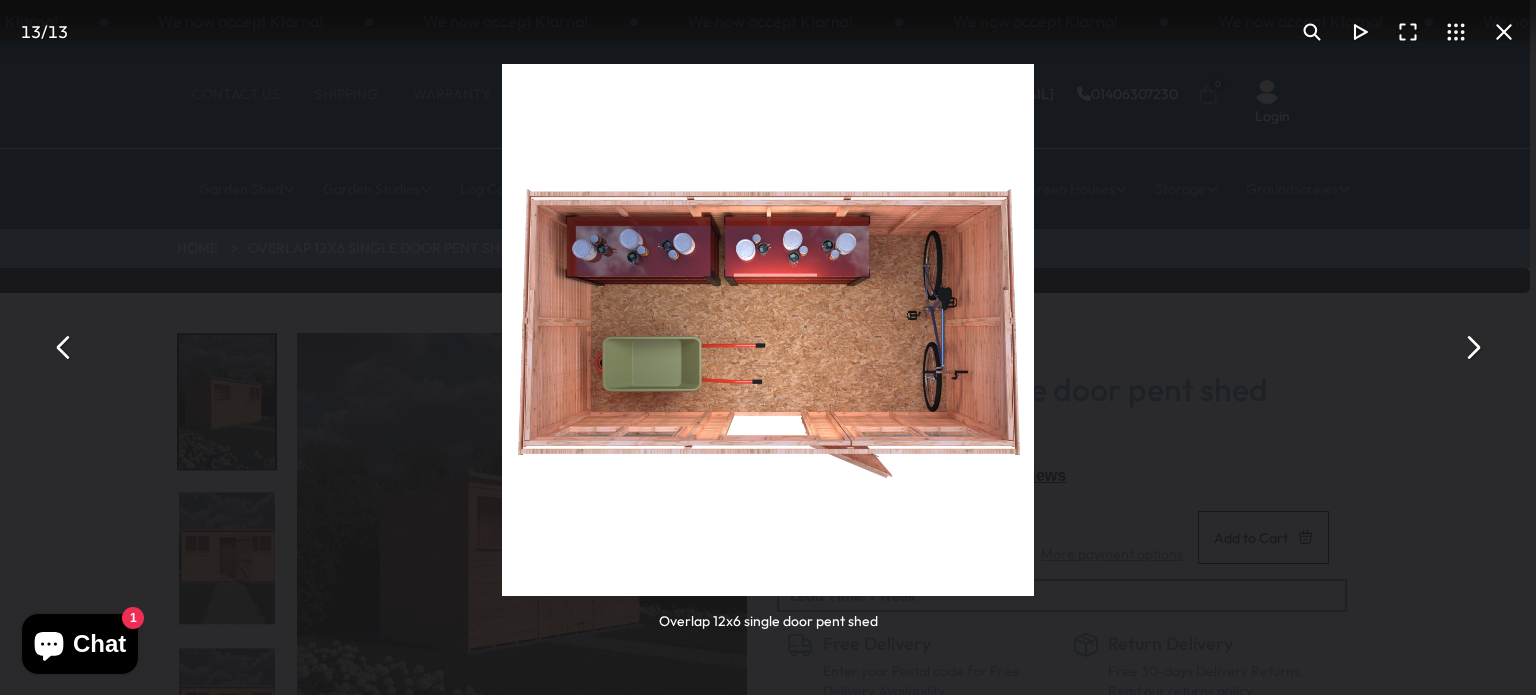 click at bounding box center [1472, 348] 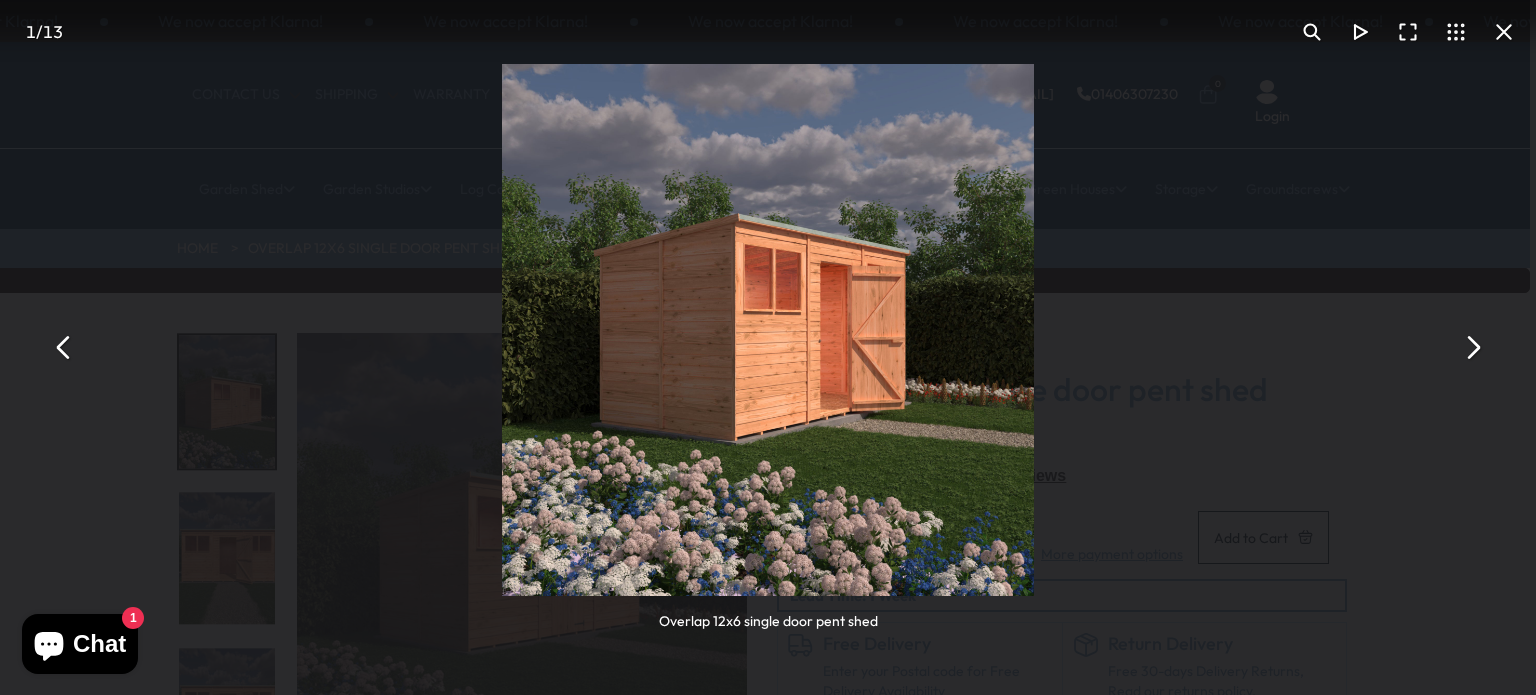 drag, startPoint x: 1486, startPoint y: 0, endPoint x: 1110, endPoint y: 320, distance: 493.7368 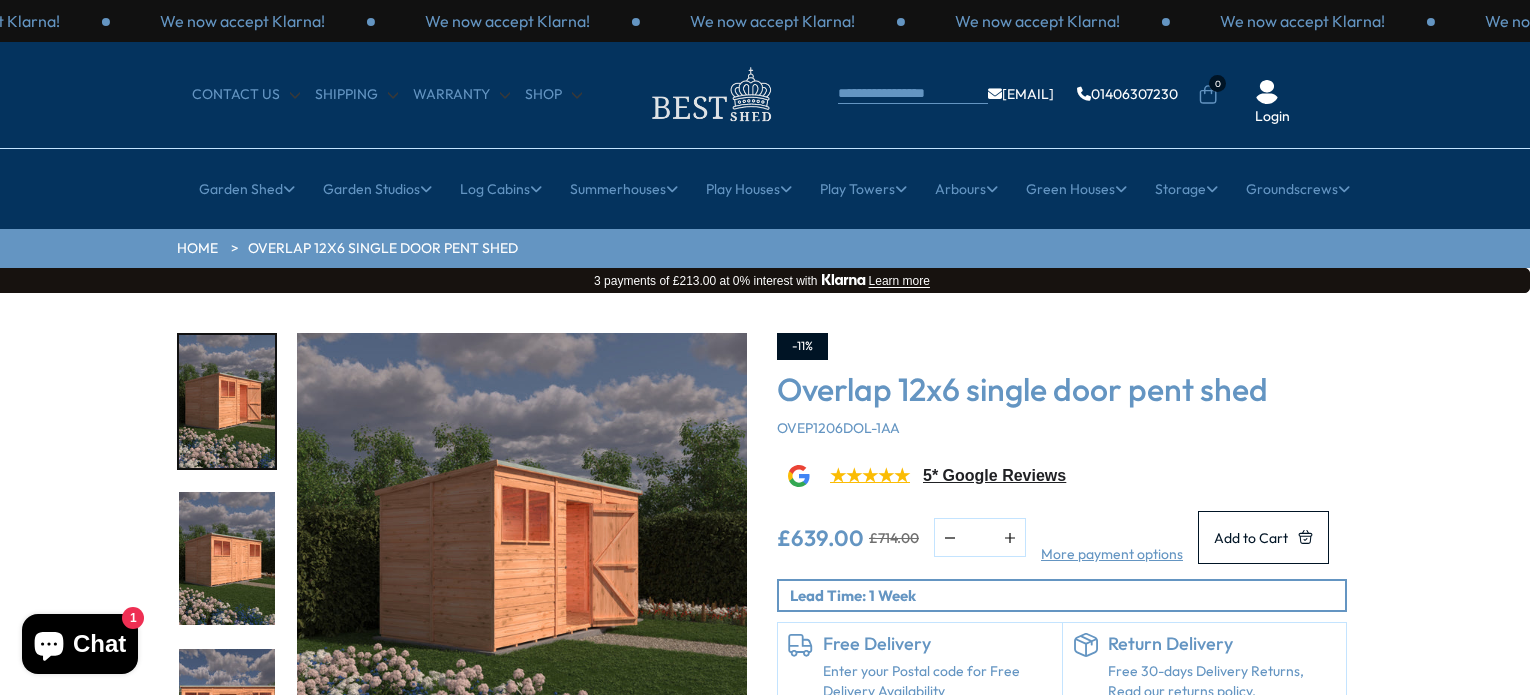 click at bounding box center (522, 558) 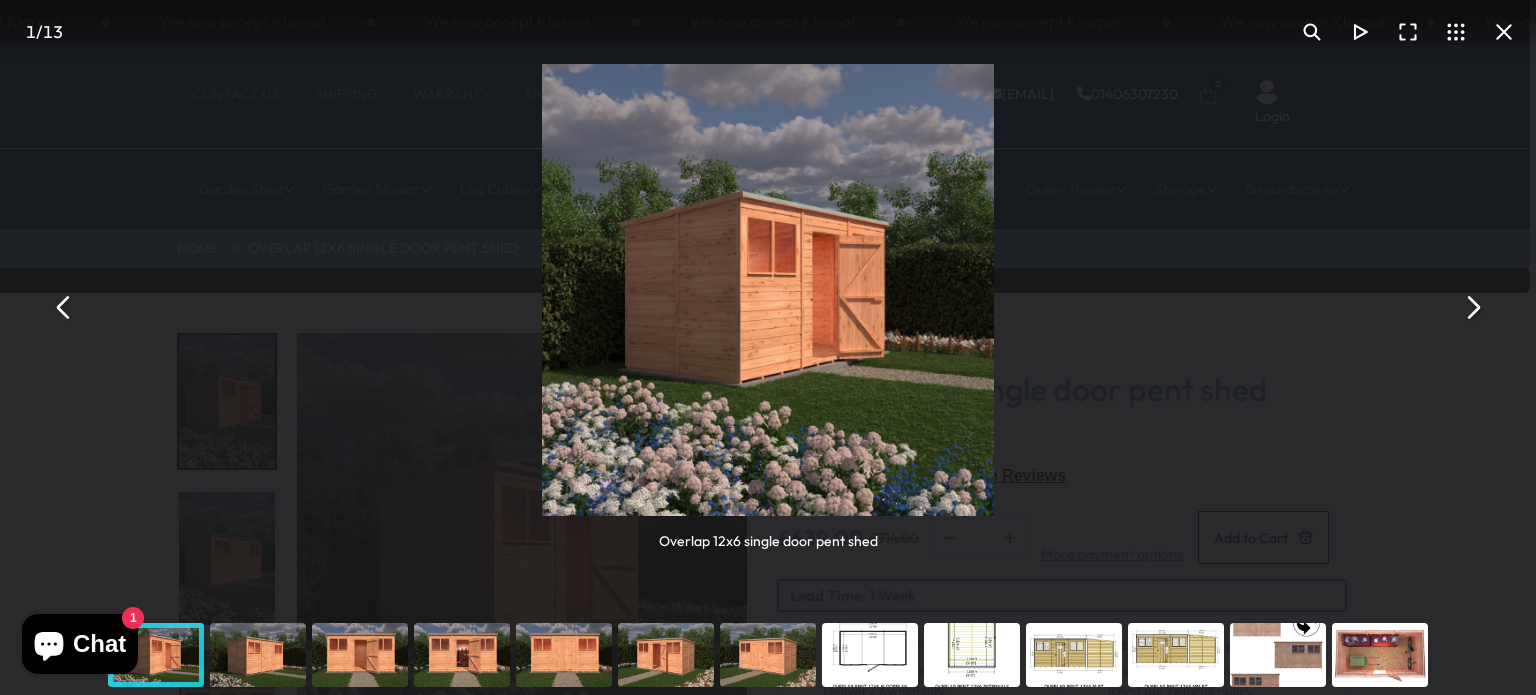 click at bounding box center (768, 290) 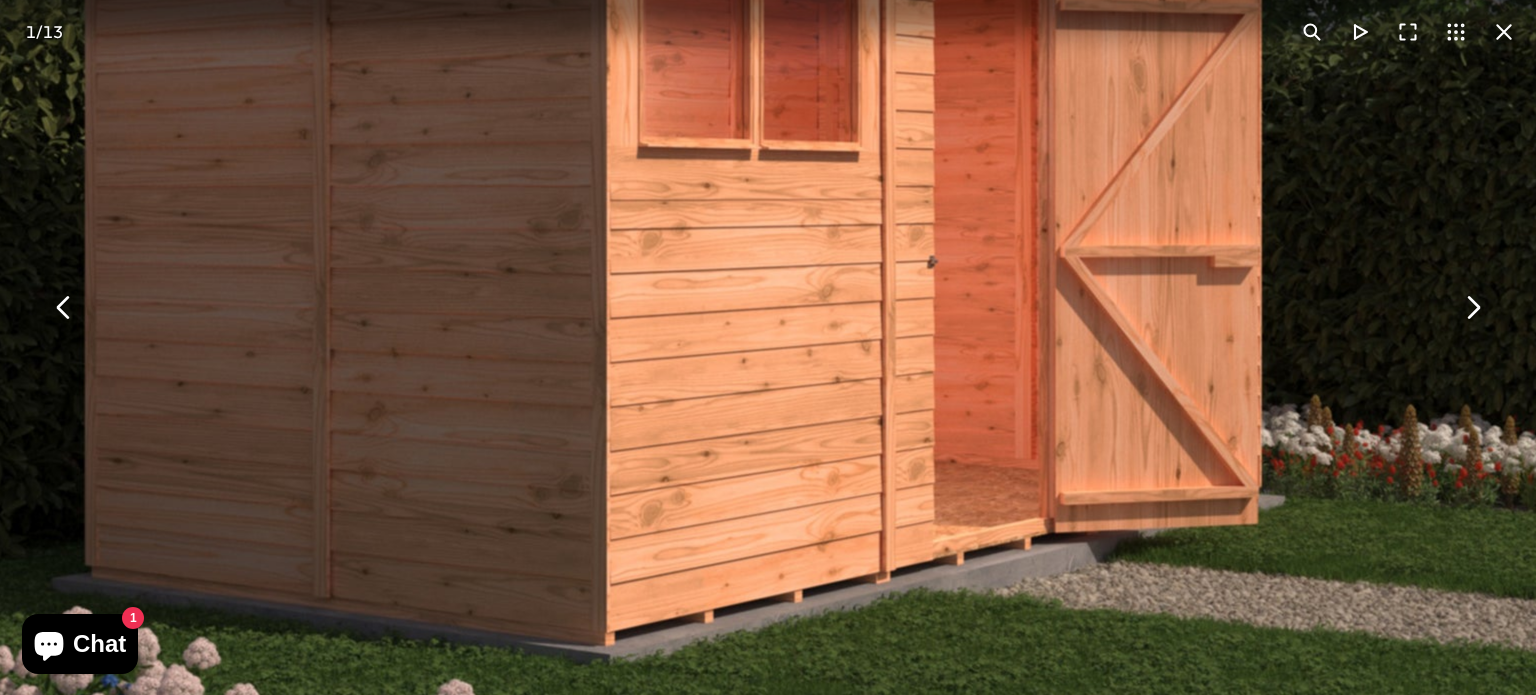 click at bounding box center (64, 308) 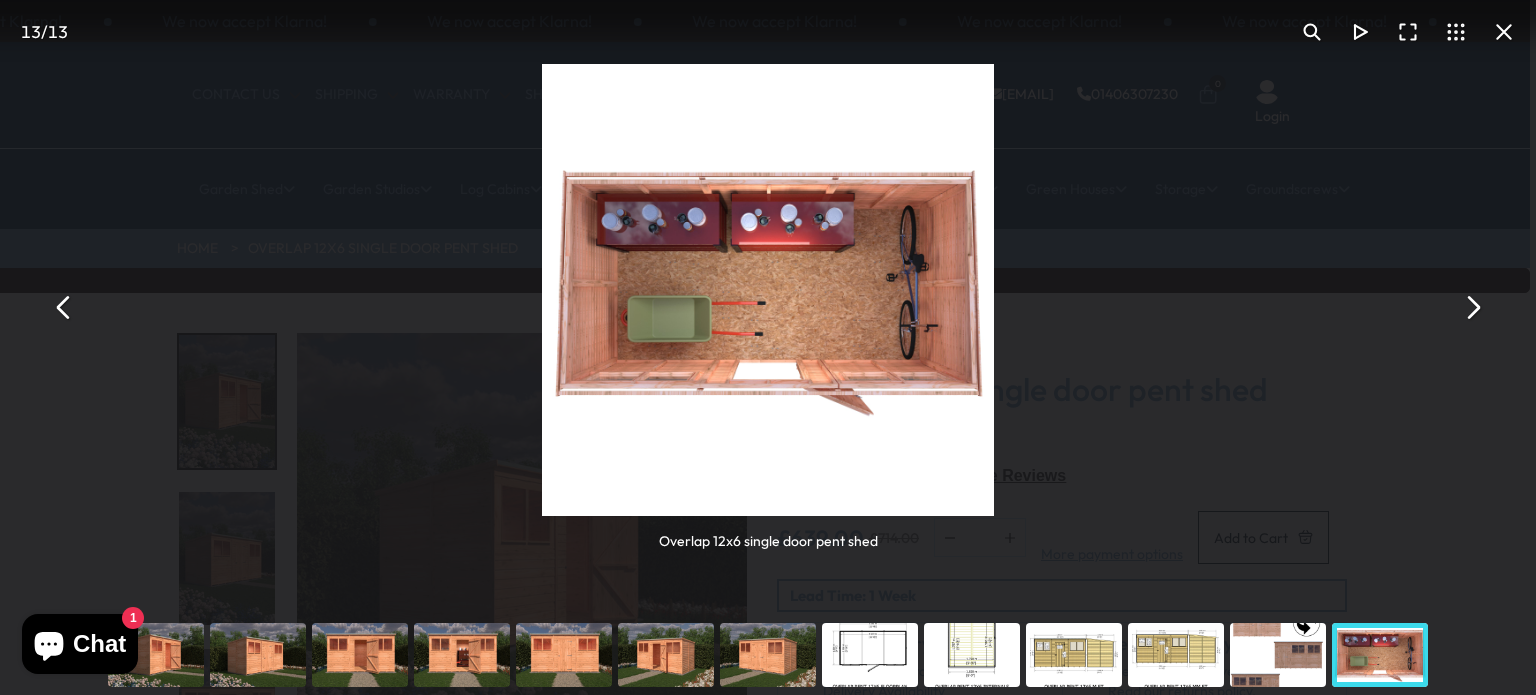 click at bounding box center [64, 308] 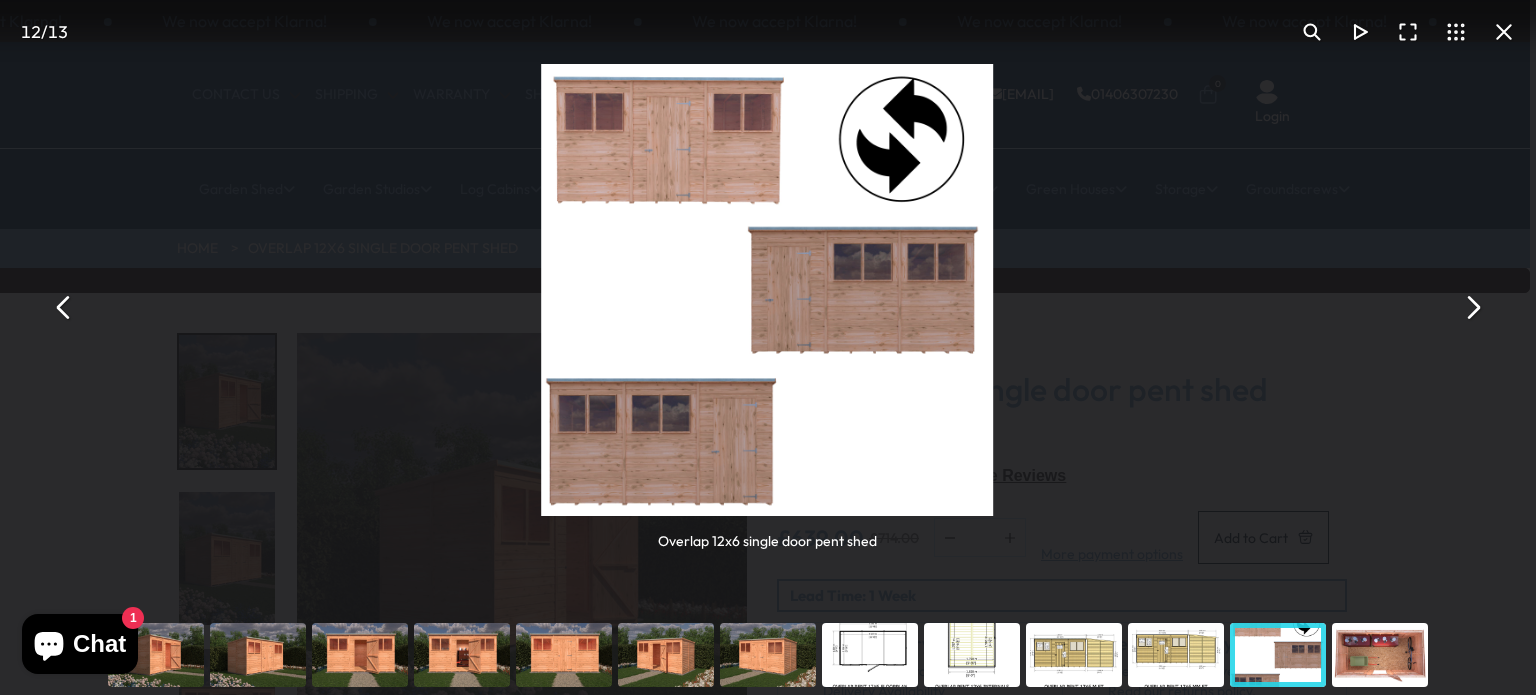 click at bounding box center [64, 308] 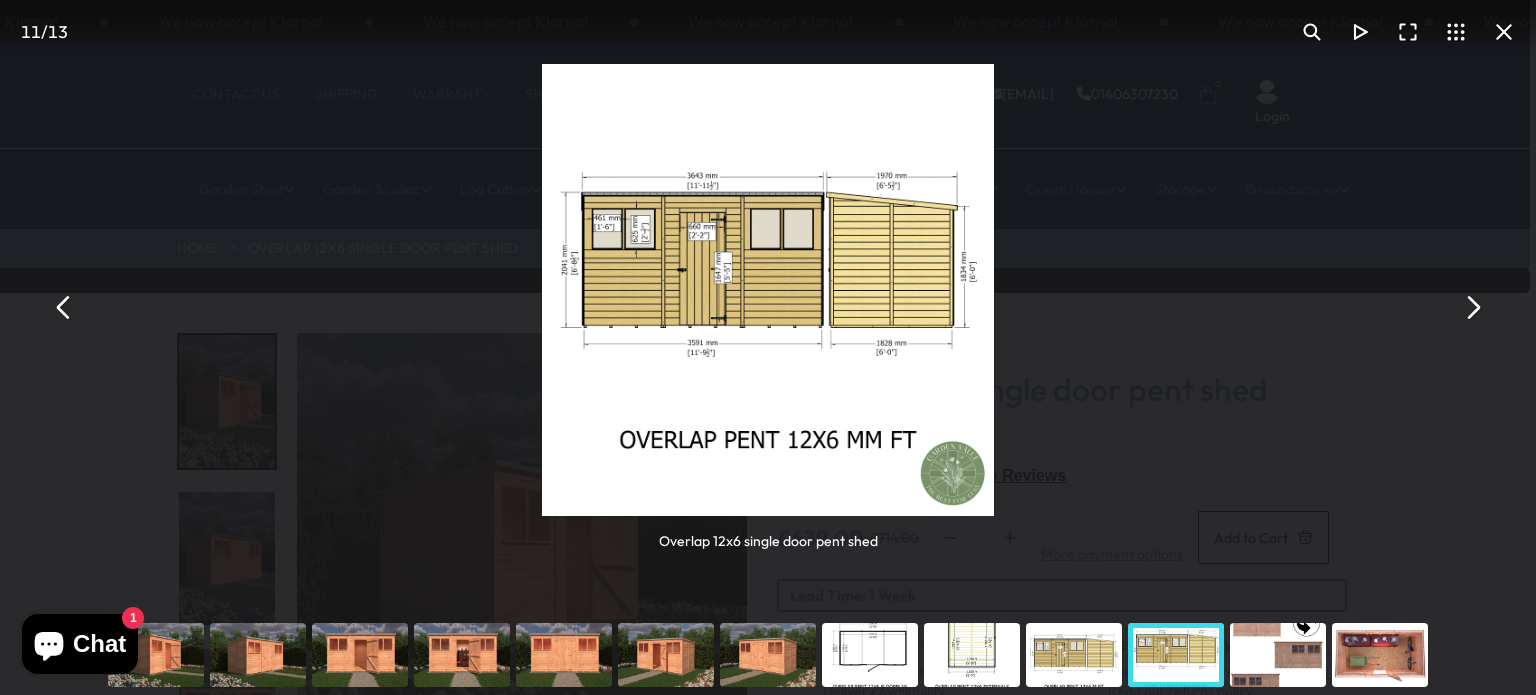 click at bounding box center [64, 308] 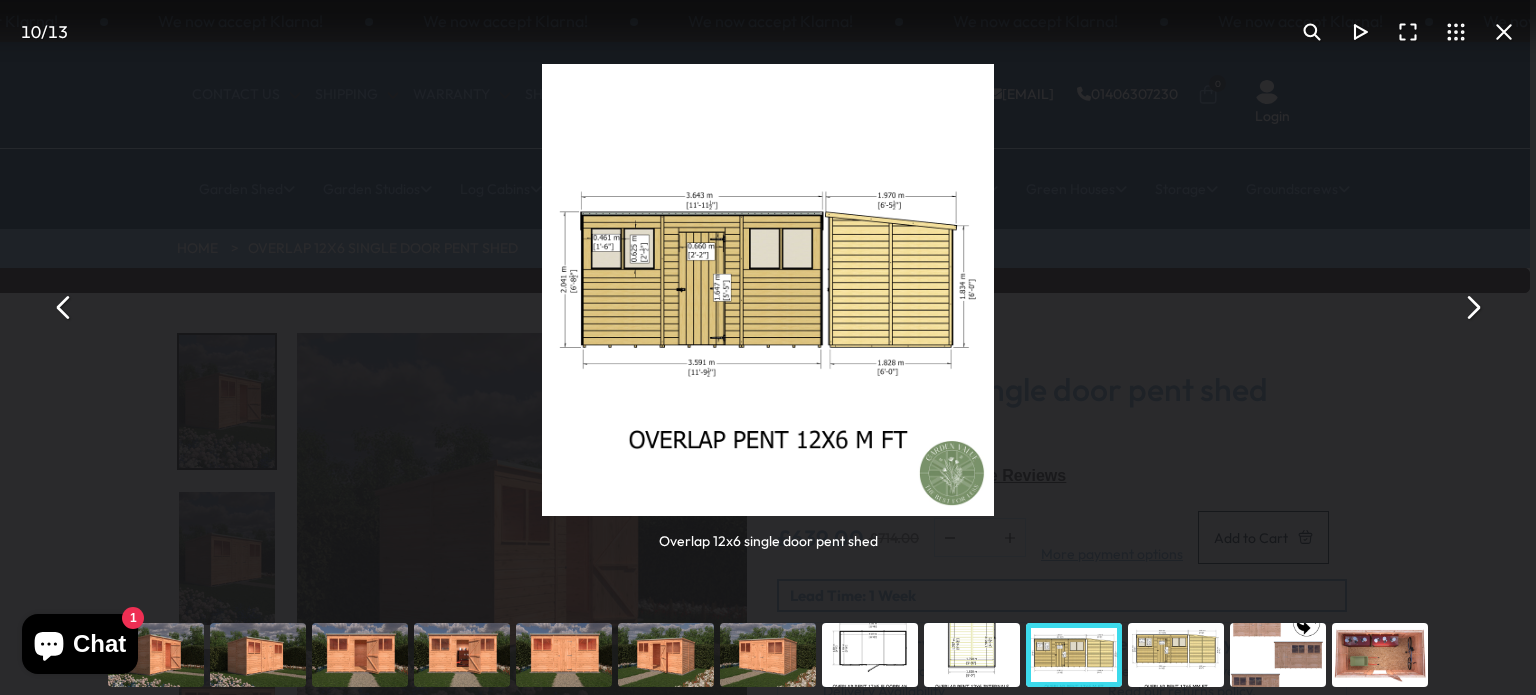 click at bounding box center [64, 308] 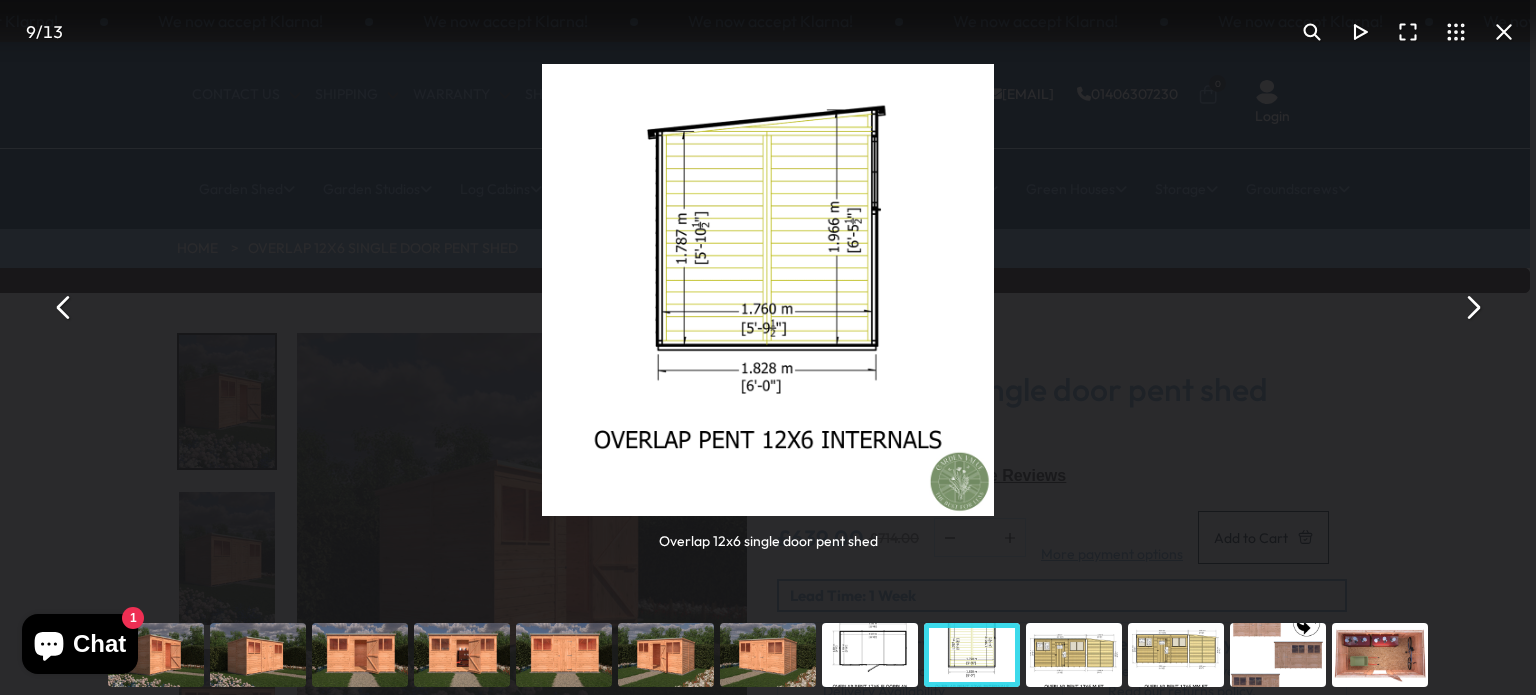 click at bounding box center (64, 308) 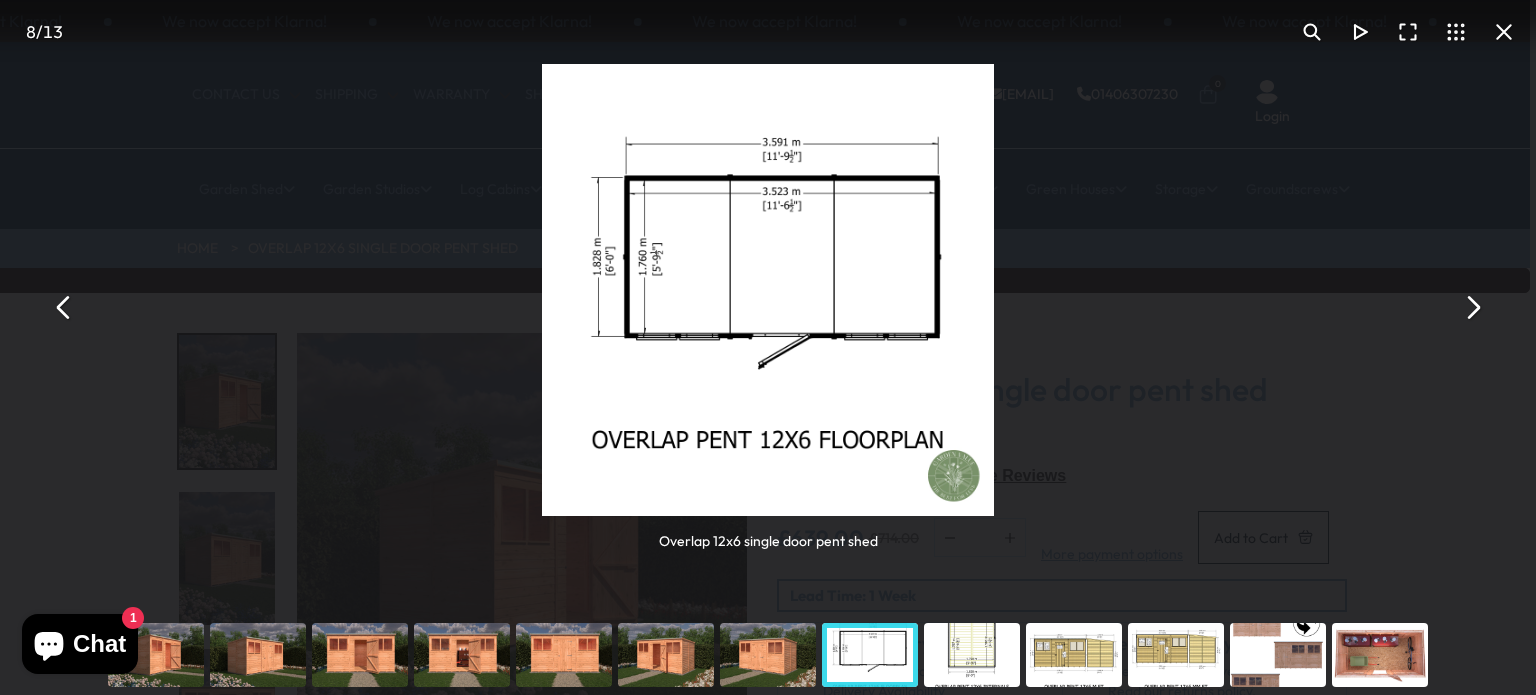click at bounding box center (768, 290) 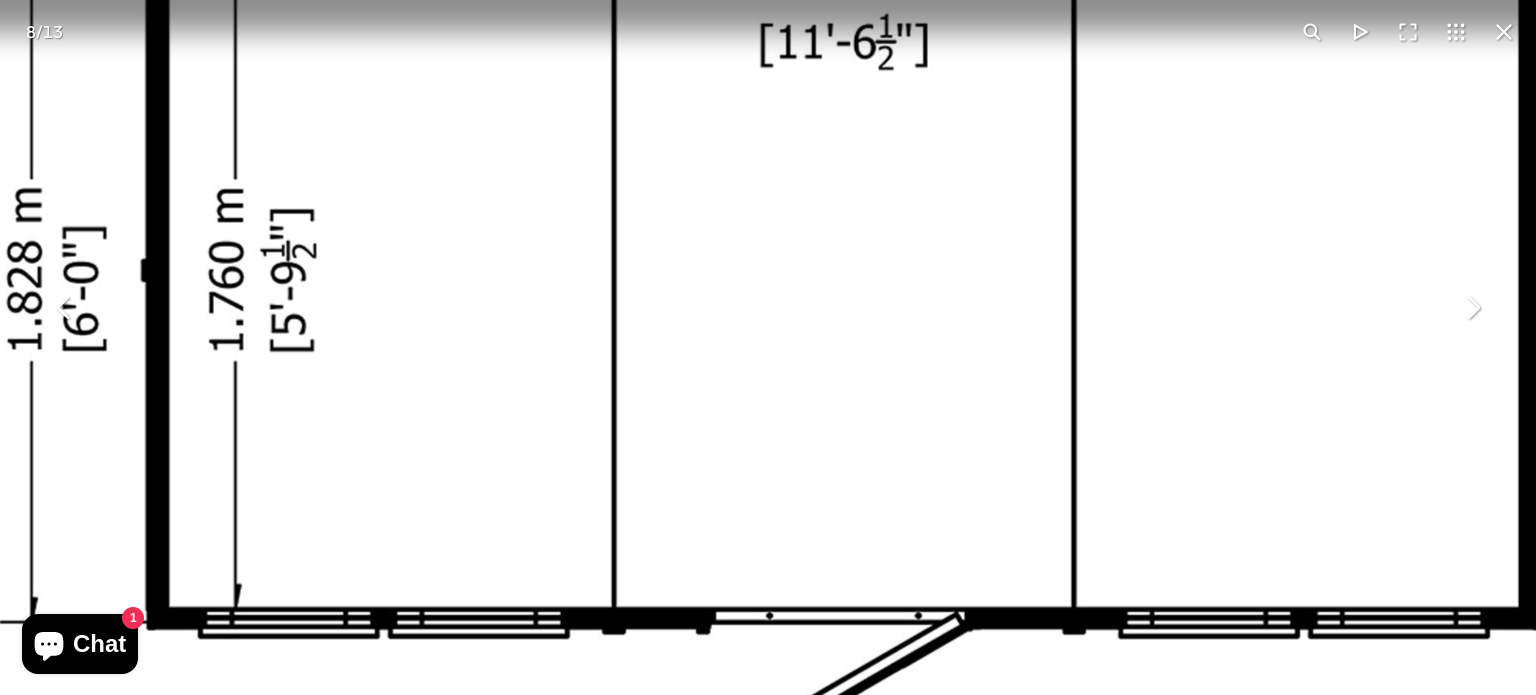 click at bounding box center (782, 417) 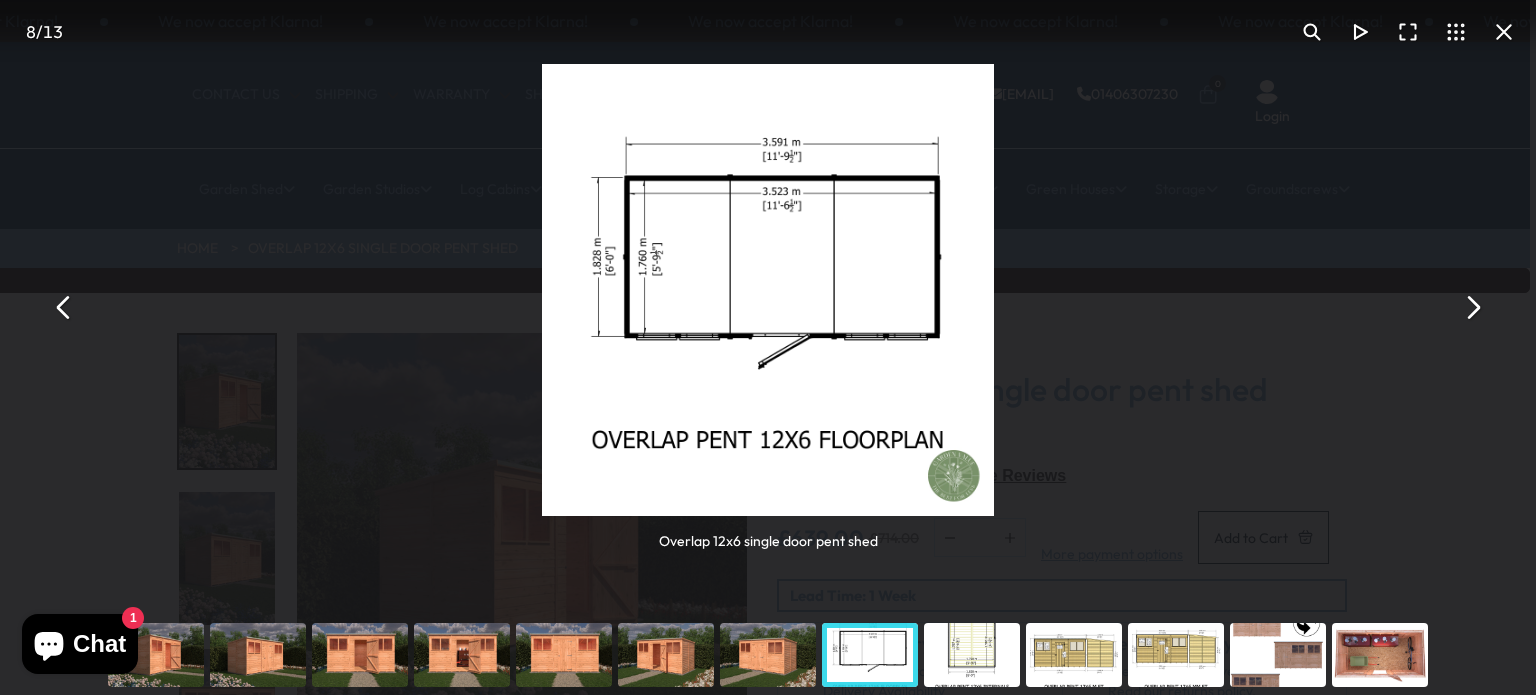 click at bounding box center (64, 308) 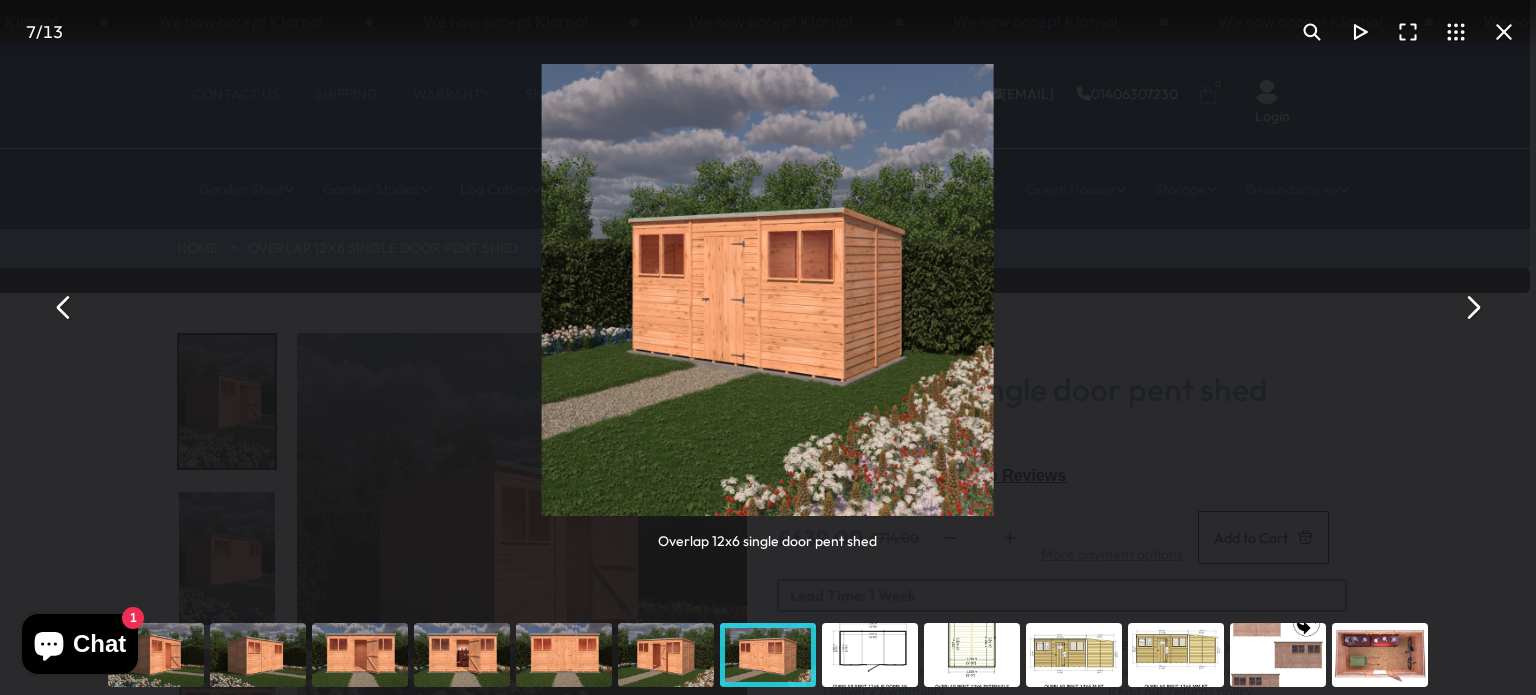 click at bounding box center [64, 308] 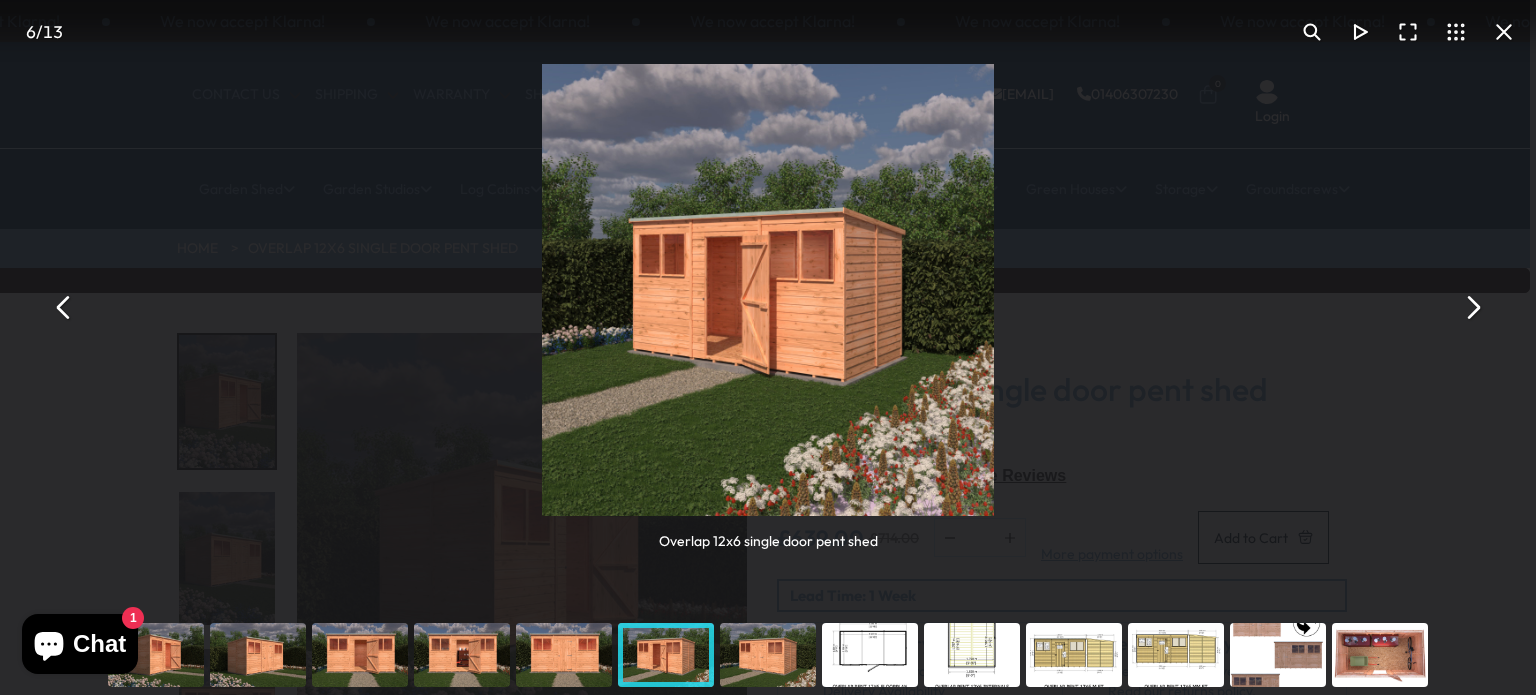 click at bounding box center (64, 308) 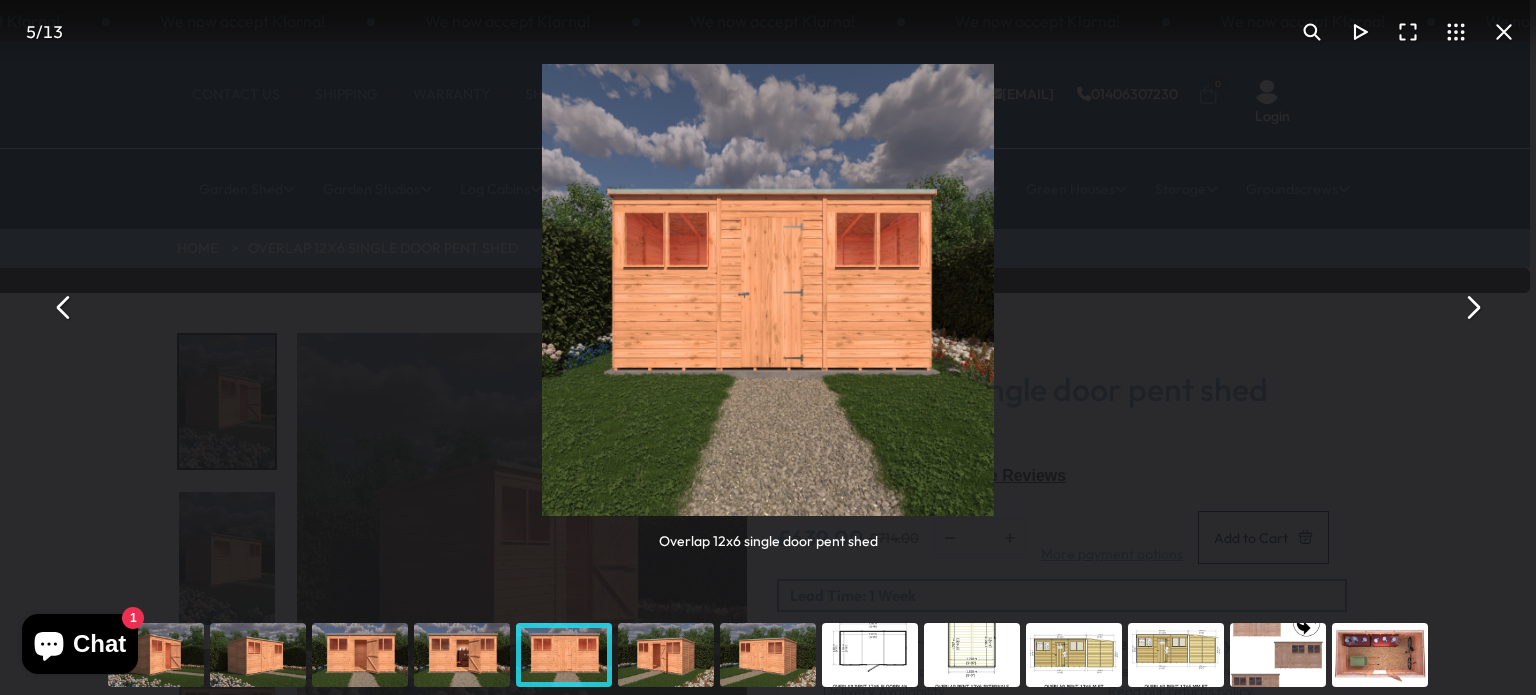click at bounding box center (64, 308) 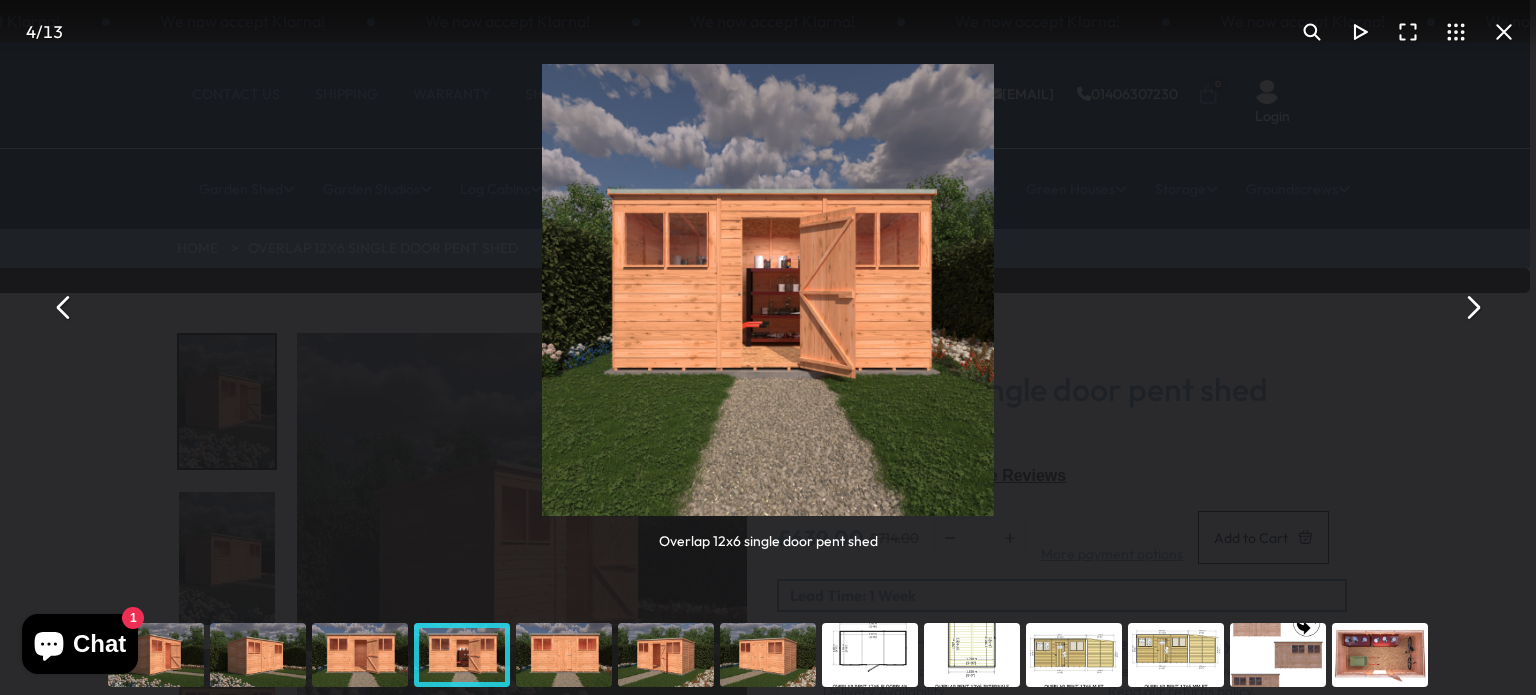 click at bounding box center (64, 308) 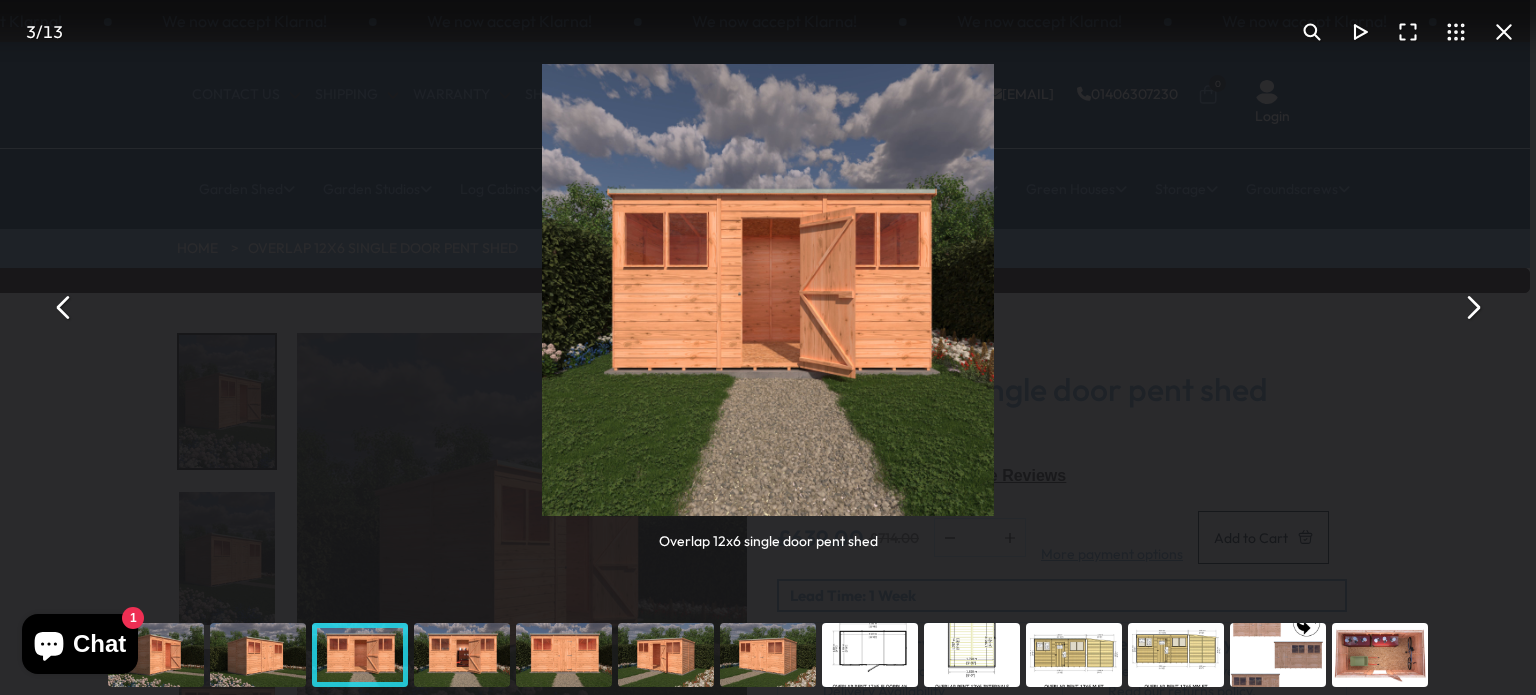 click at bounding box center (64, 308) 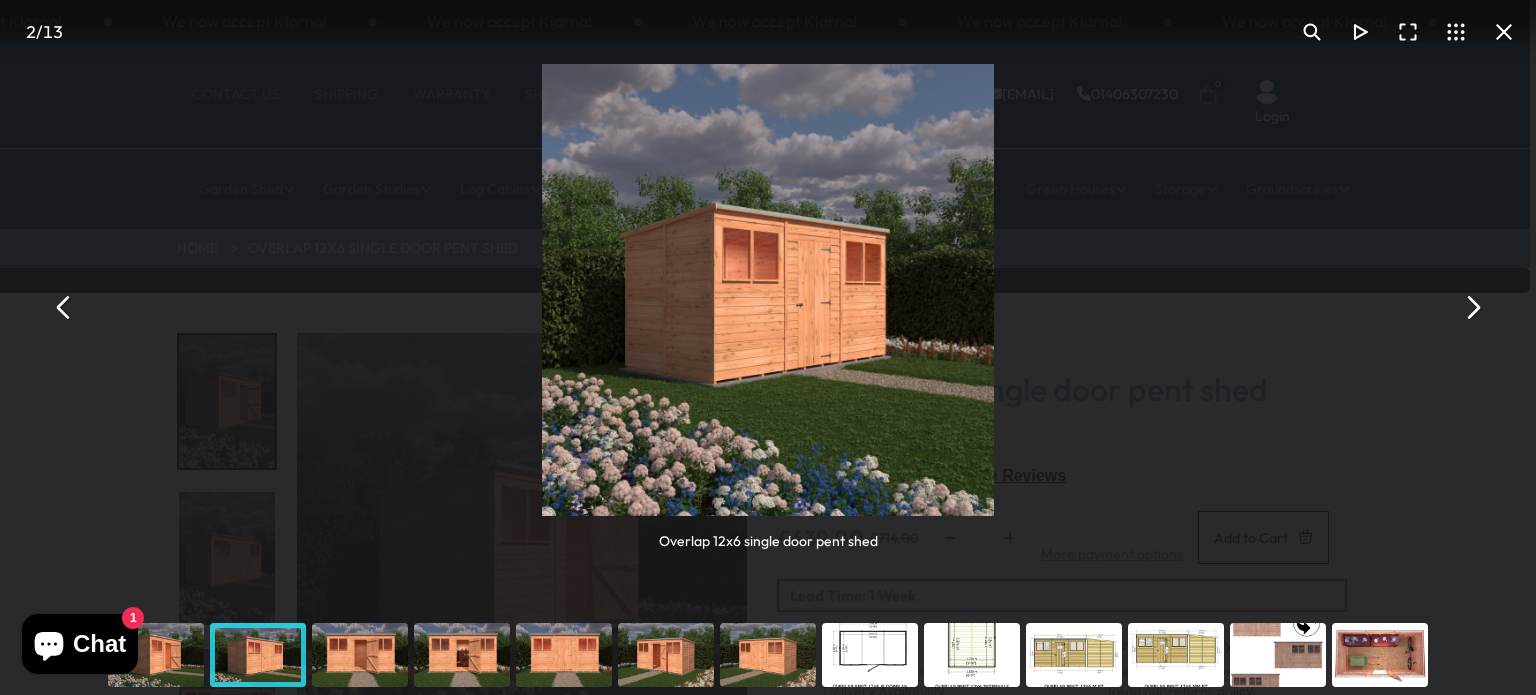 click at bounding box center (64, 308) 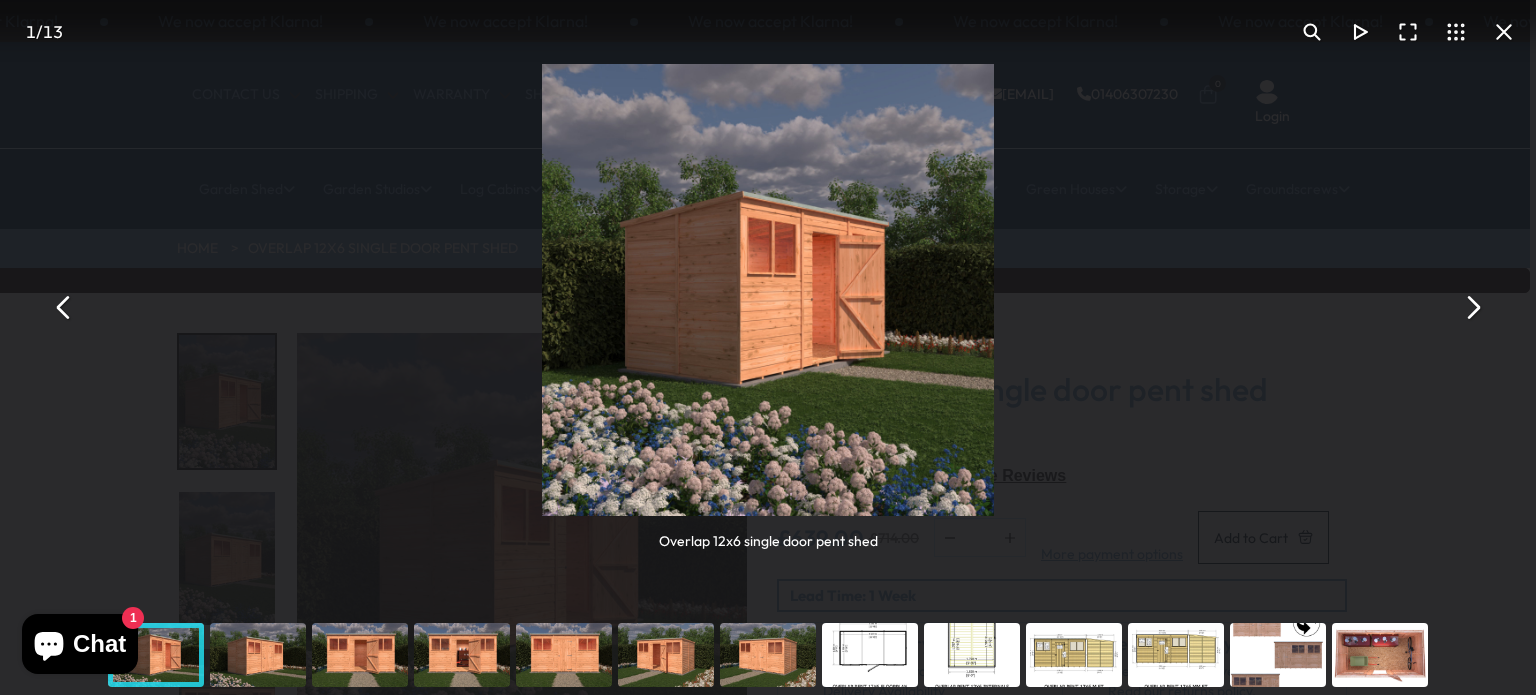click at bounding box center [1472, 308] 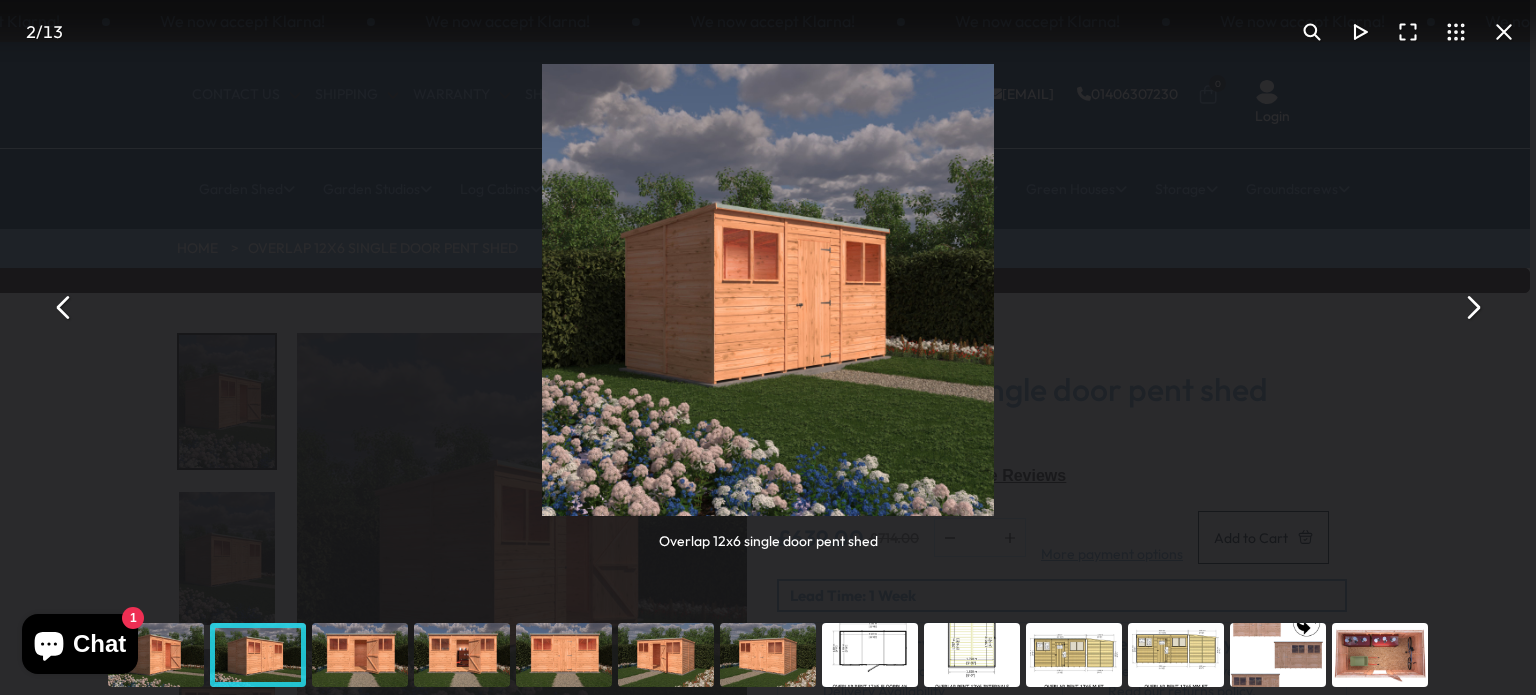 click at bounding box center [64, 308] 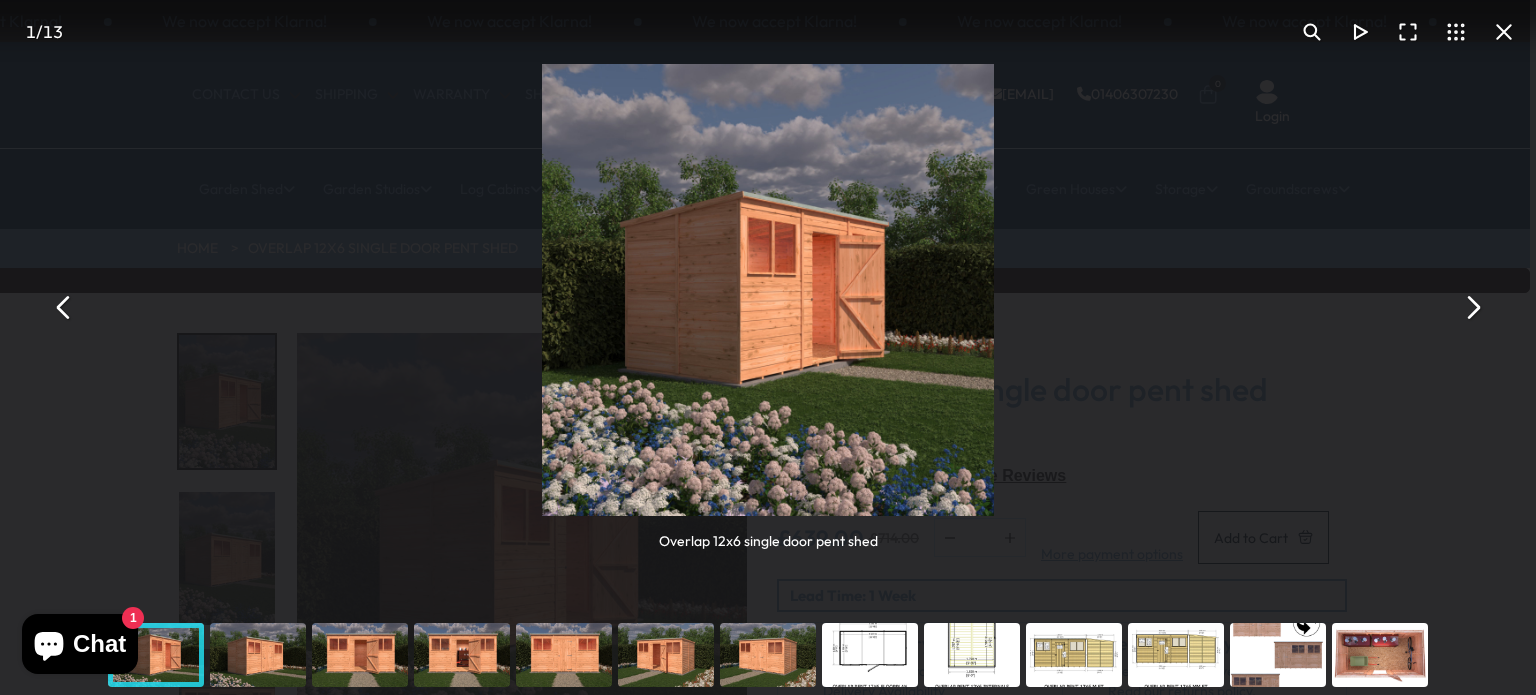 click at bounding box center (64, 308) 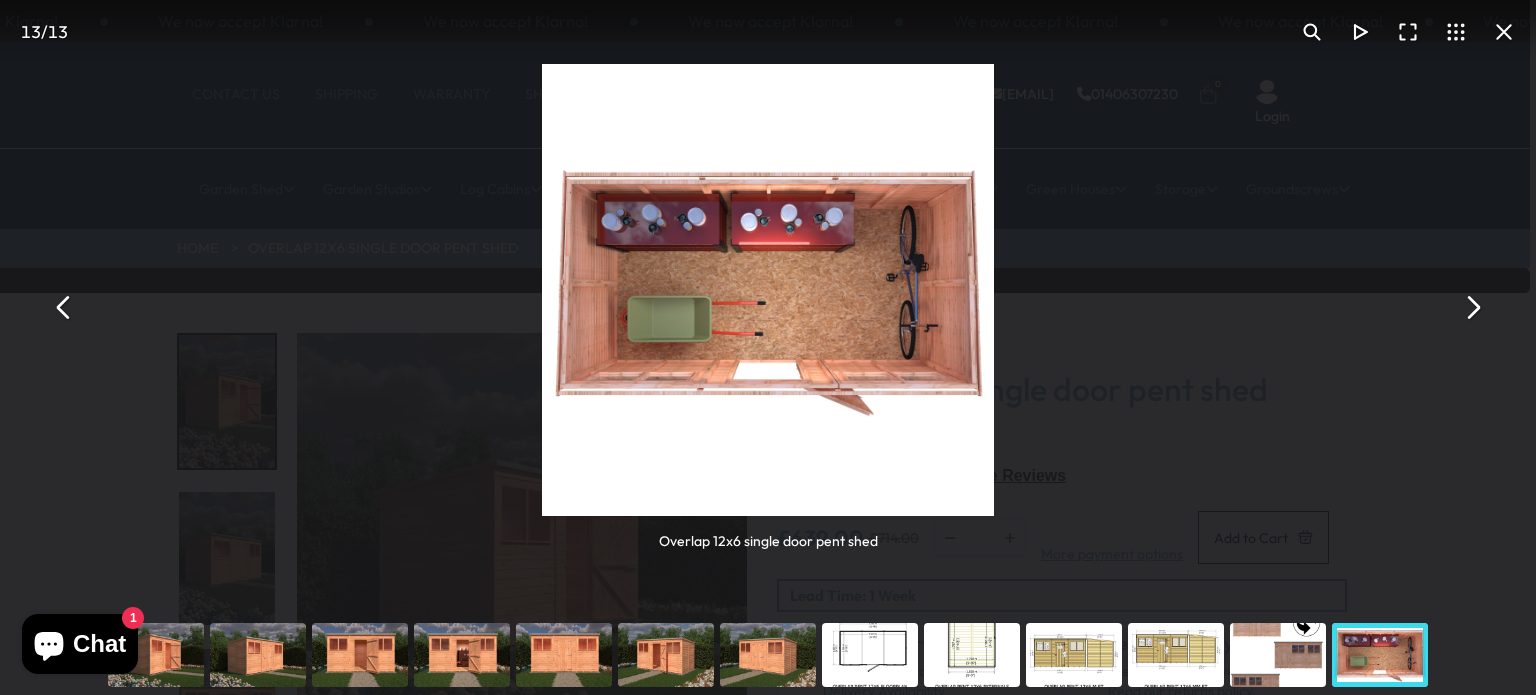 click at bounding box center (1504, 32) 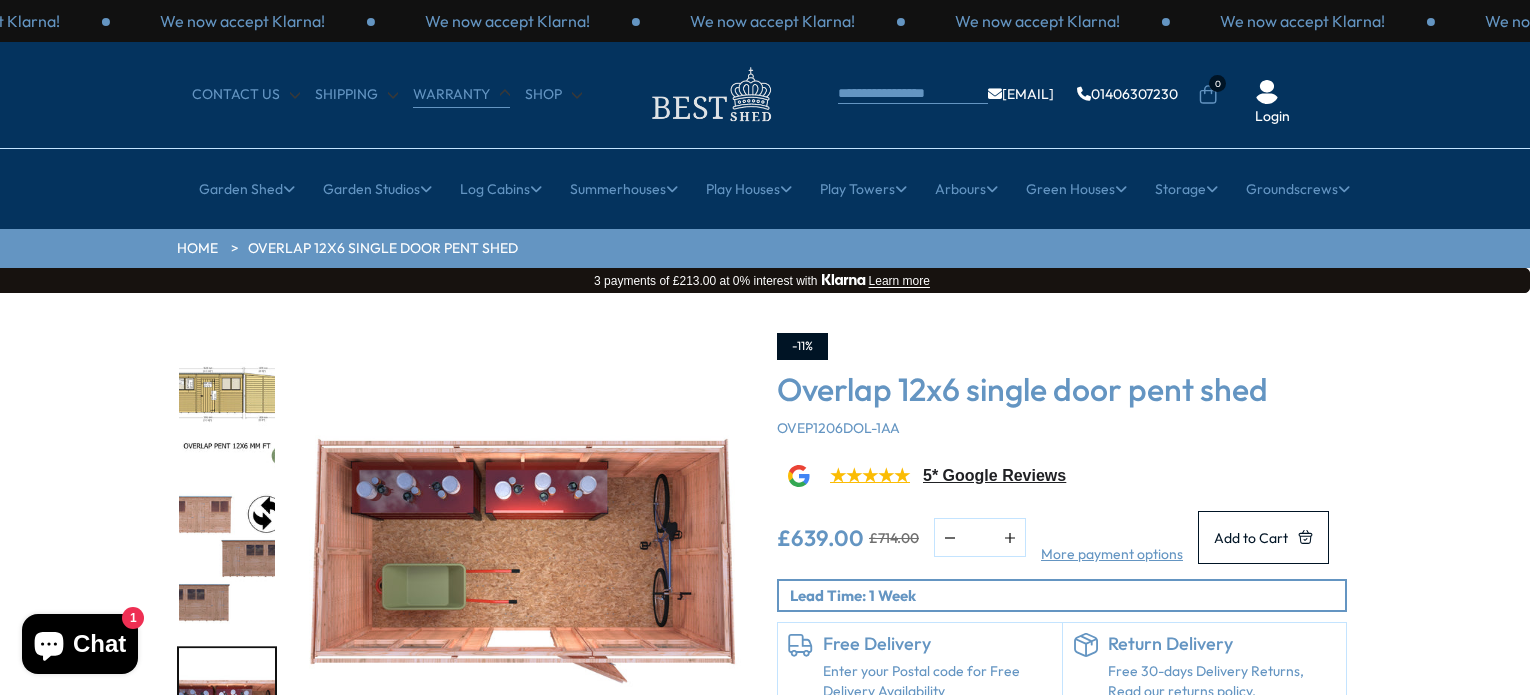 click on "Warranty" at bounding box center [461, 95] 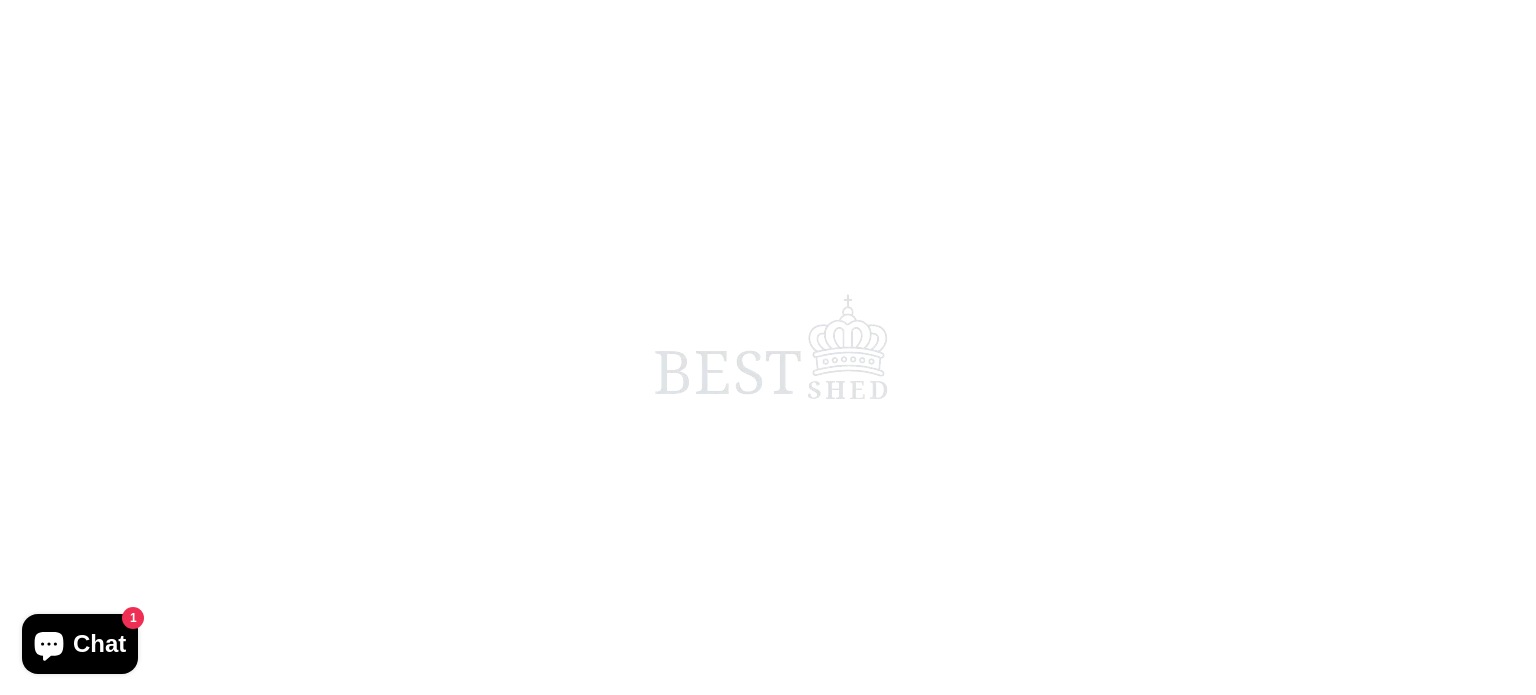 scroll, scrollTop: 0, scrollLeft: 0, axis: both 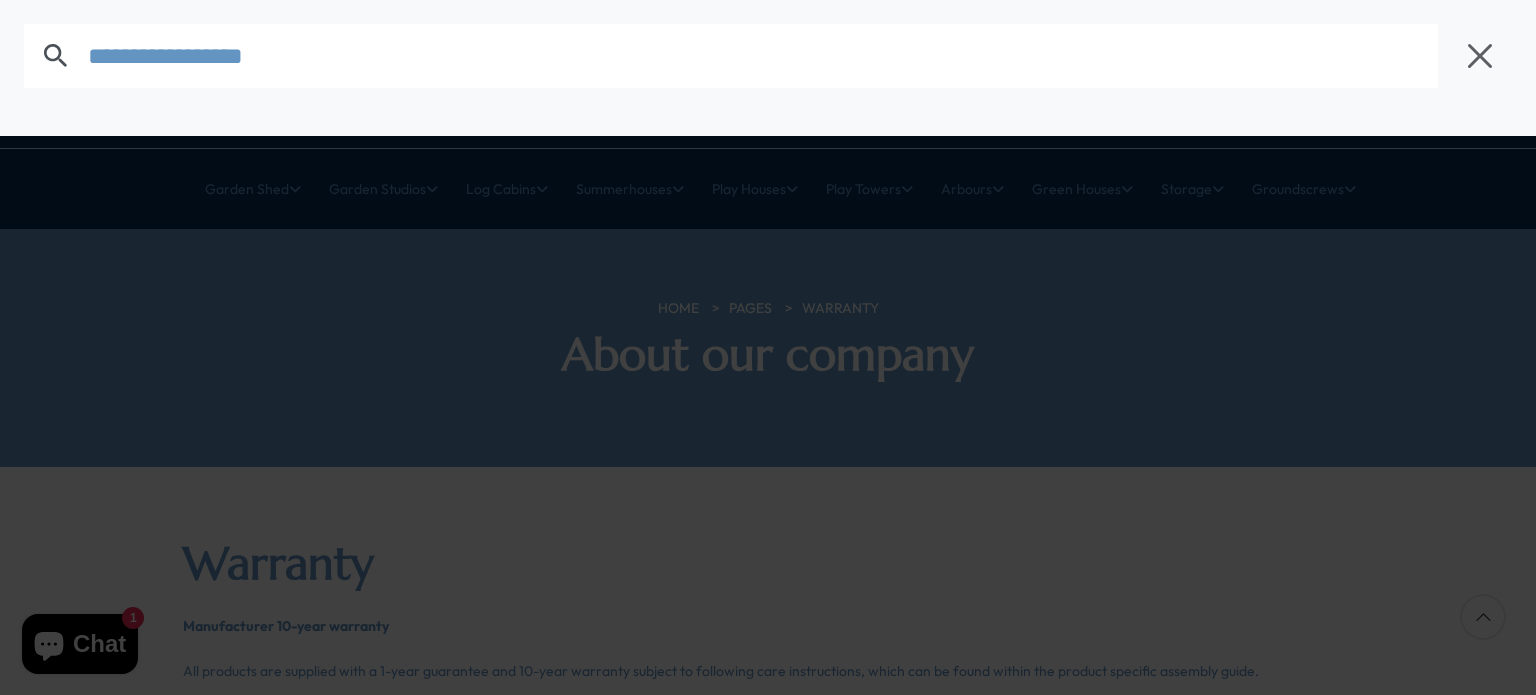 click 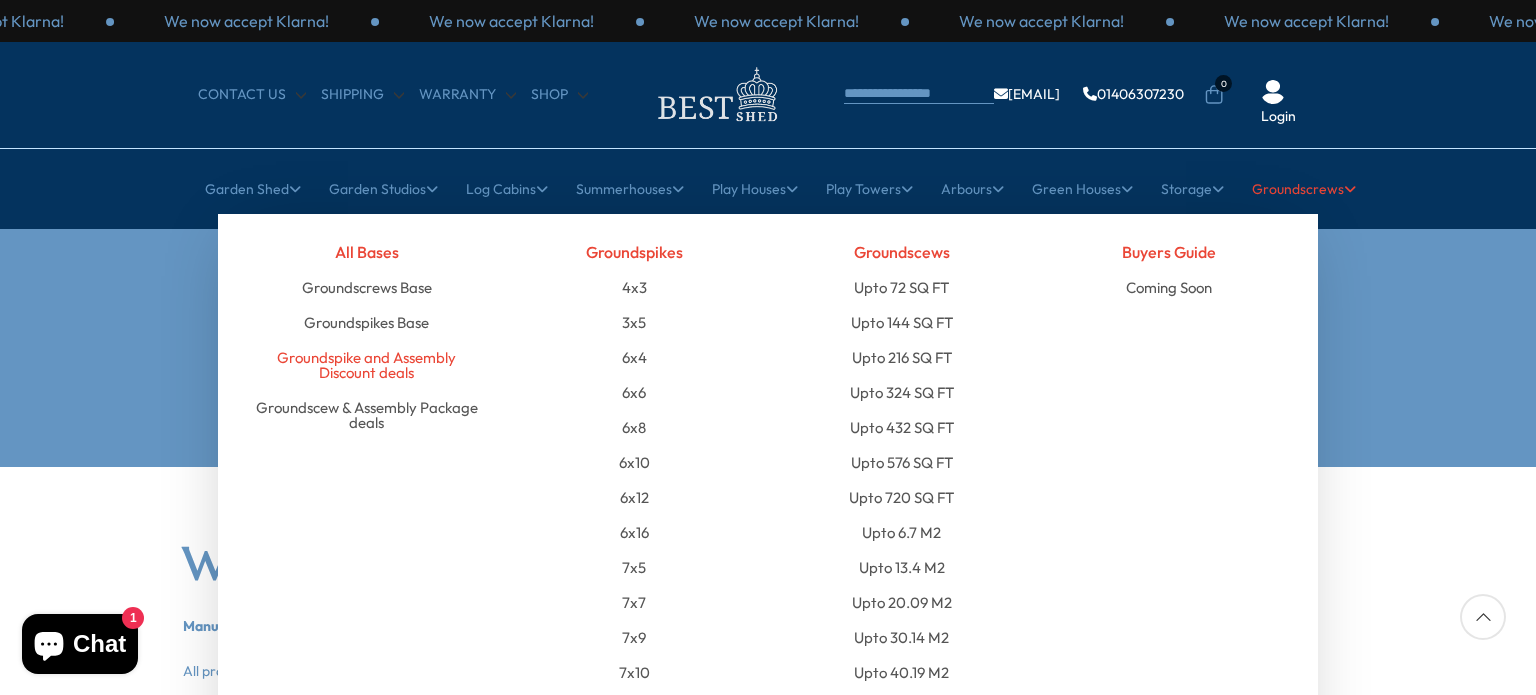click on "Groundspike and Assembly Discount deals" at bounding box center (367, 365) 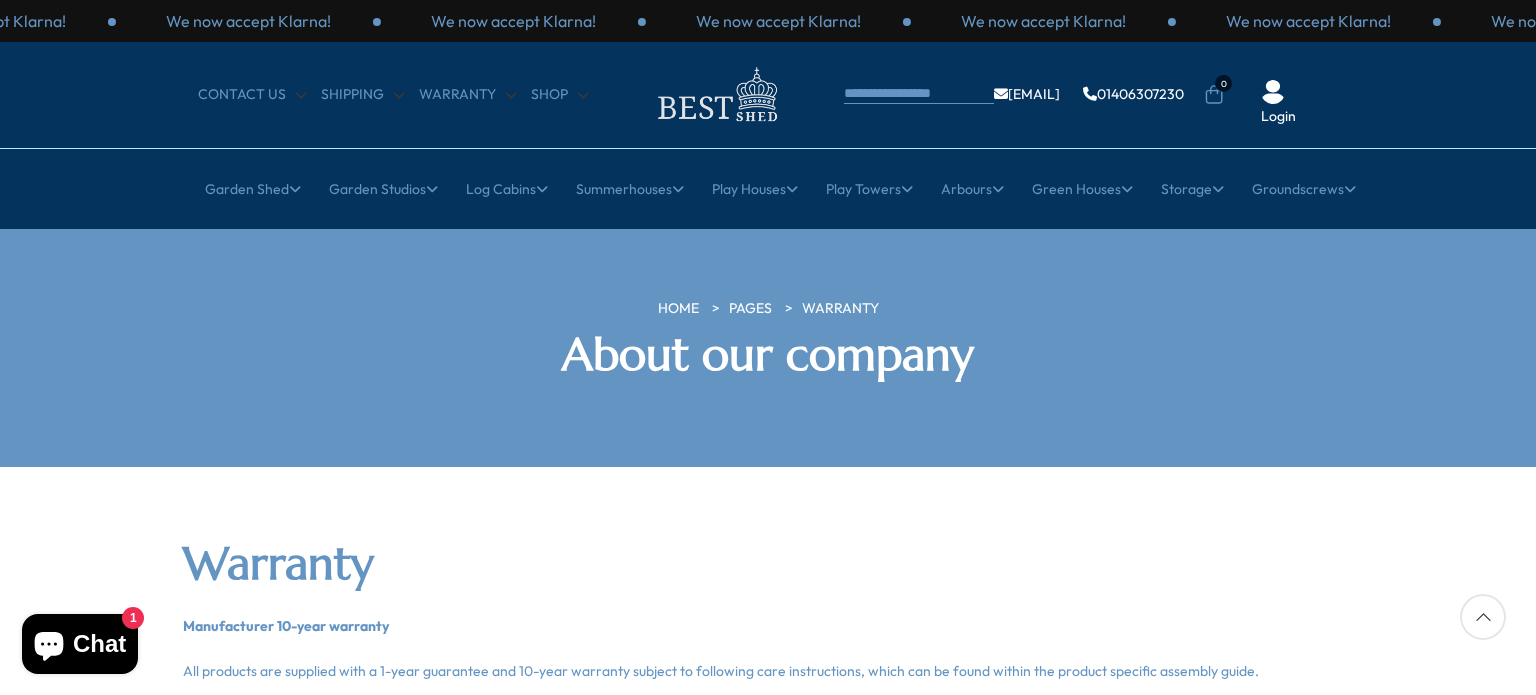 click on "Warranty
Manufacturer 10-year warranty
All products are supplied with a 1-year guarantee and 10-year warranty subject to following care instructions, which can be found within the product specific assembly guide.
Brief overview:
The following product categories are supplied with a factory preservative treatment base coat as standard, which is designed to protect your garden building during transit and prior to assembly.
Garden Sheds
Summerhouses
Playhouses
Storage
We recommend that all timber components are treated prior to assembly, additional coats should be applied to the underside of the floor.
Please follow the care instructions provided with your chosen garden product for specifics.
Log Cabins
Supplied with pressure treated floor joists.
Once assembled we recommend following the care instructions provided.
Arbours
Some are supplied with pressure treated timber components which will improve the timbers longevity and protection against rot." at bounding box center [768, 1392] 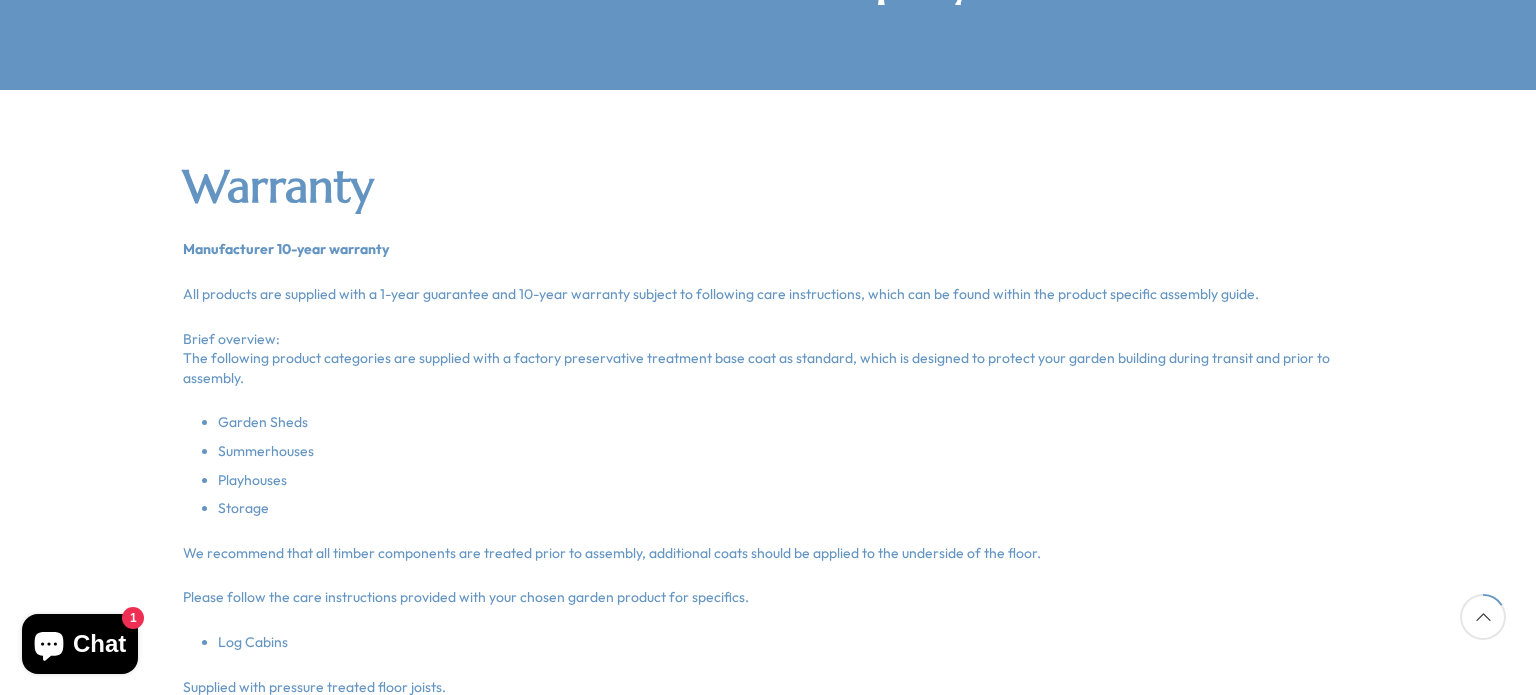scroll, scrollTop: 422, scrollLeft: 0, axis: vertical 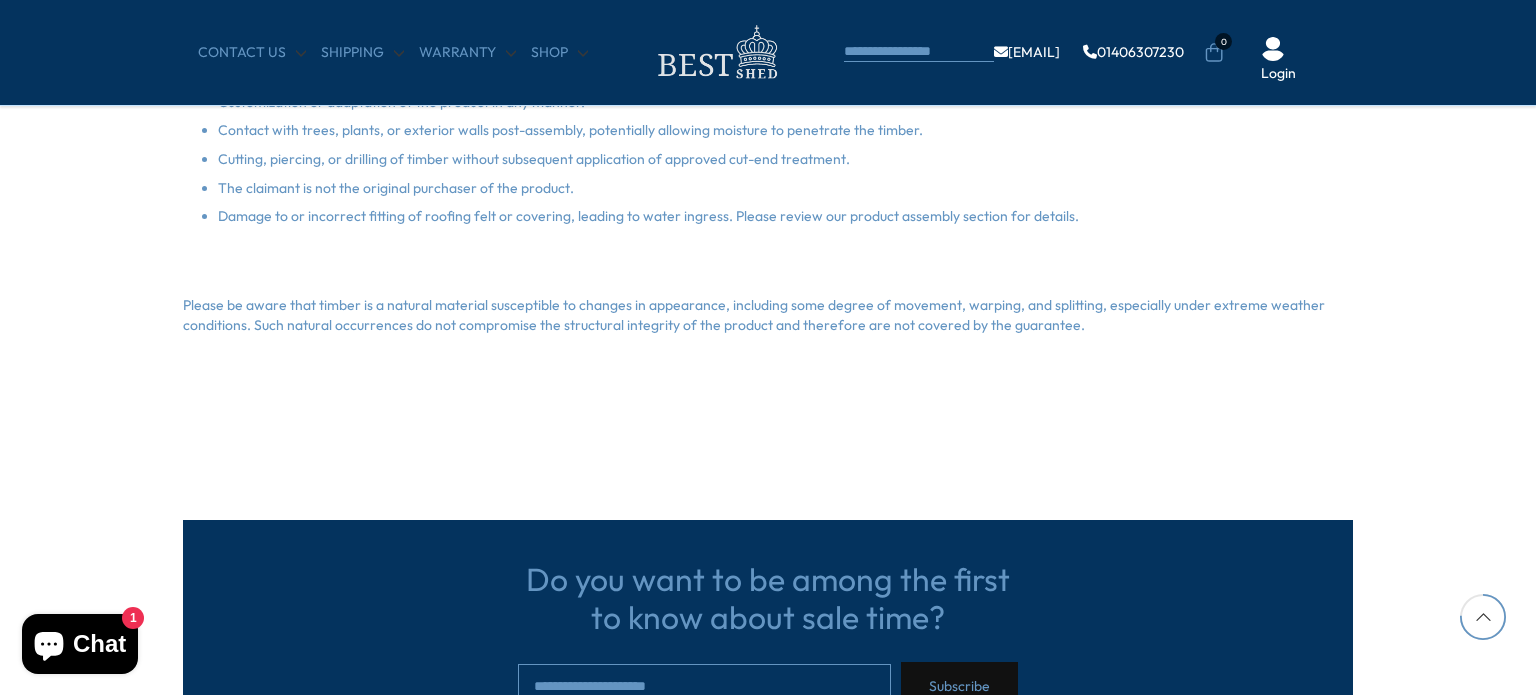type 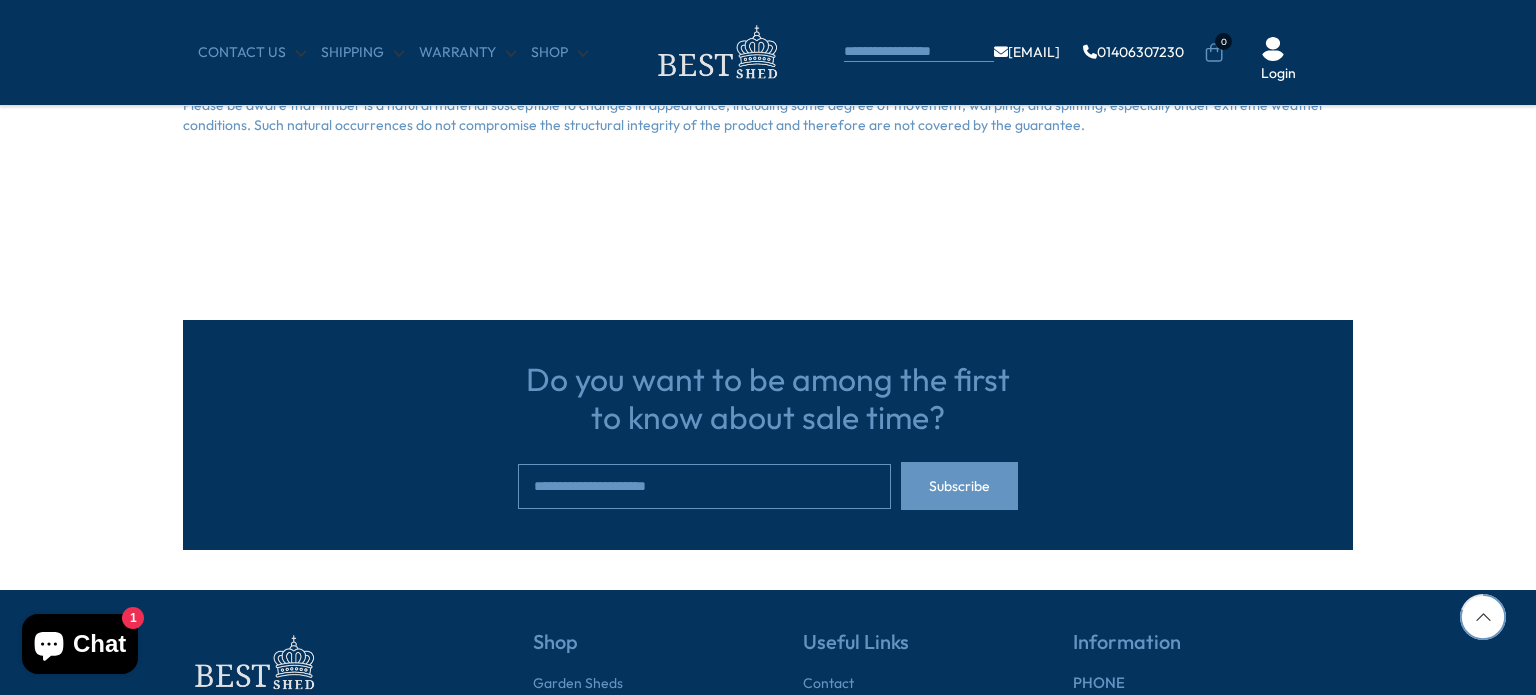 scroll, scrollTop: 1918, scrollLeft: 0, axis: vertical 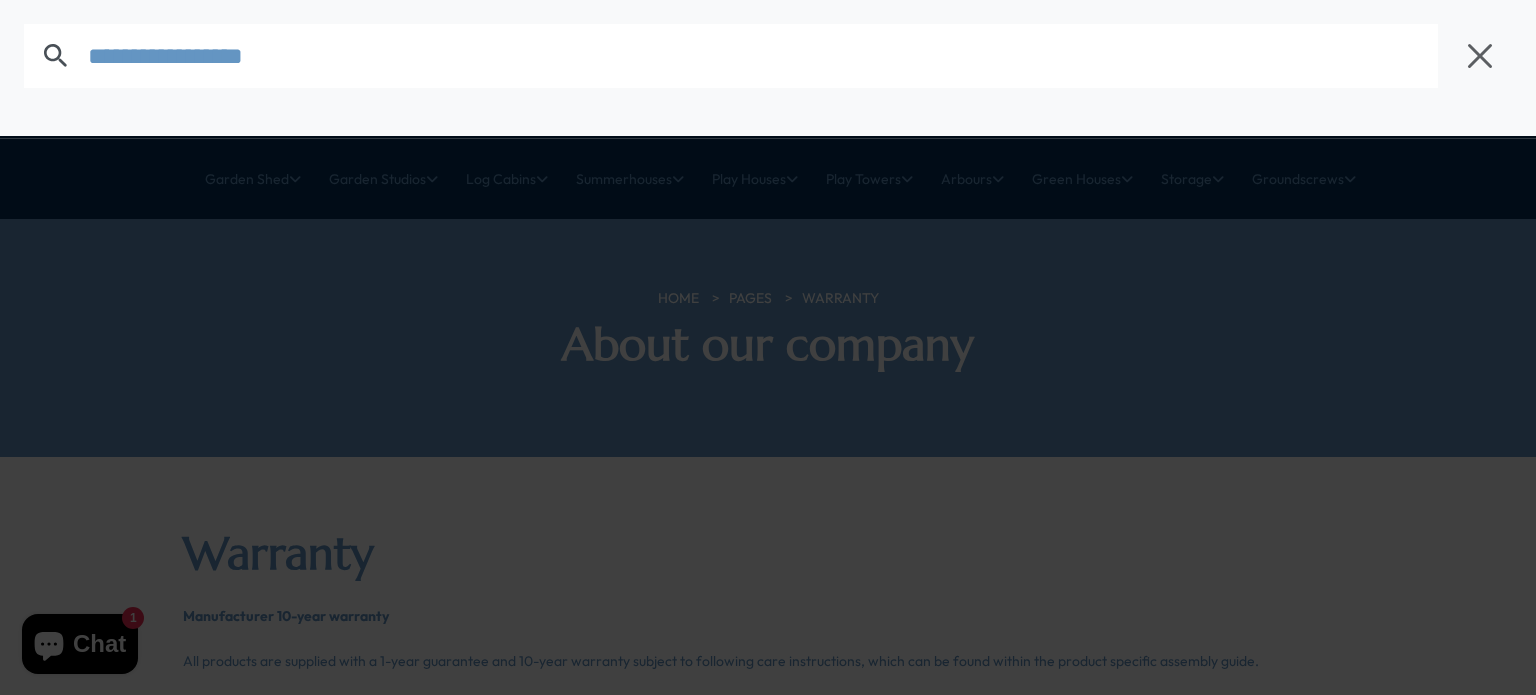 click at bounding box center [768, 347] 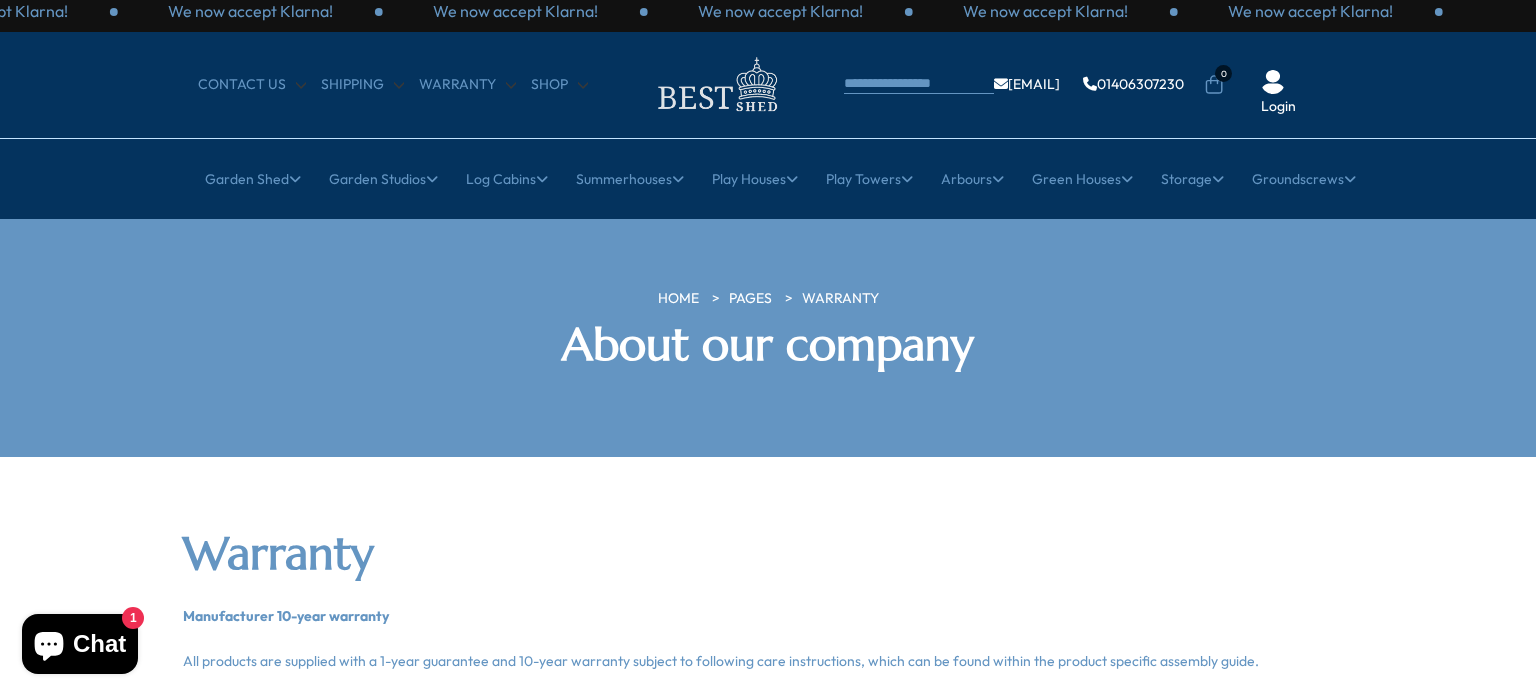 scroll, scrollTop: 0, scrollLeft: 0, axis: both 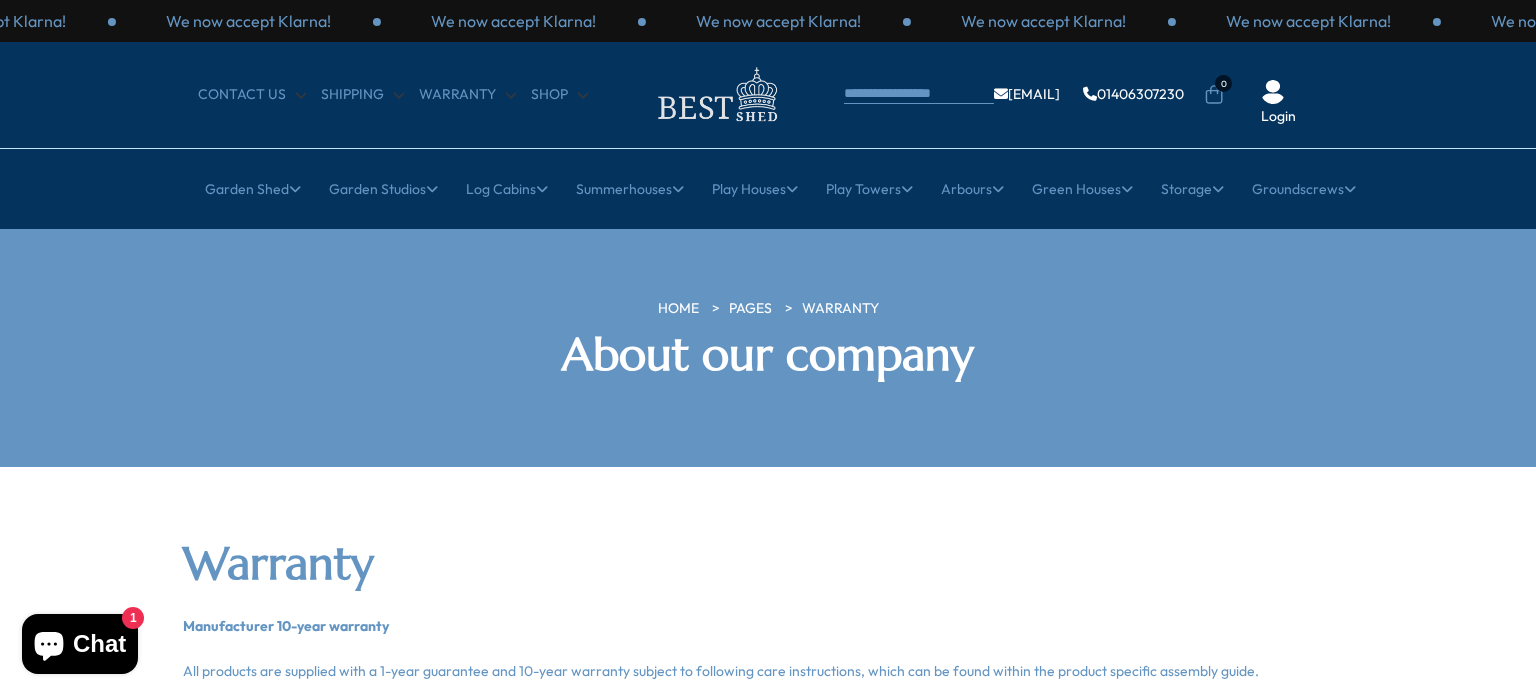 click on "PAGES" at bounding box center (750, 309) 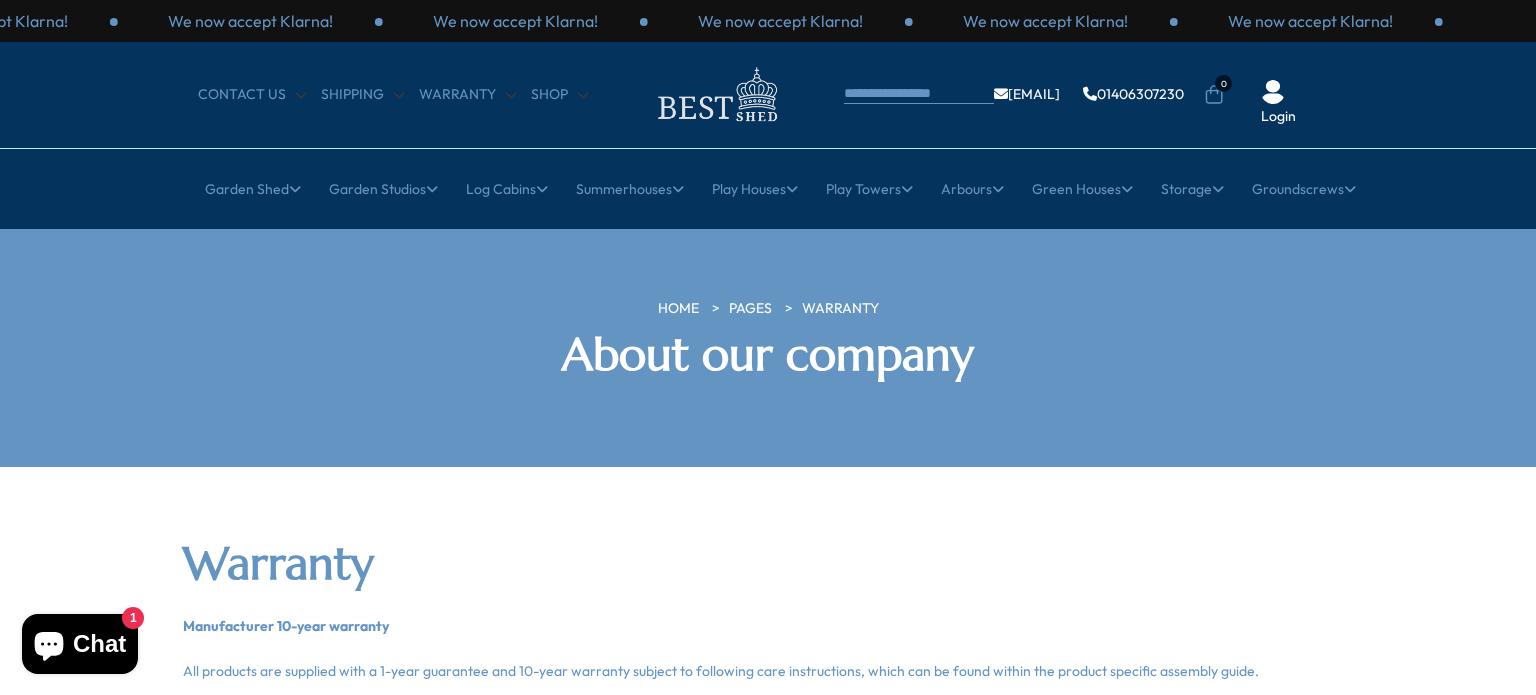 click on "PAGES" at bounding box center [750, 309] 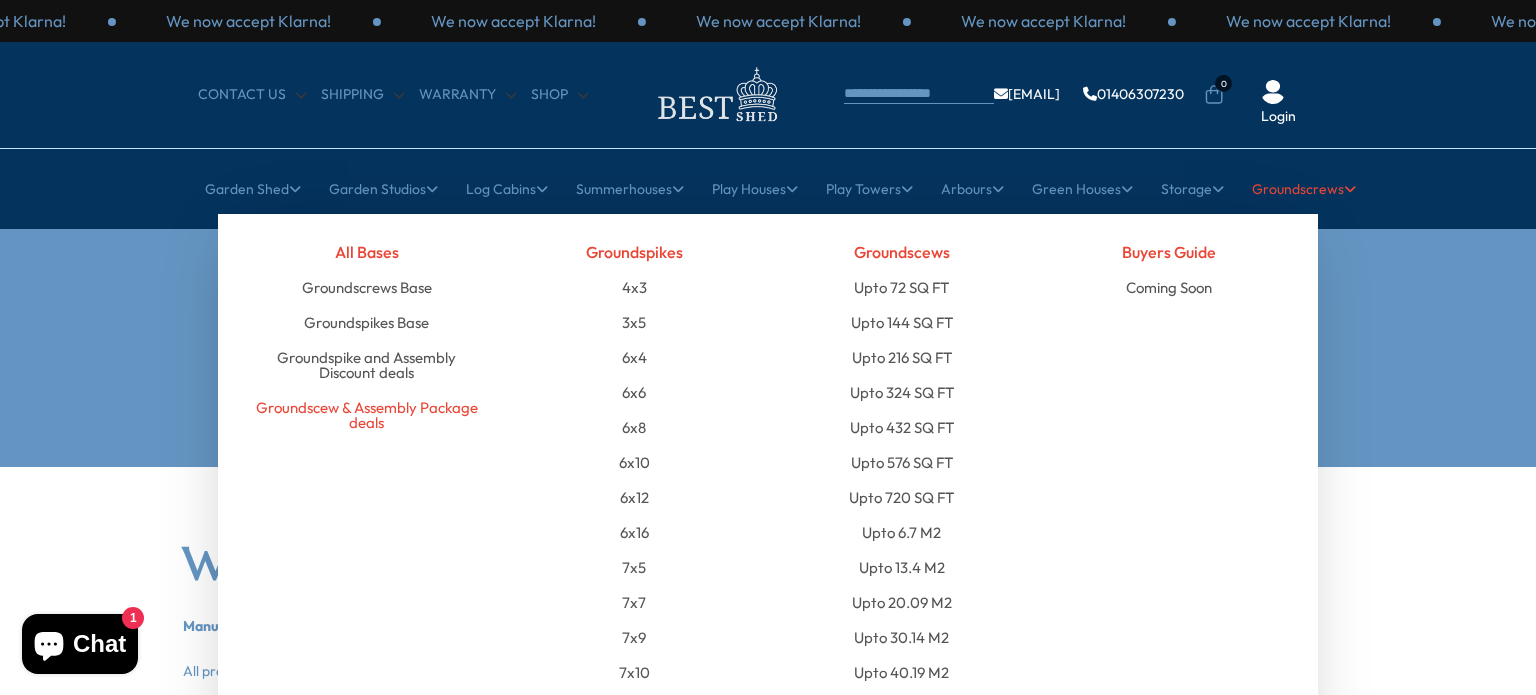 click on "Groundscew & Assembly Package deals" at bounding box center [367, 415] 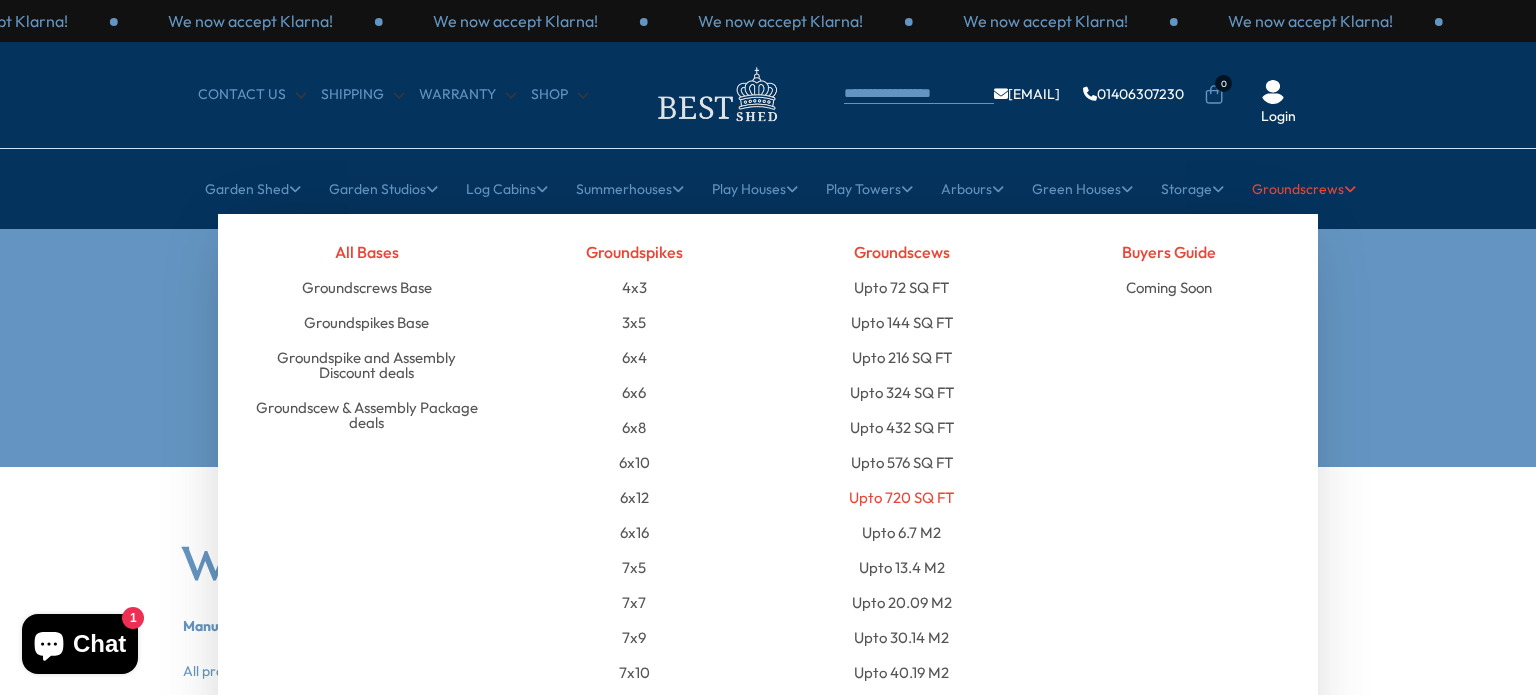 click on "Upto 720 SQ FT" at bounding box center [901, 497] 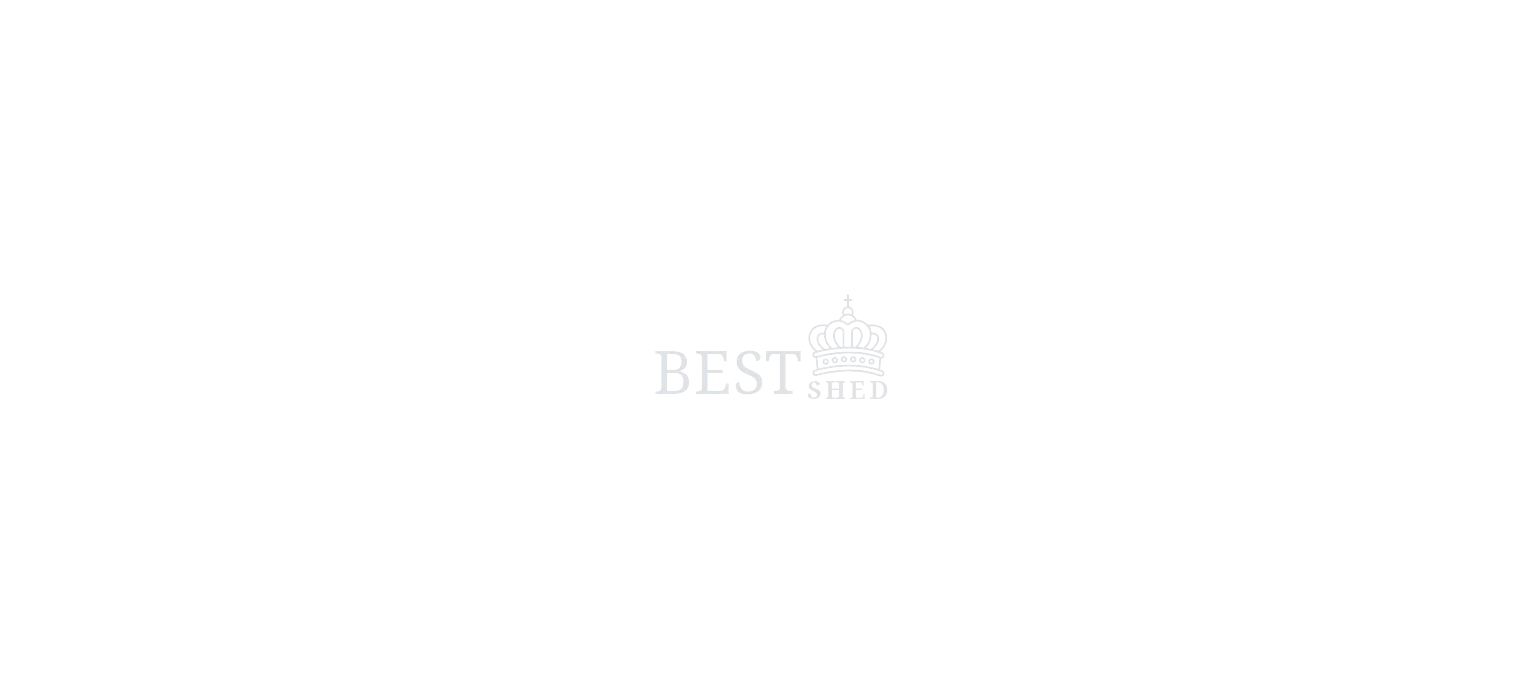 scroll, scrollTop: 0, scrollLeft: 0, axis: both 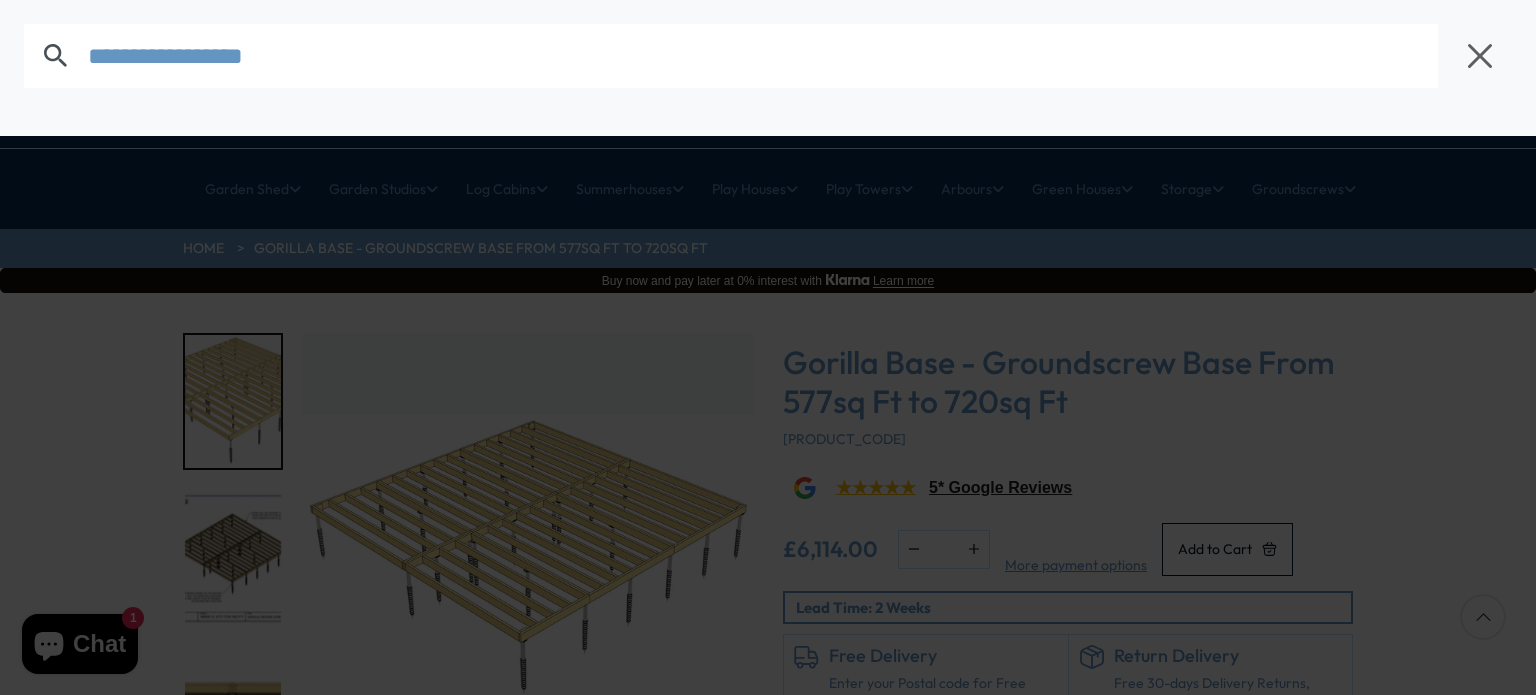 click at bounding box center [768, 347] 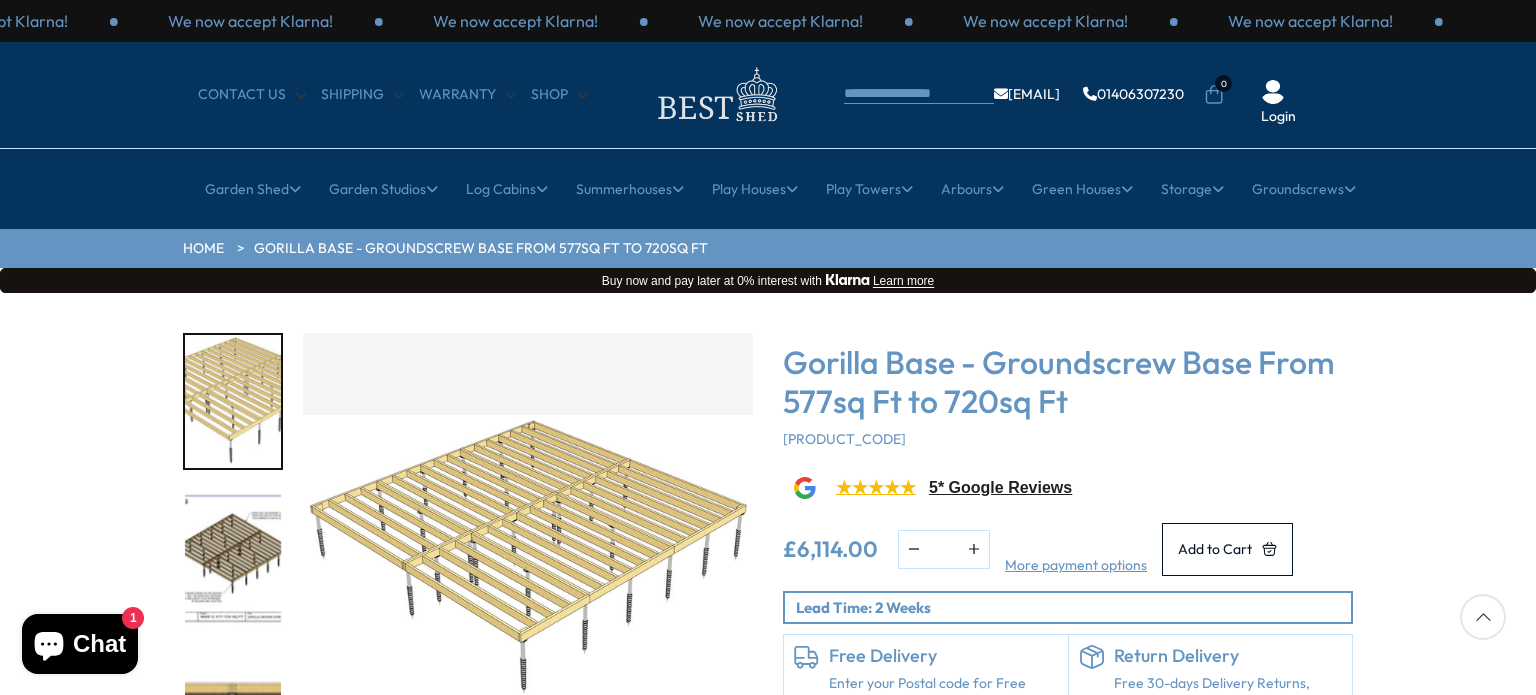 scroll, scrollTop: 0, scrollLeft: 0, axis: both 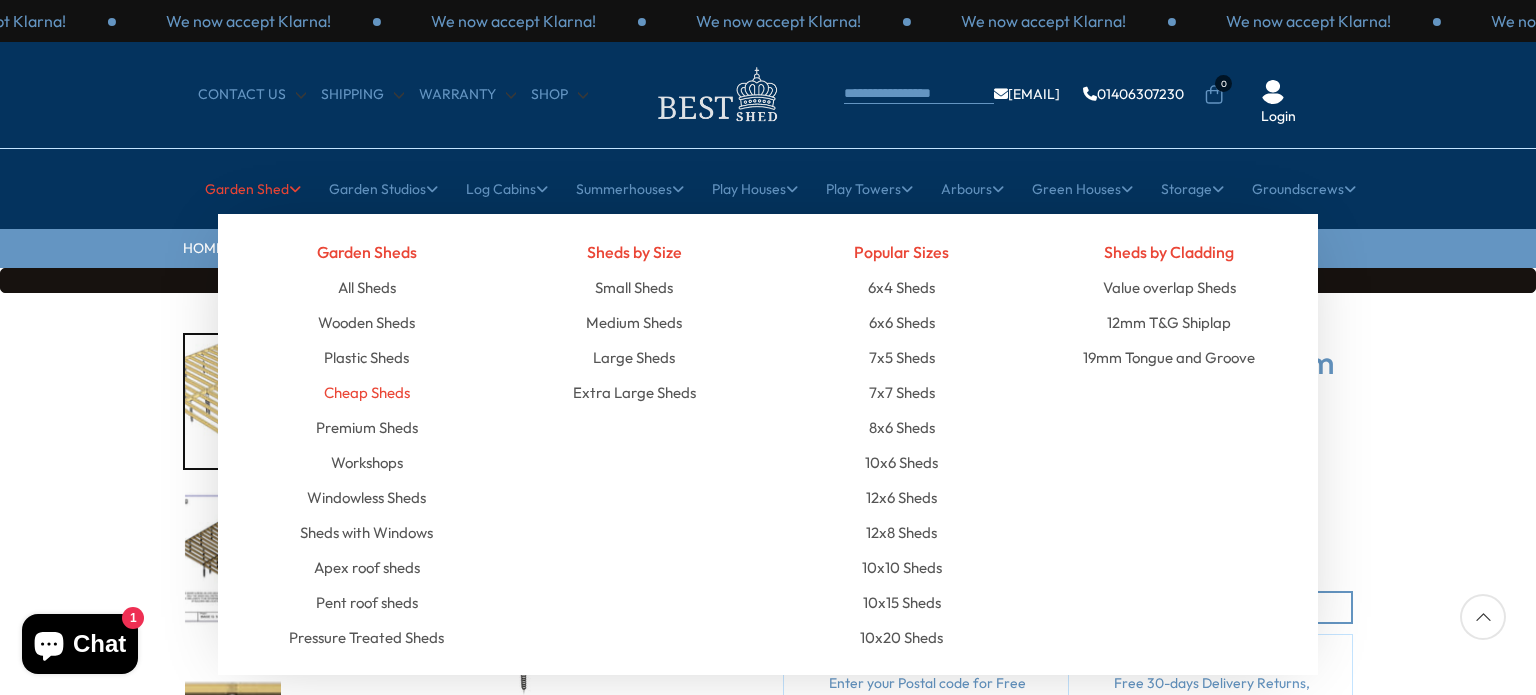 click on "Cheap Sheds" at bounding box center [367, 392] 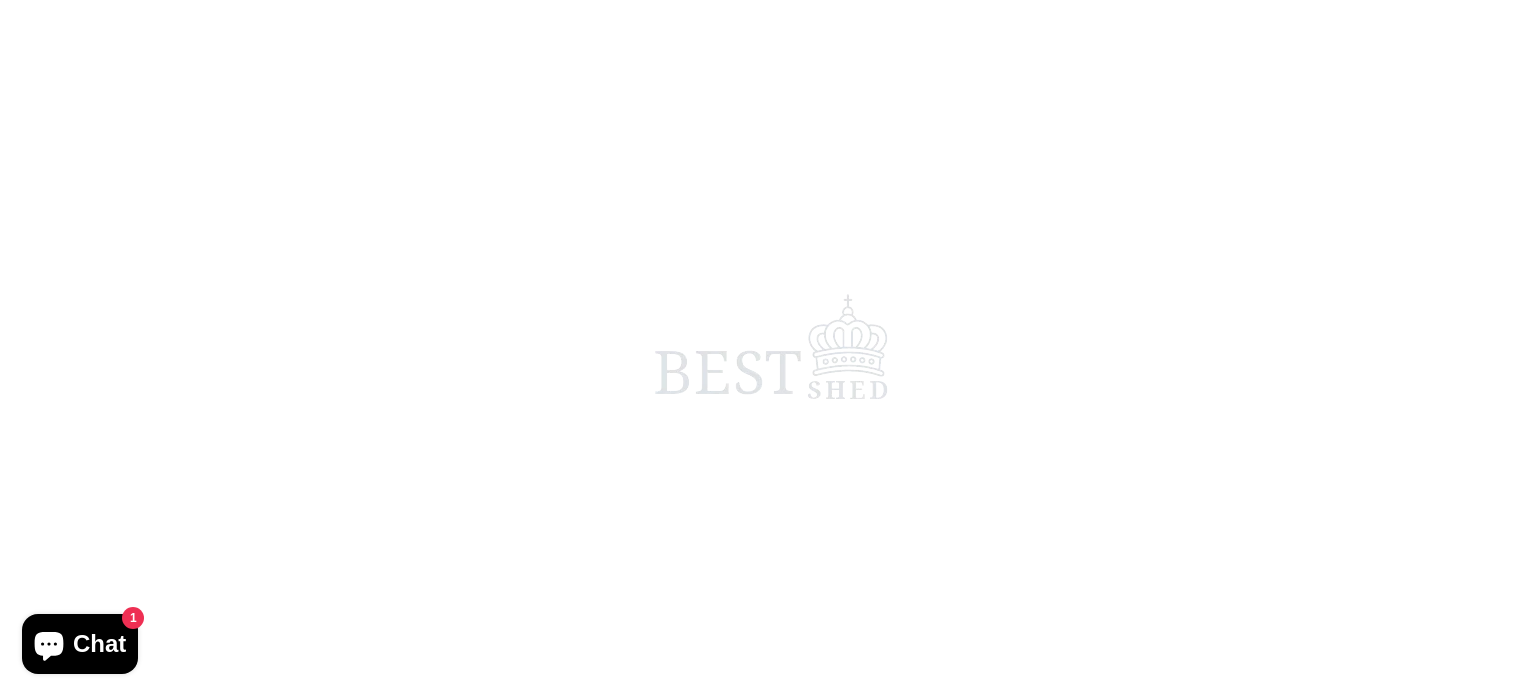 scroll, scrollTop: 0, scrollLeft: 0, axis: both 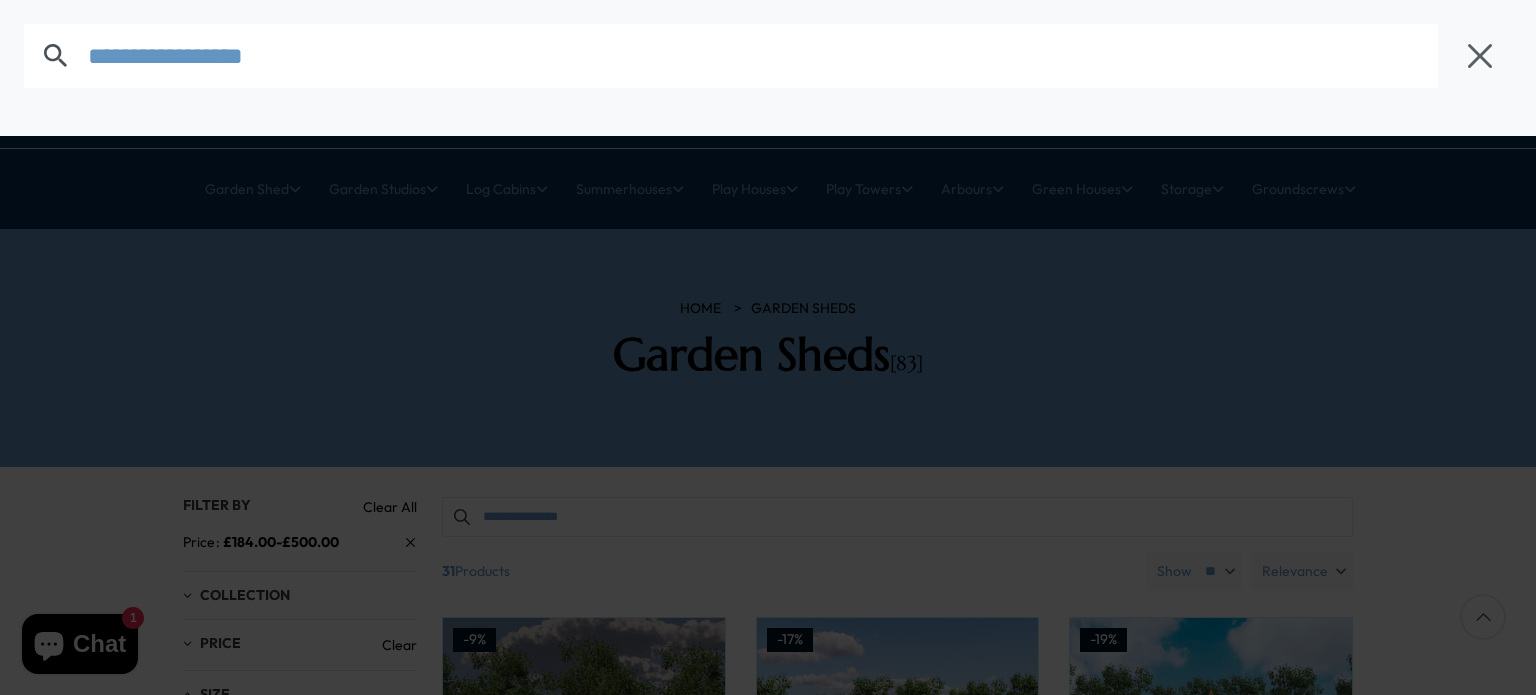 click at bounding box center [768, 347] 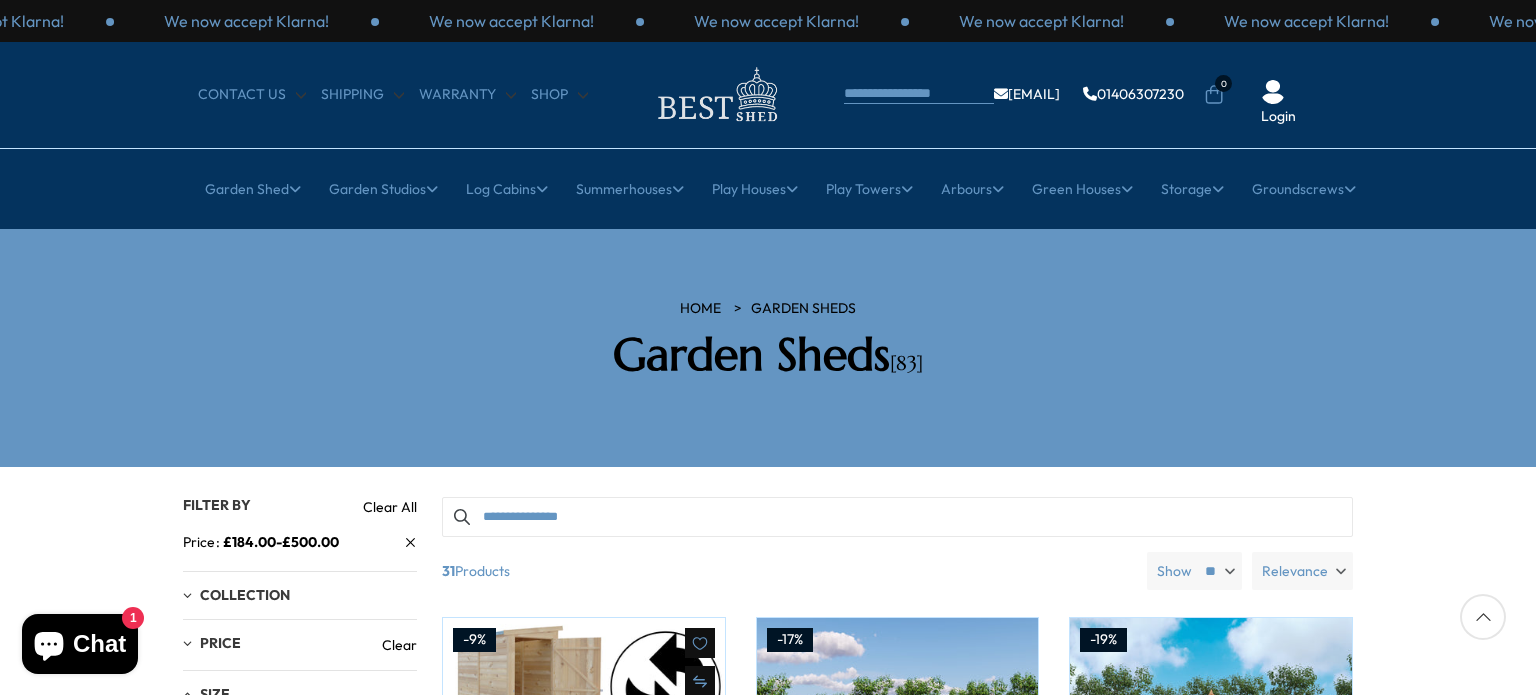 click at bounding box center (584, 759) 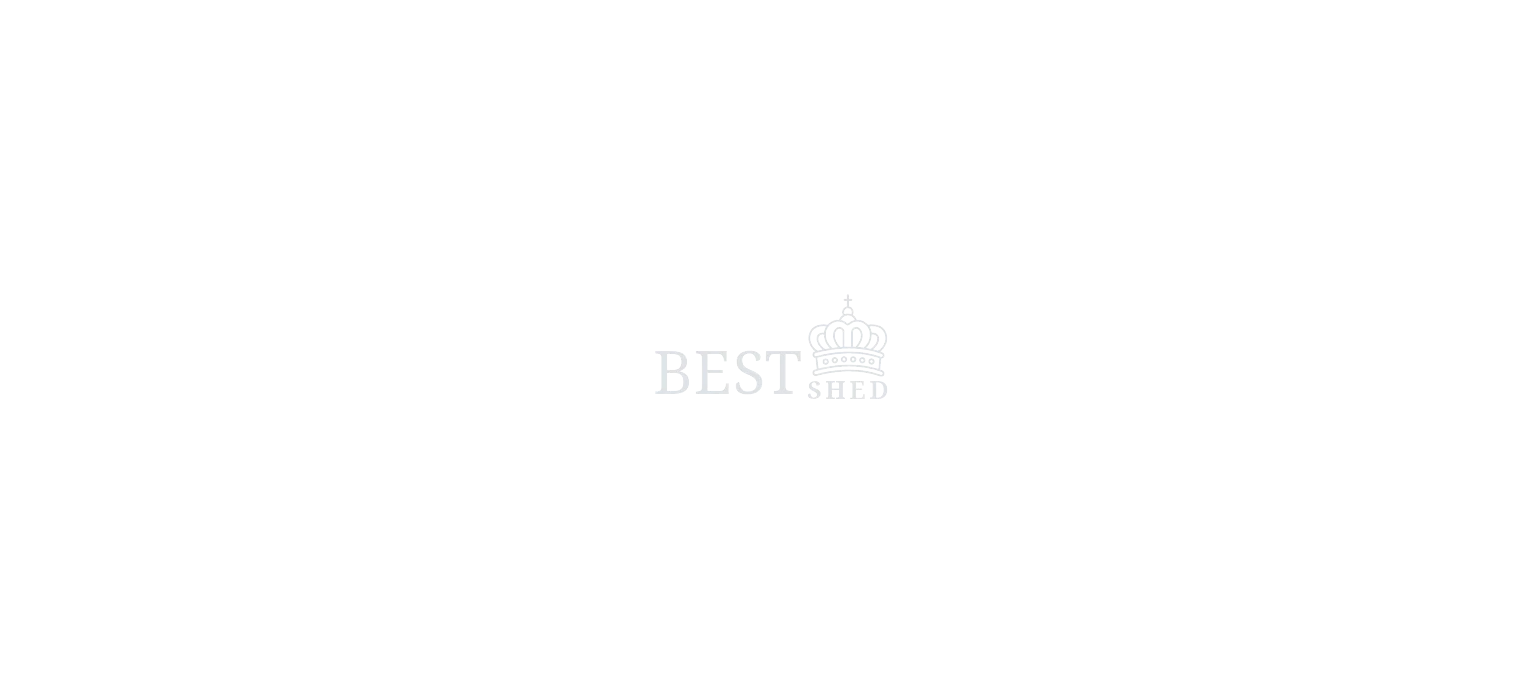 scroll, scrollTop: 0, scrollLeft: 0, axis: both 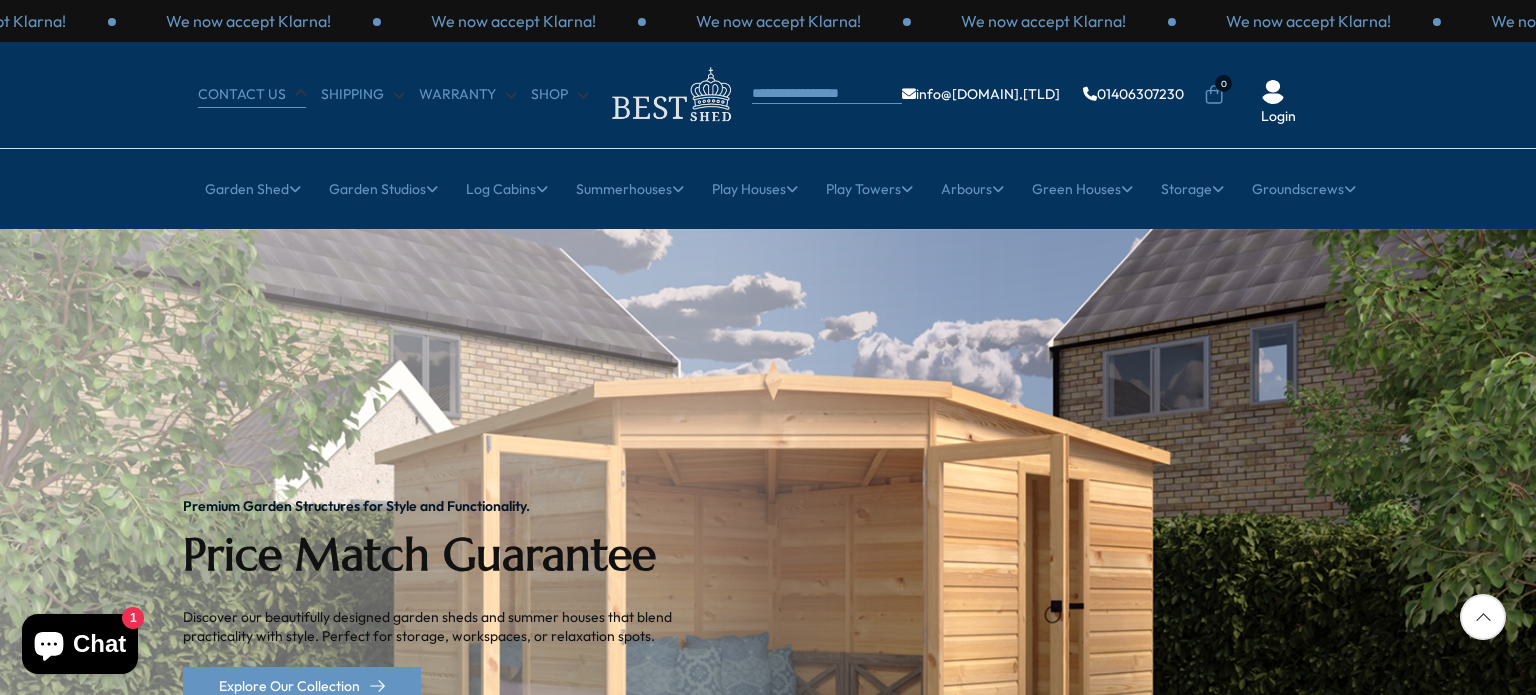 click on "CONTACT US" at bounding box center (252, 95) 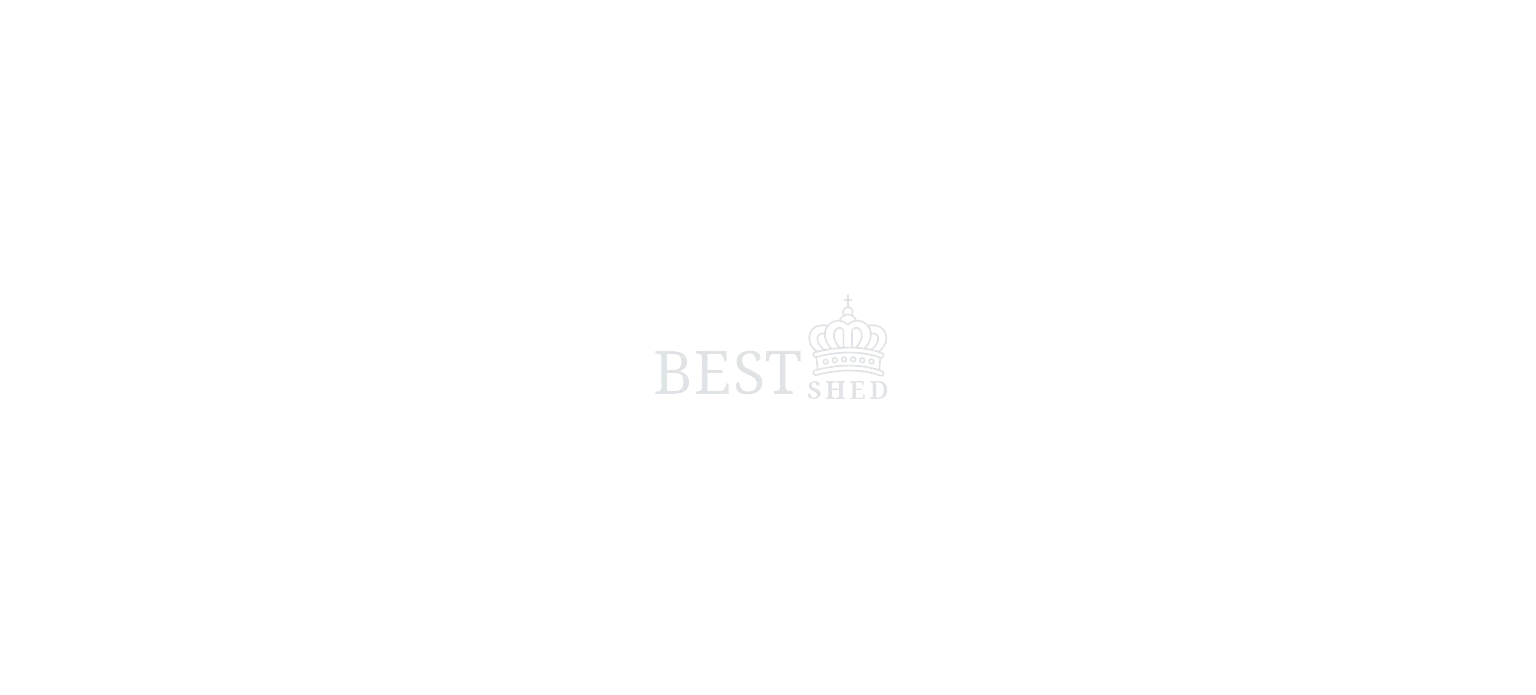 scroll, scrollTop: 0, scrollLeft: 0, axis: both 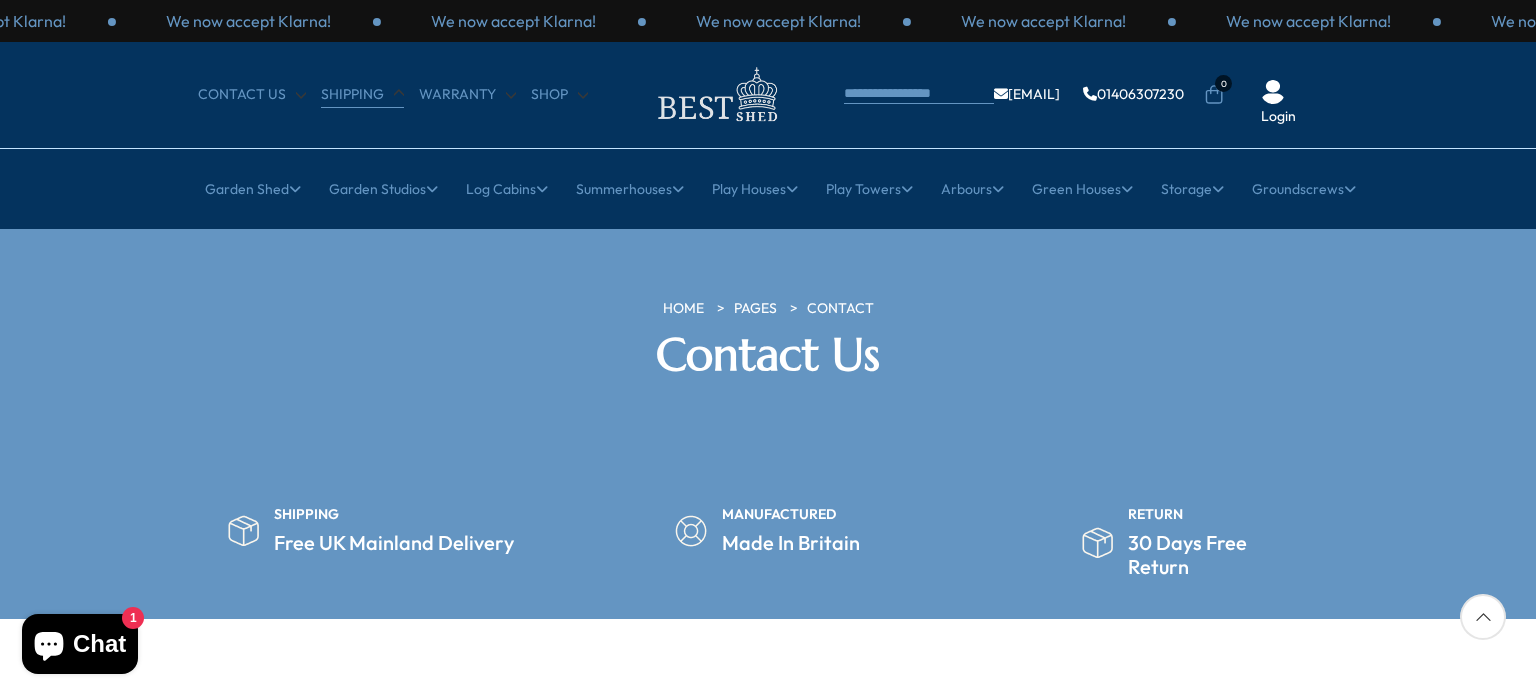 click on "Shipping" at bounding box center (362, 95) 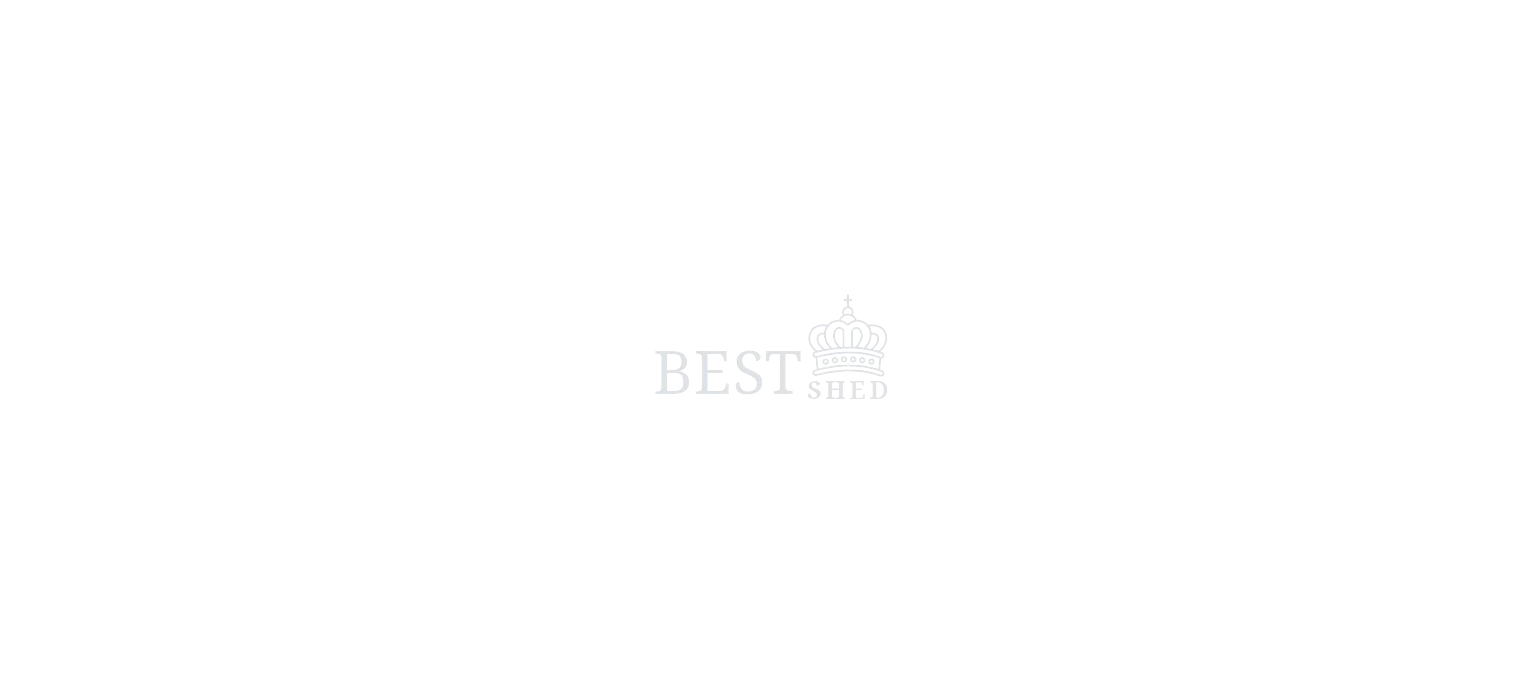 scroll, scrollTop: 0, scrollLeft: 0, axis: both 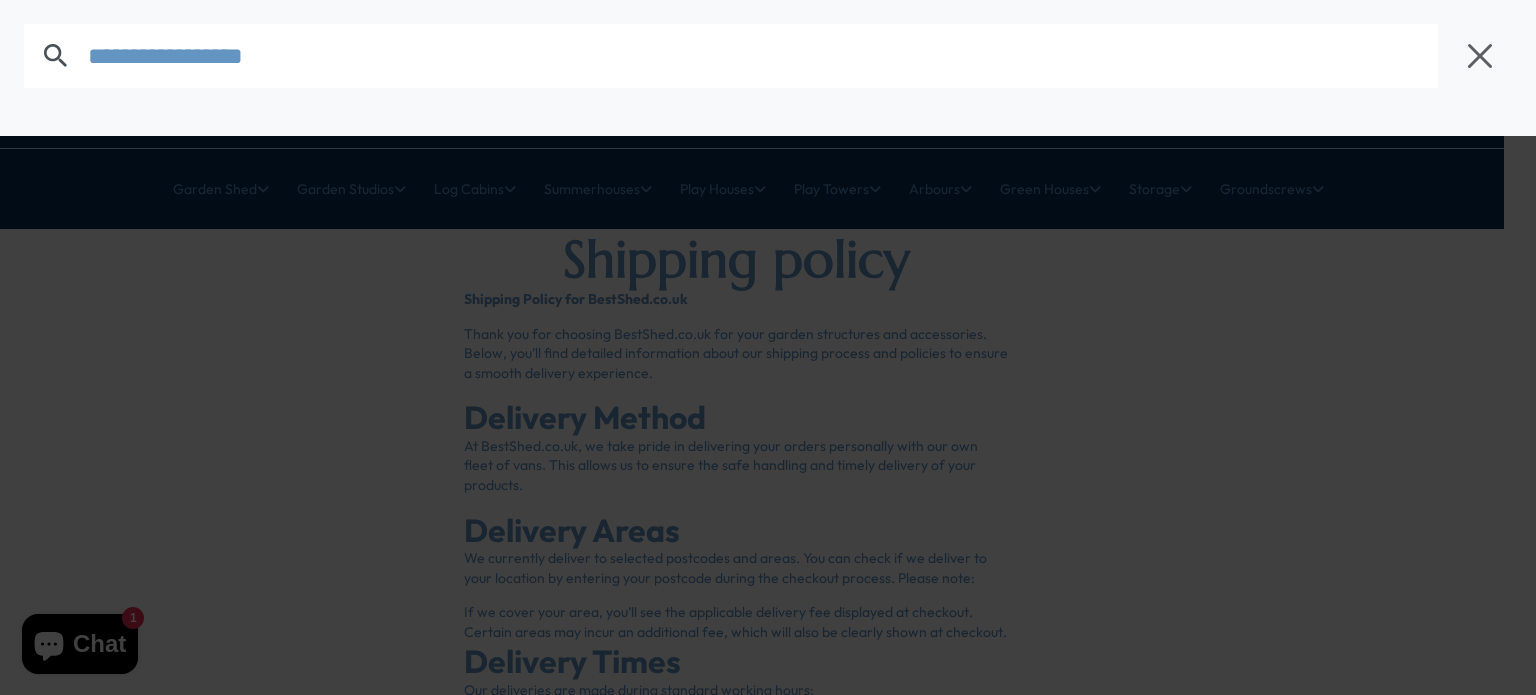click at bounding box center (768, 347) 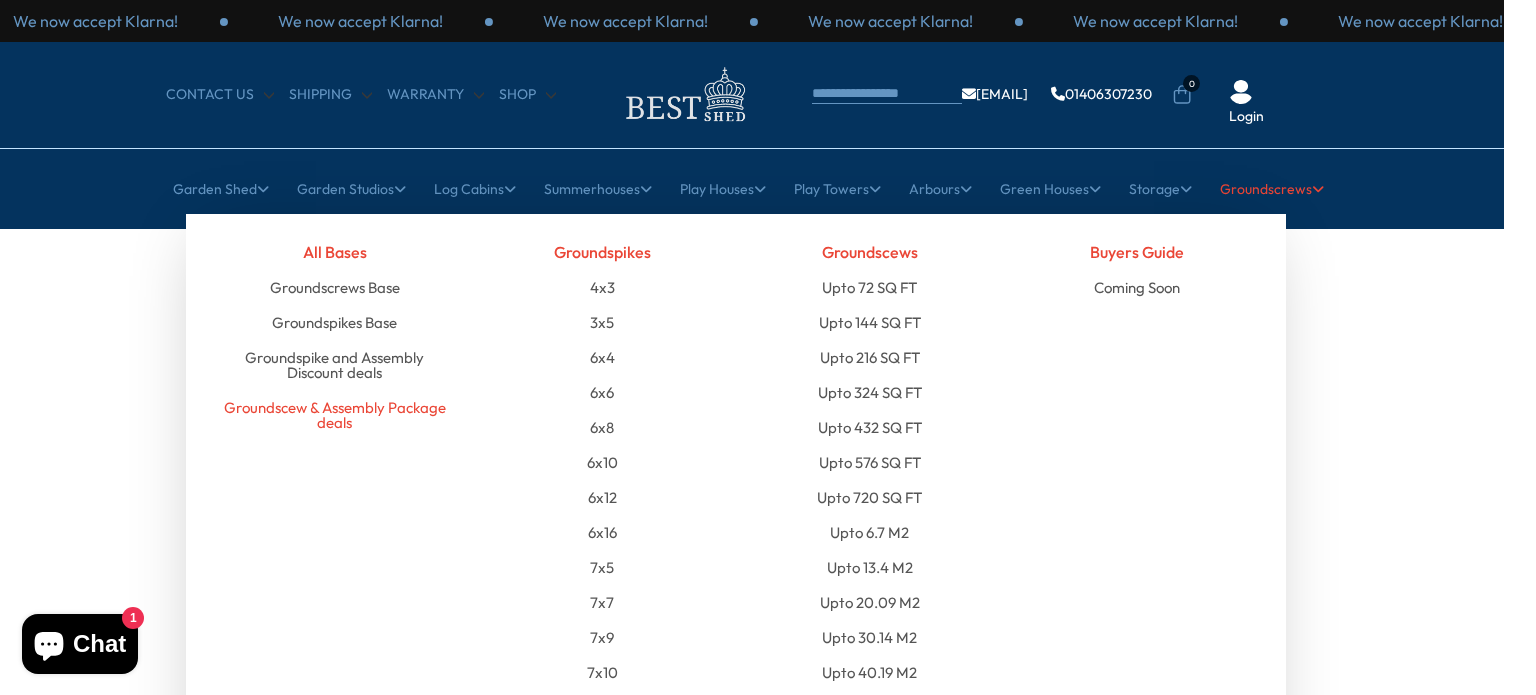 click on "Groundscew & Assembly Package deals" at bounding box center [335, 415] 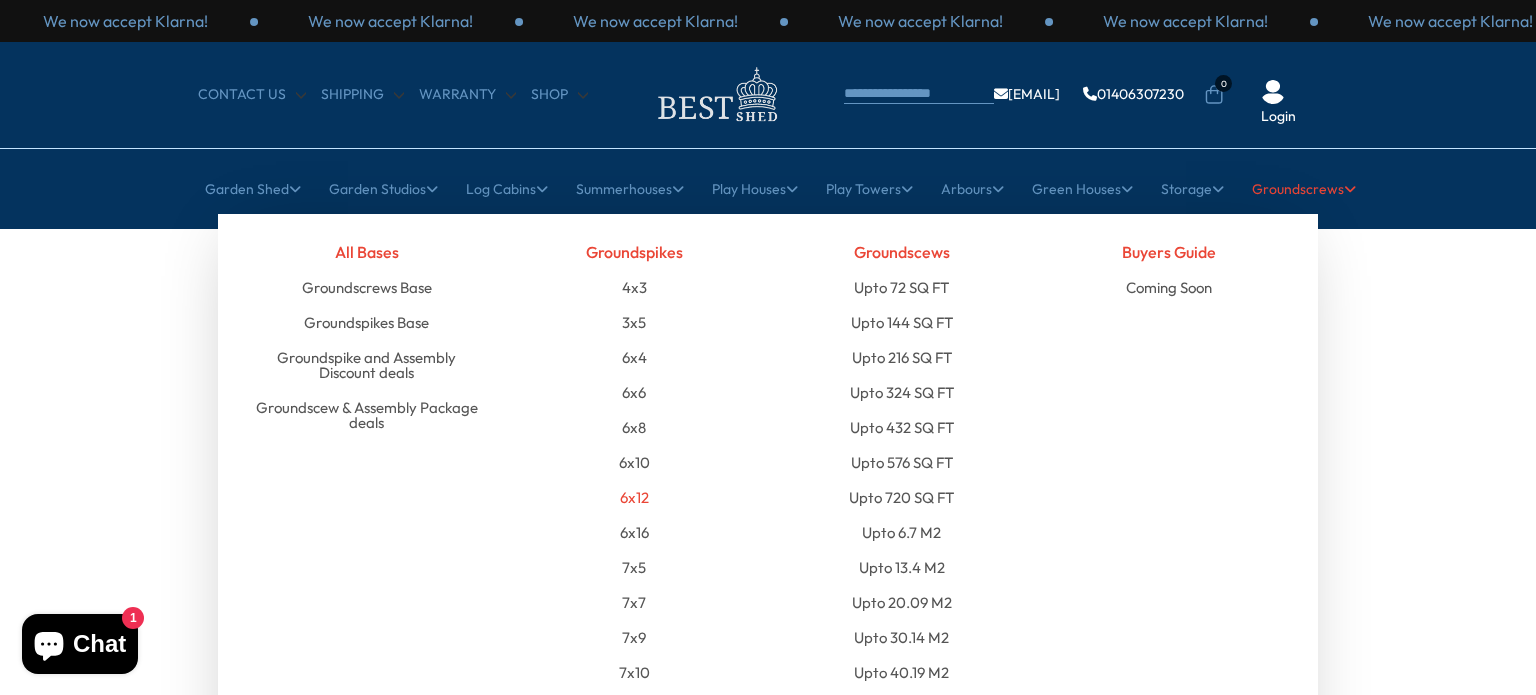 click on "6x12" at bounding box center [634, 497] 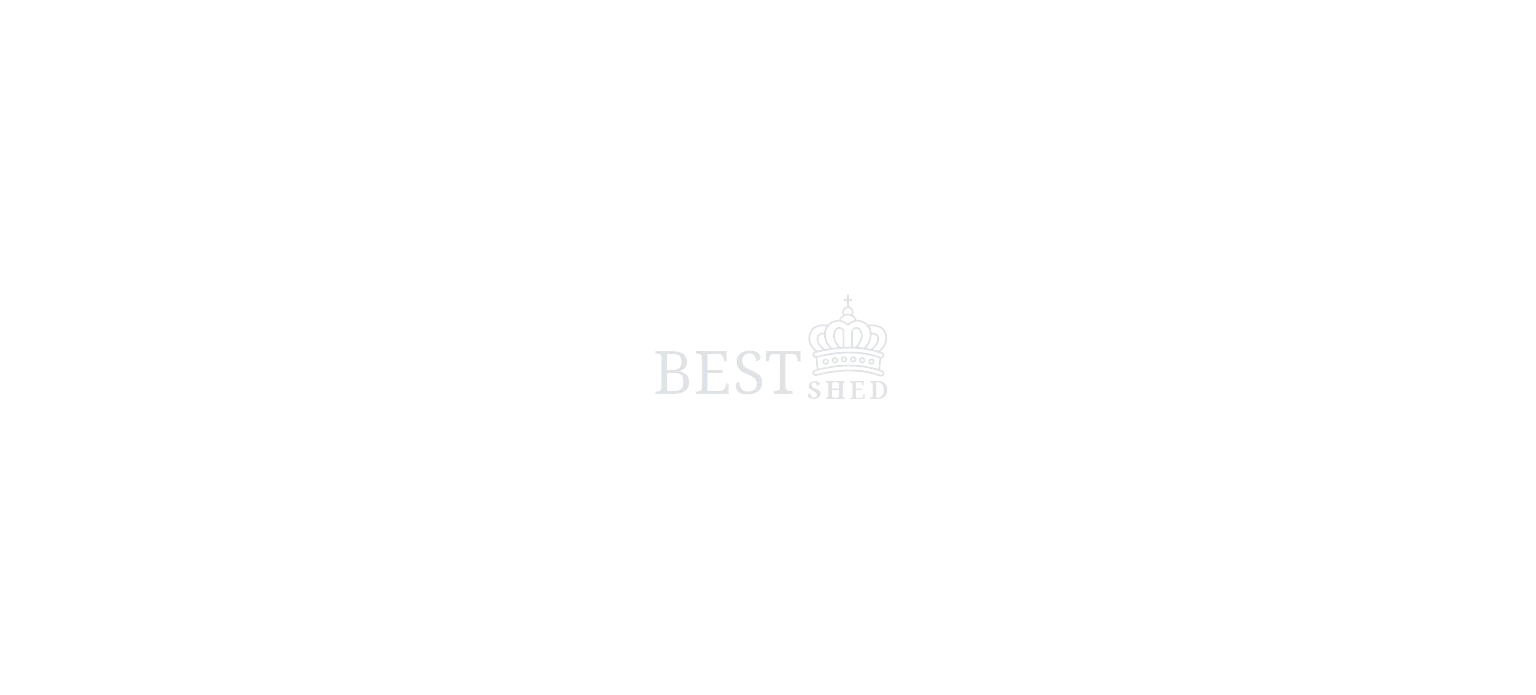 scroll, scrollTop: 0, scrollLeft: 0, axis: both 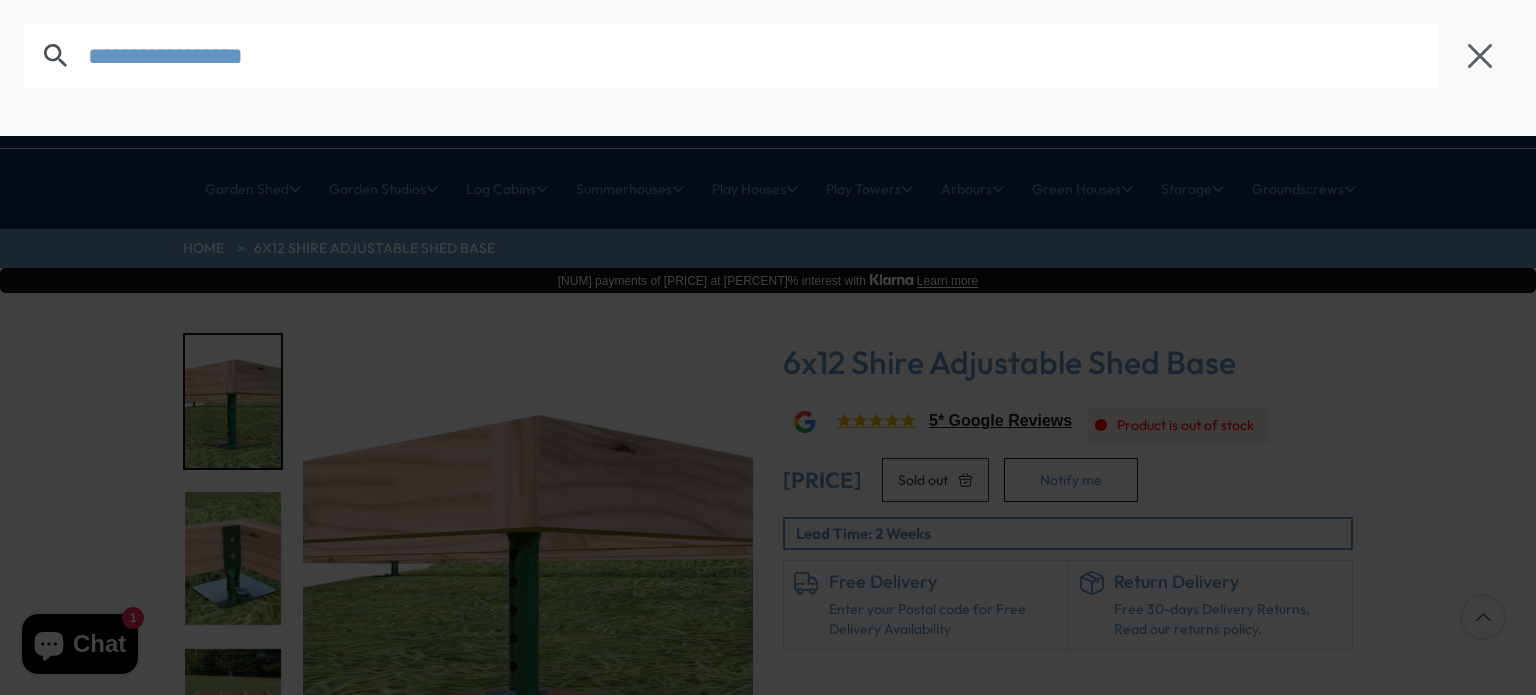 click at bounding box center (768, 347) 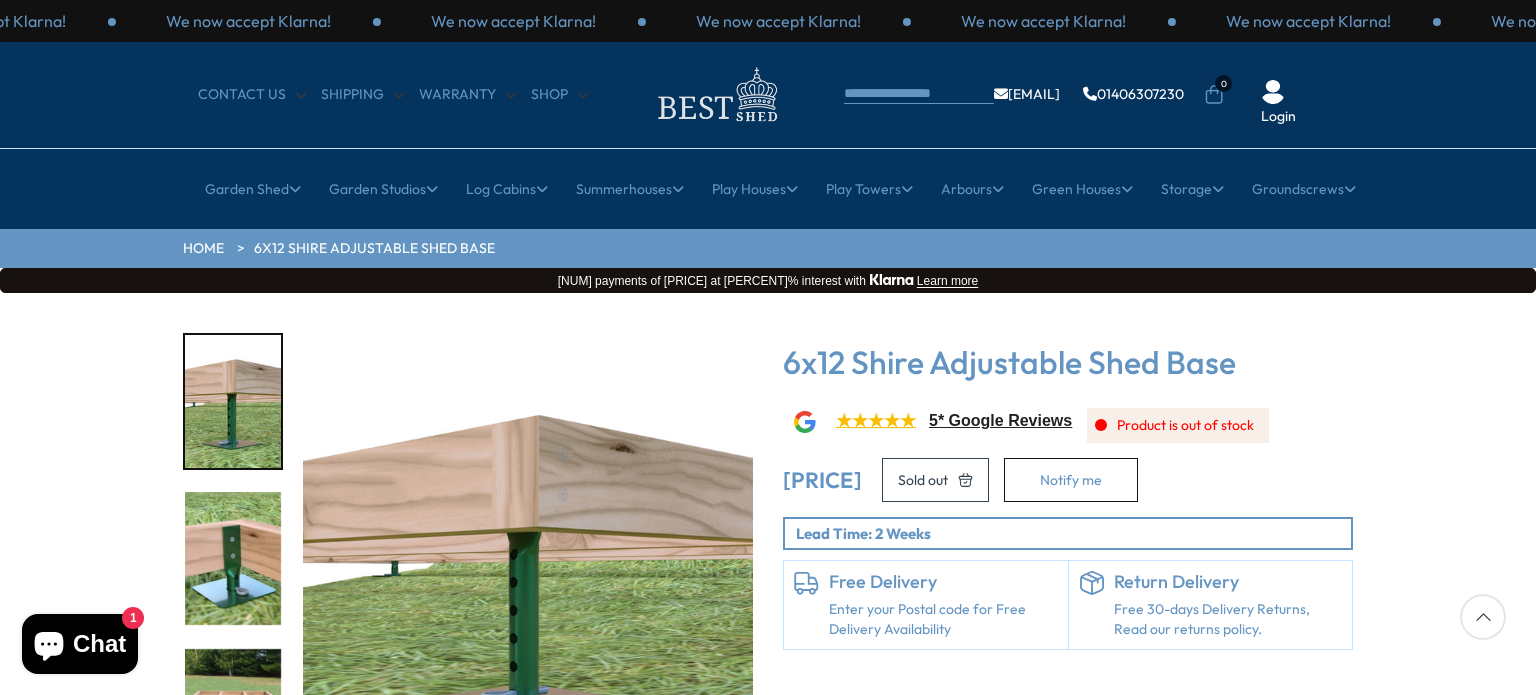 click at bounding box center (1483, 617) 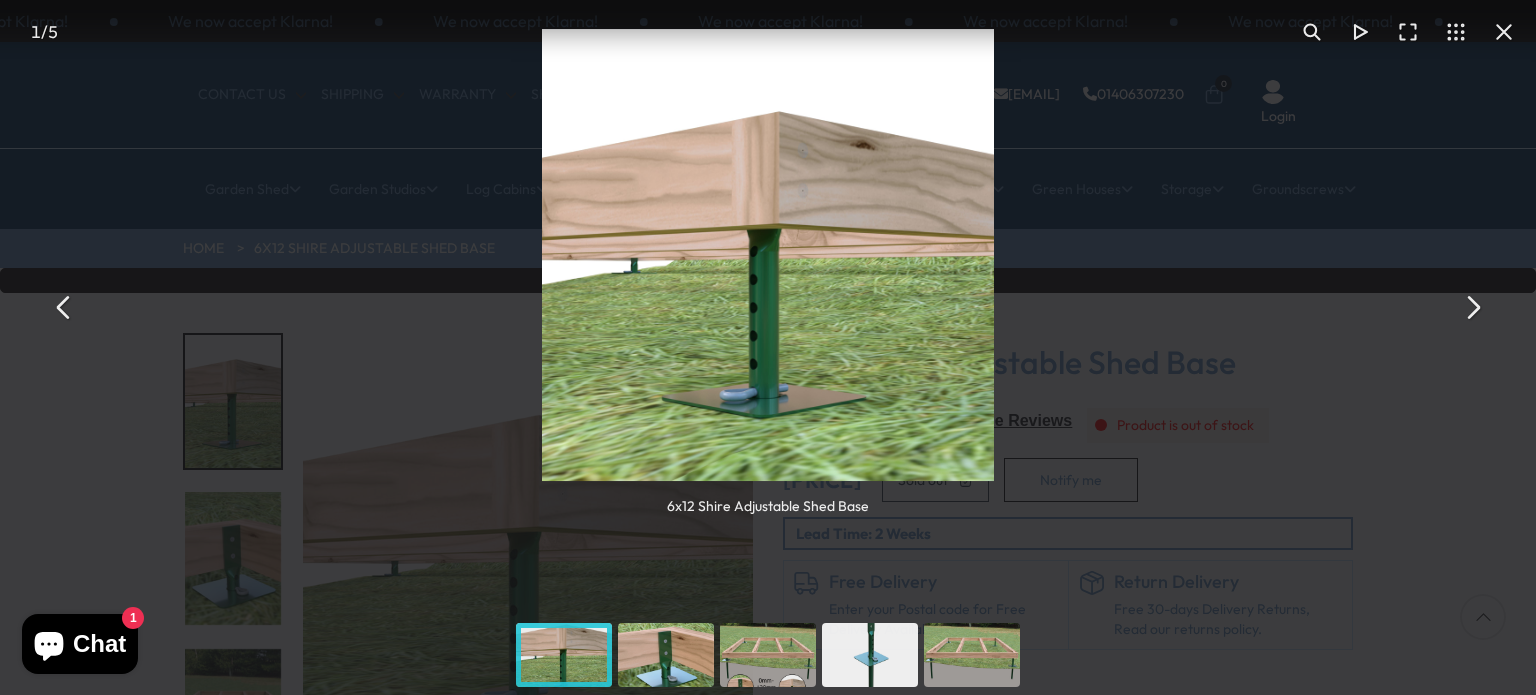 drag, startPoint x: 868, startPoint y: 592, endPoint x: 869, endPoint y: 557, distance: 35.014282 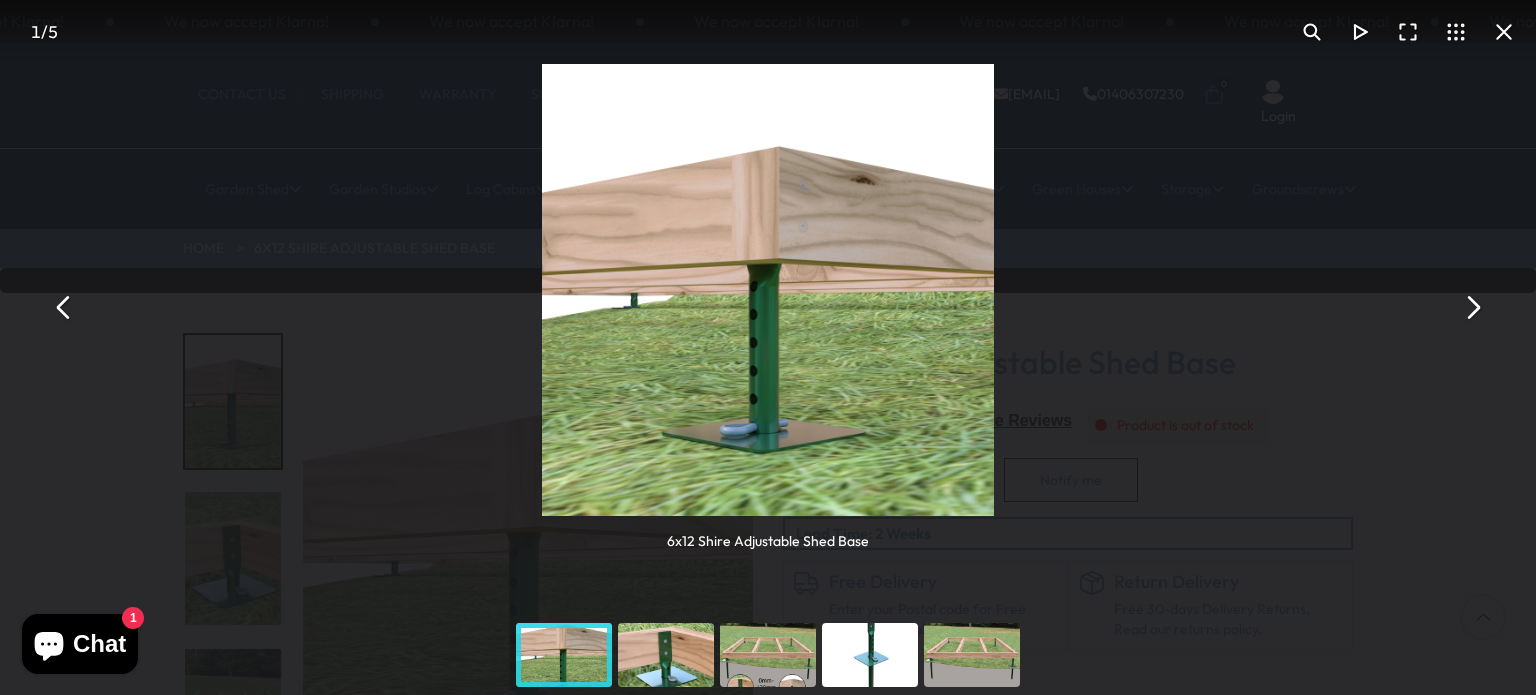 click at bounding box center [1472, 308] 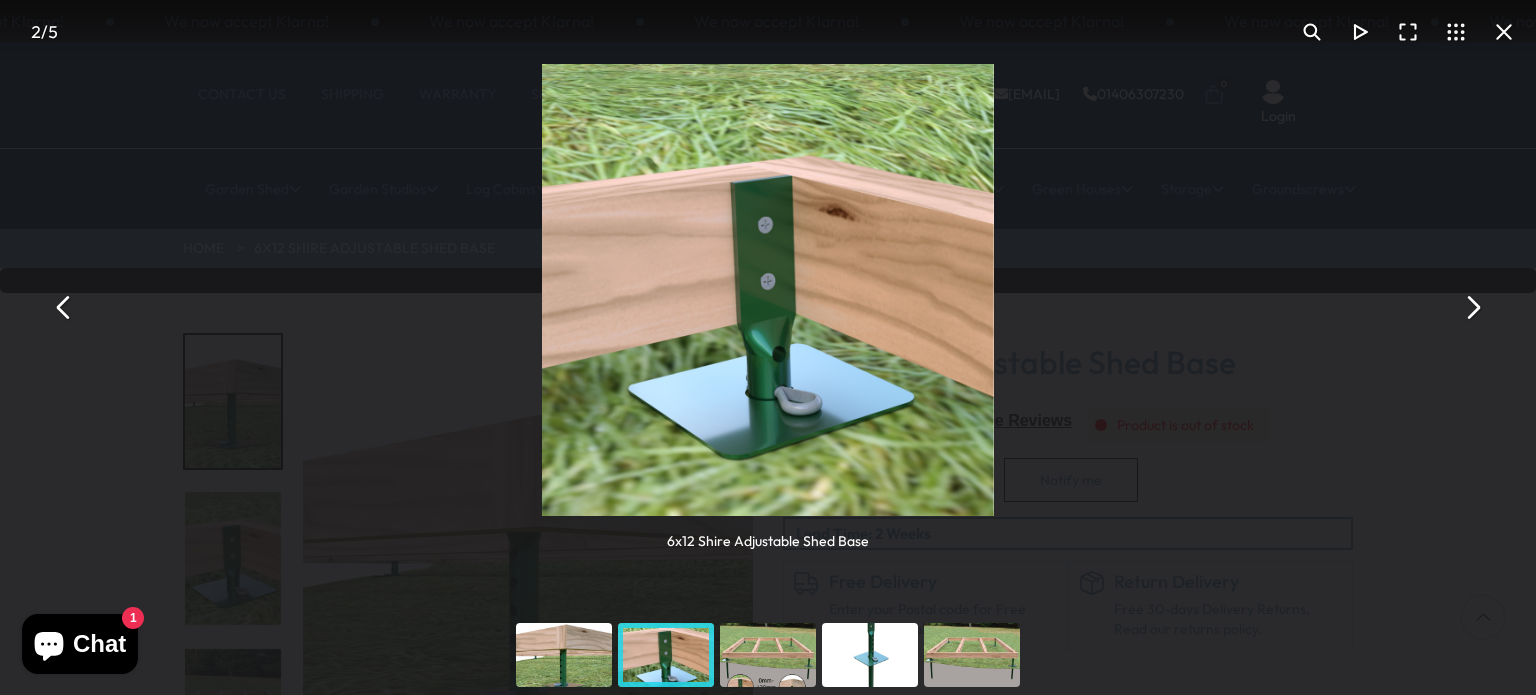 click at bounding box center (1472, 308) 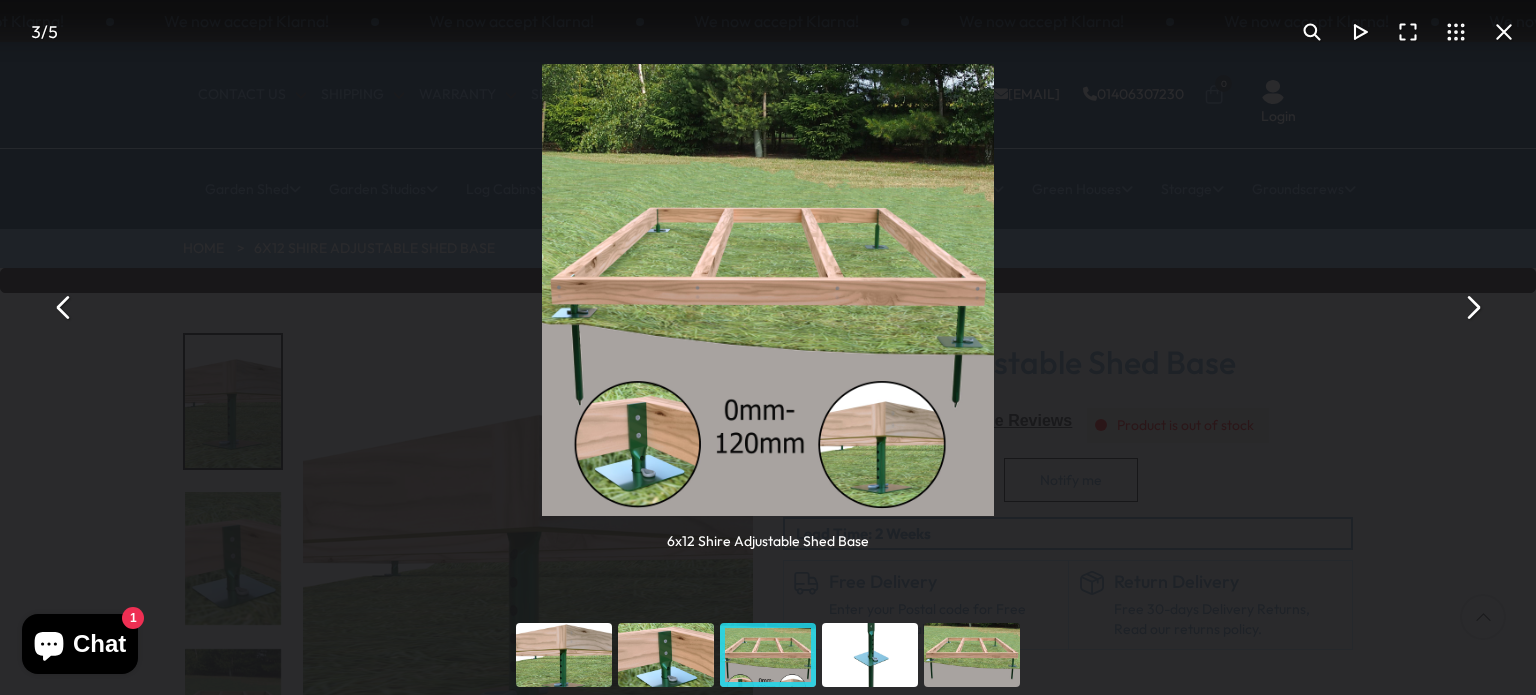 click at bounding box center [1472, 308] 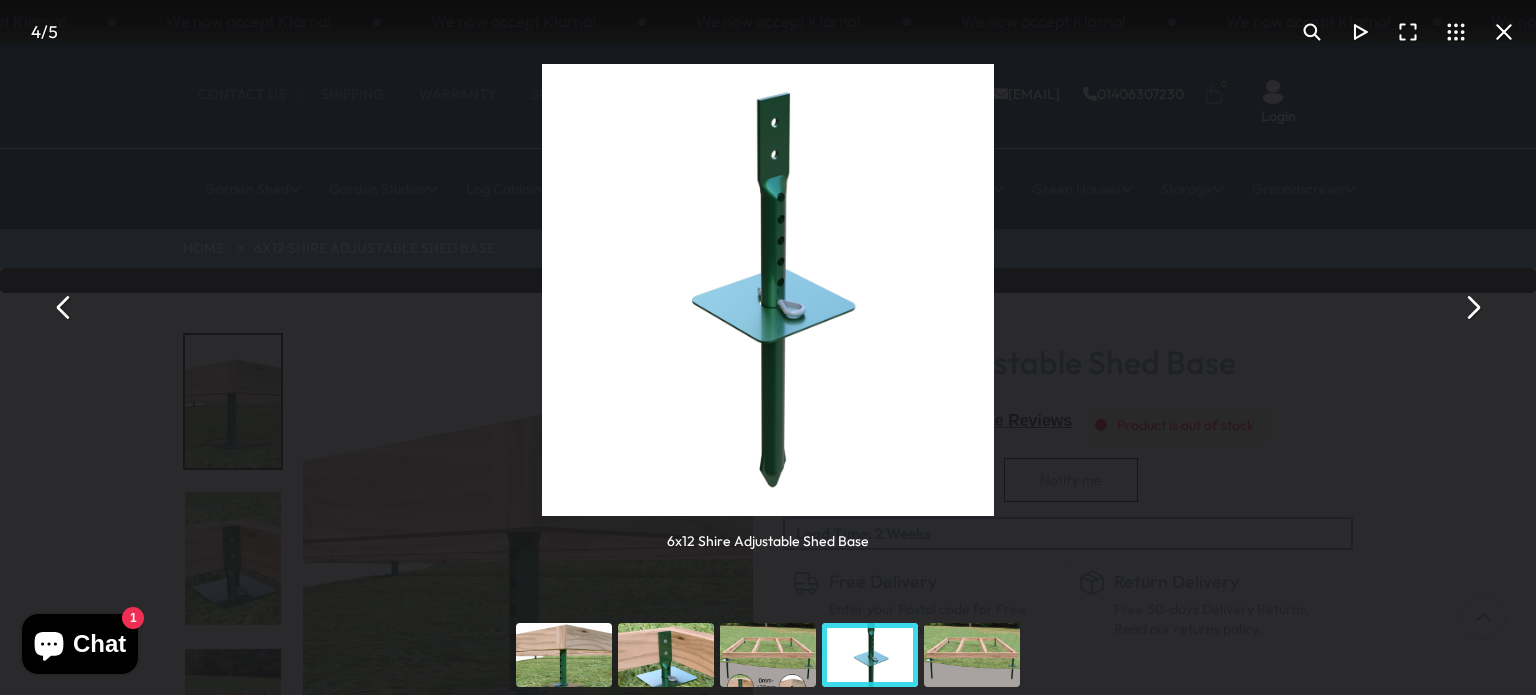 click at bounding box center [1472, 308] 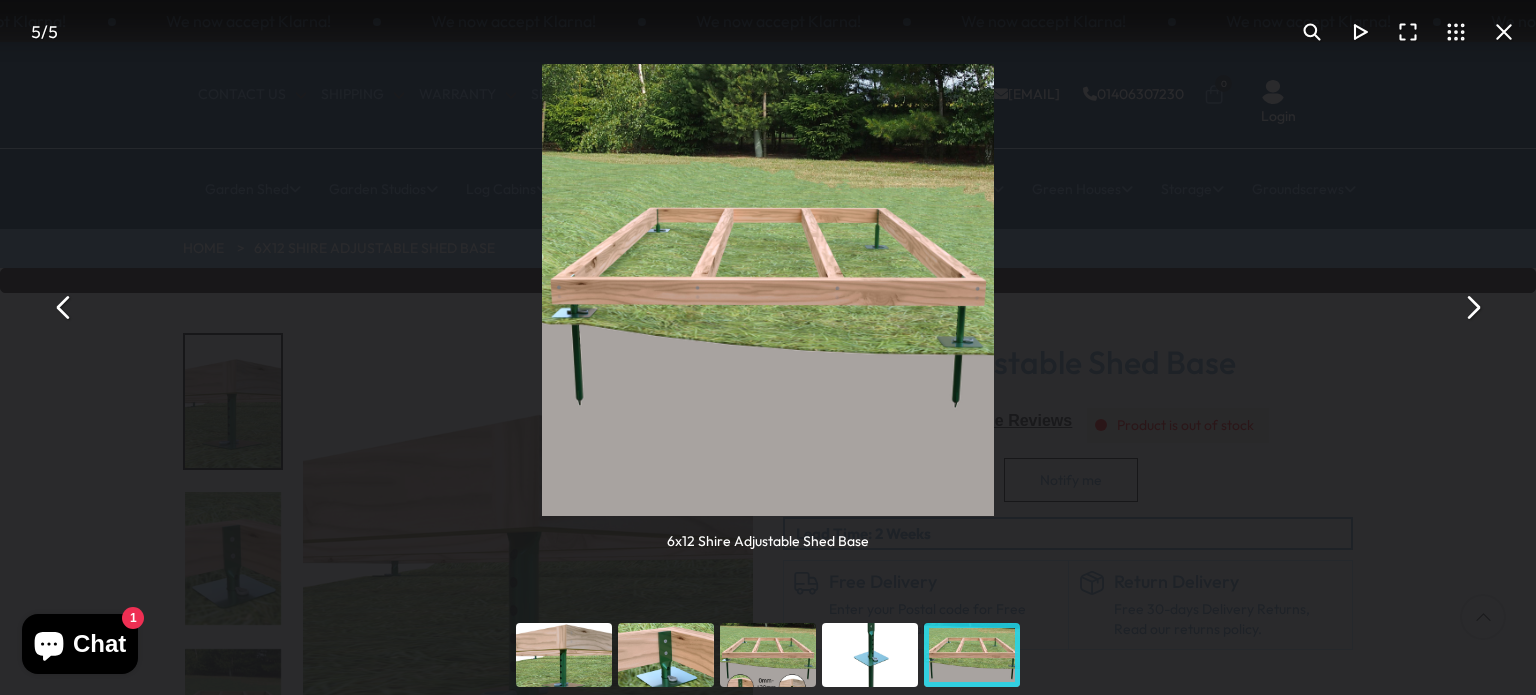 click at bounding box center (1472, 308) 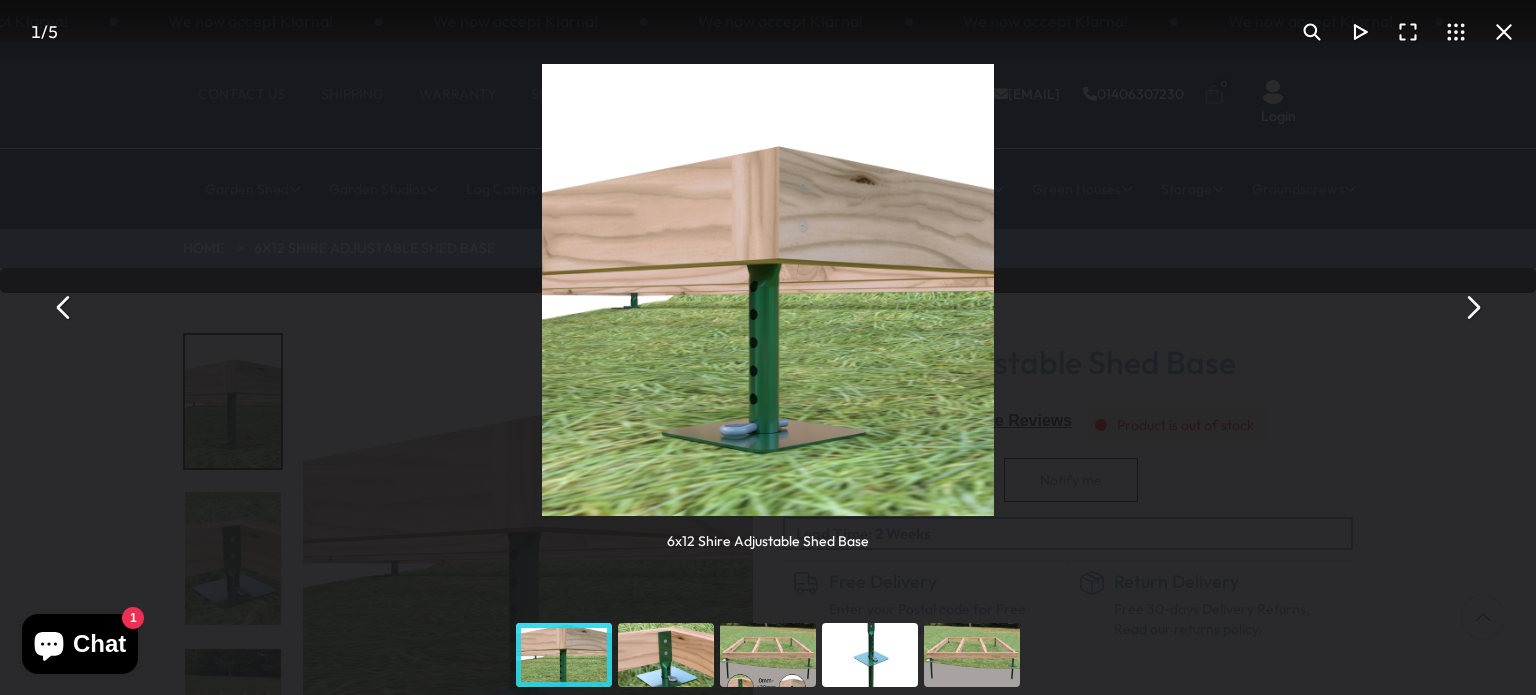 click at bounding box center [1472, 308] 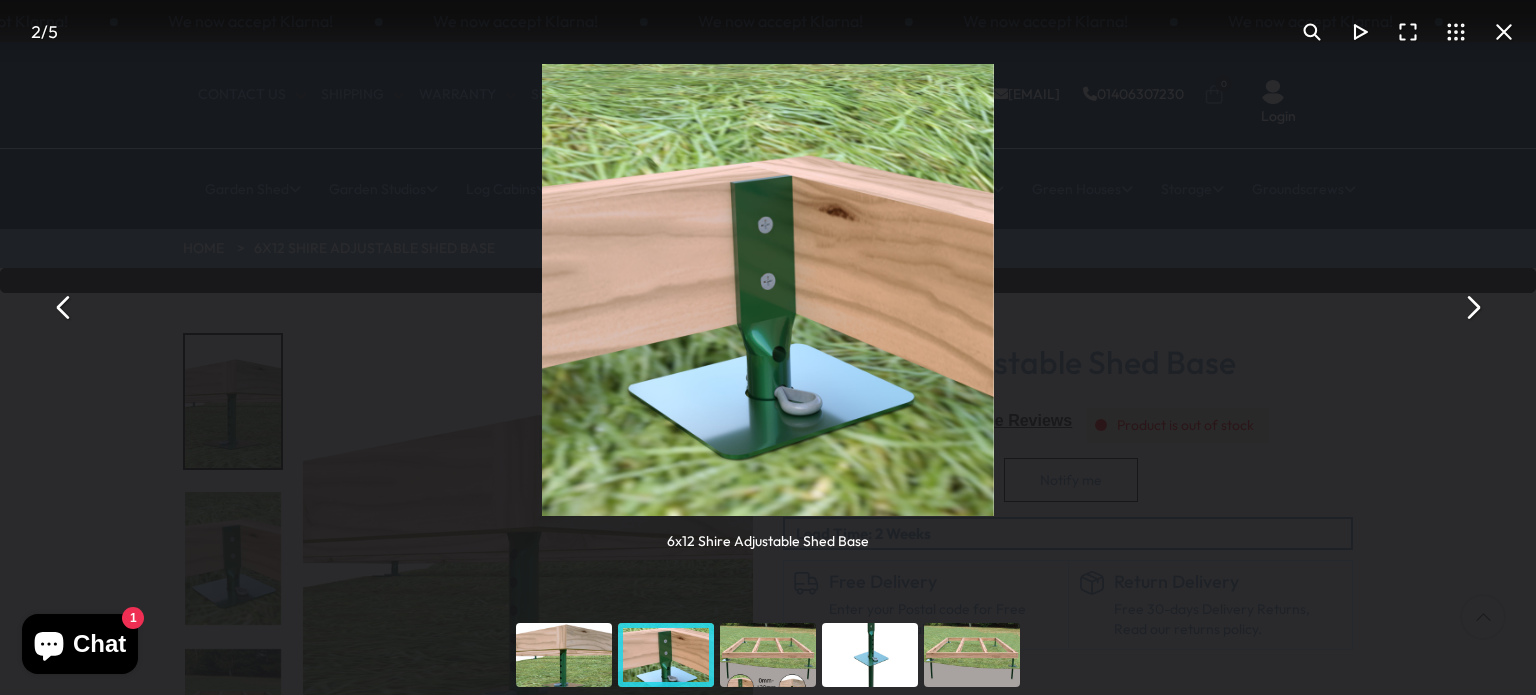 click at bounding box center (1472, 308) 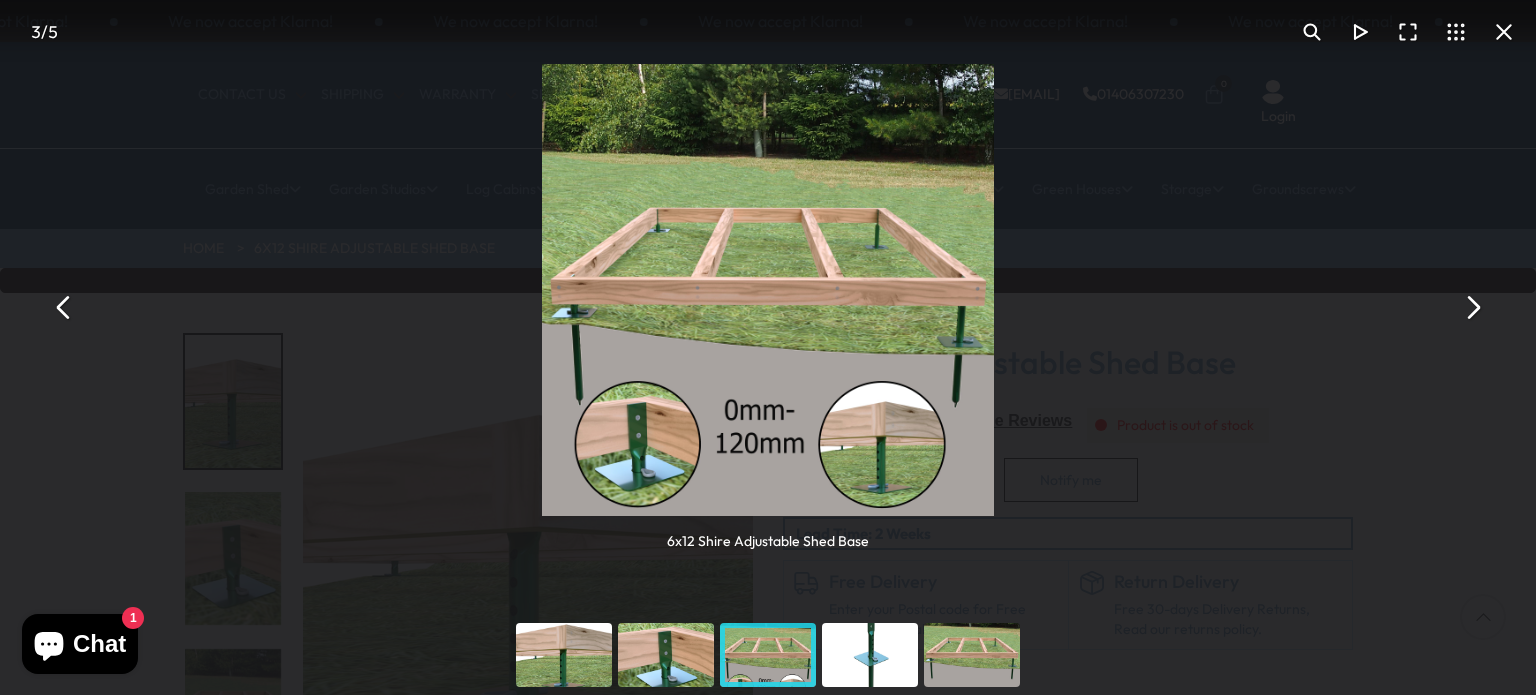 click at bounding box center (1472, 308) 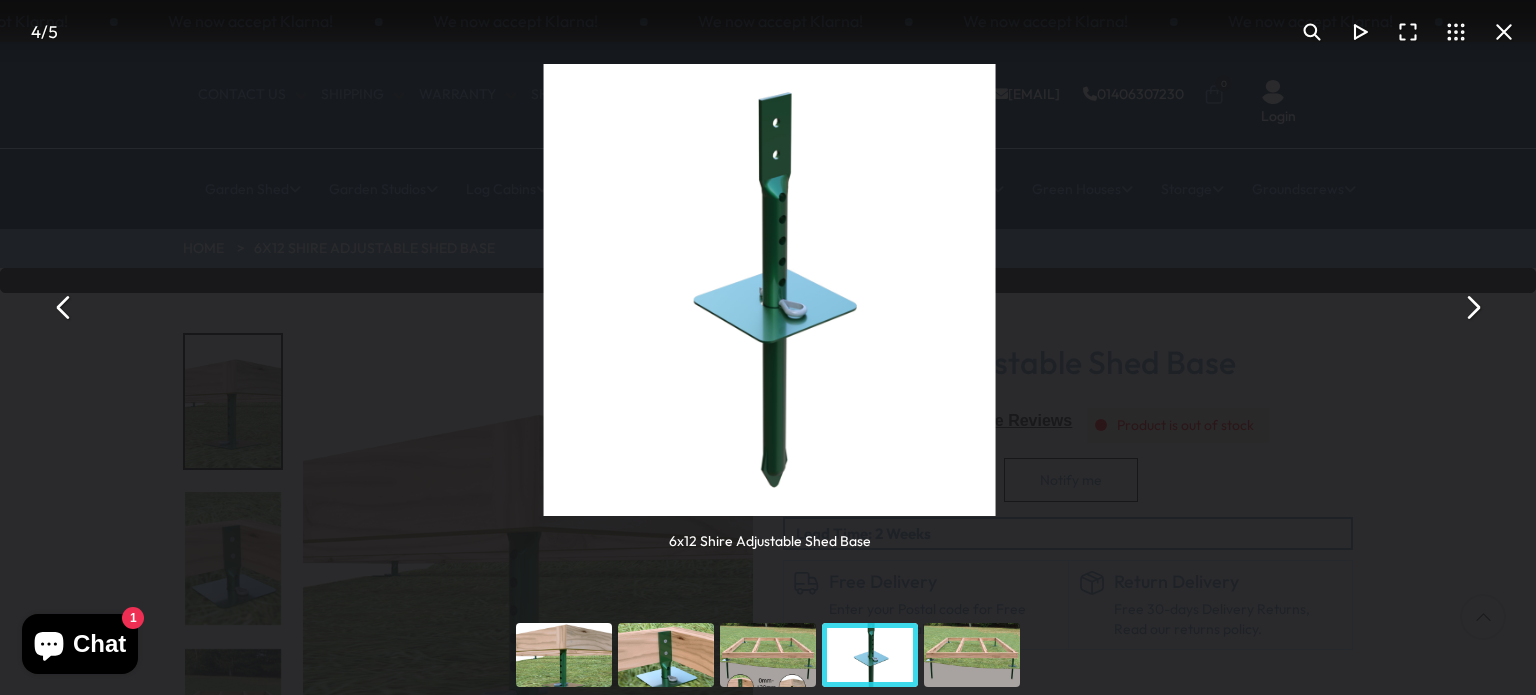click at bounding box center [1472, 308] 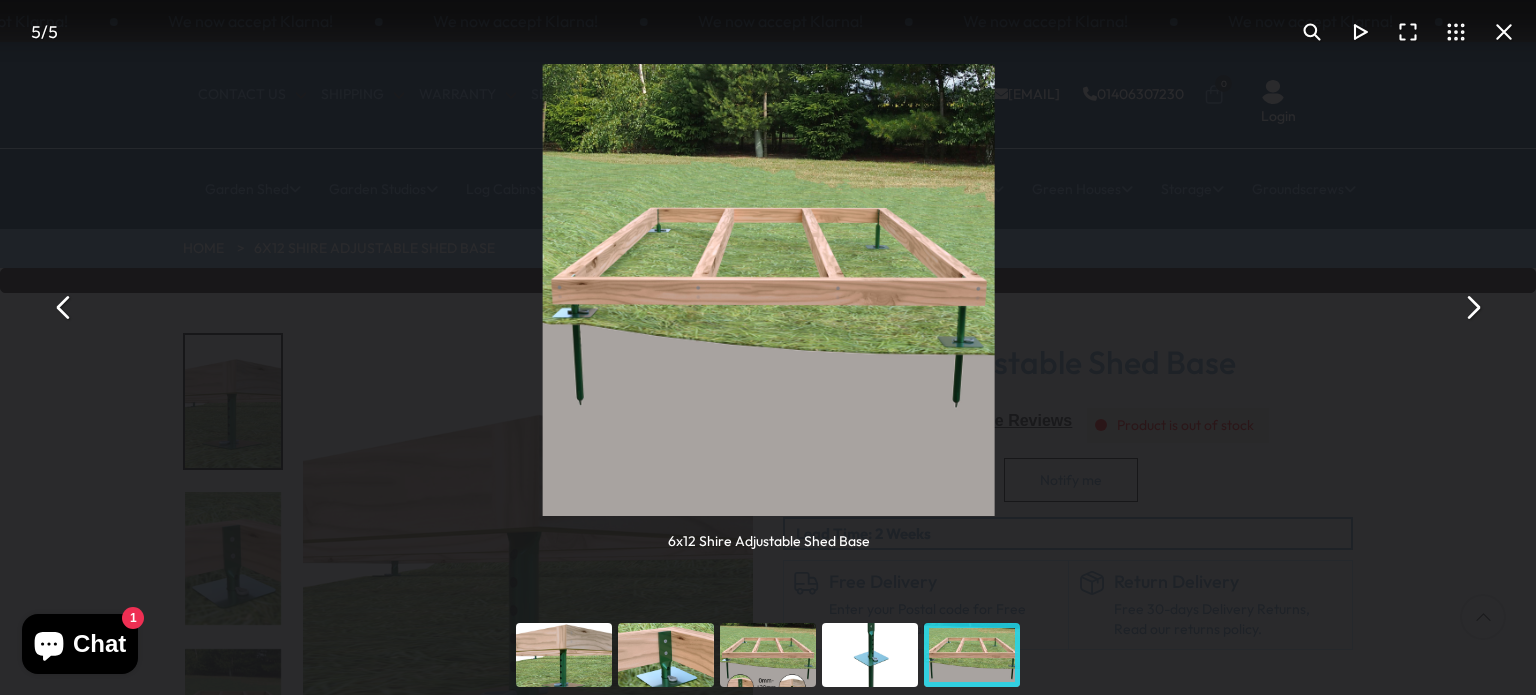 click at bounding box center [1472, 308] 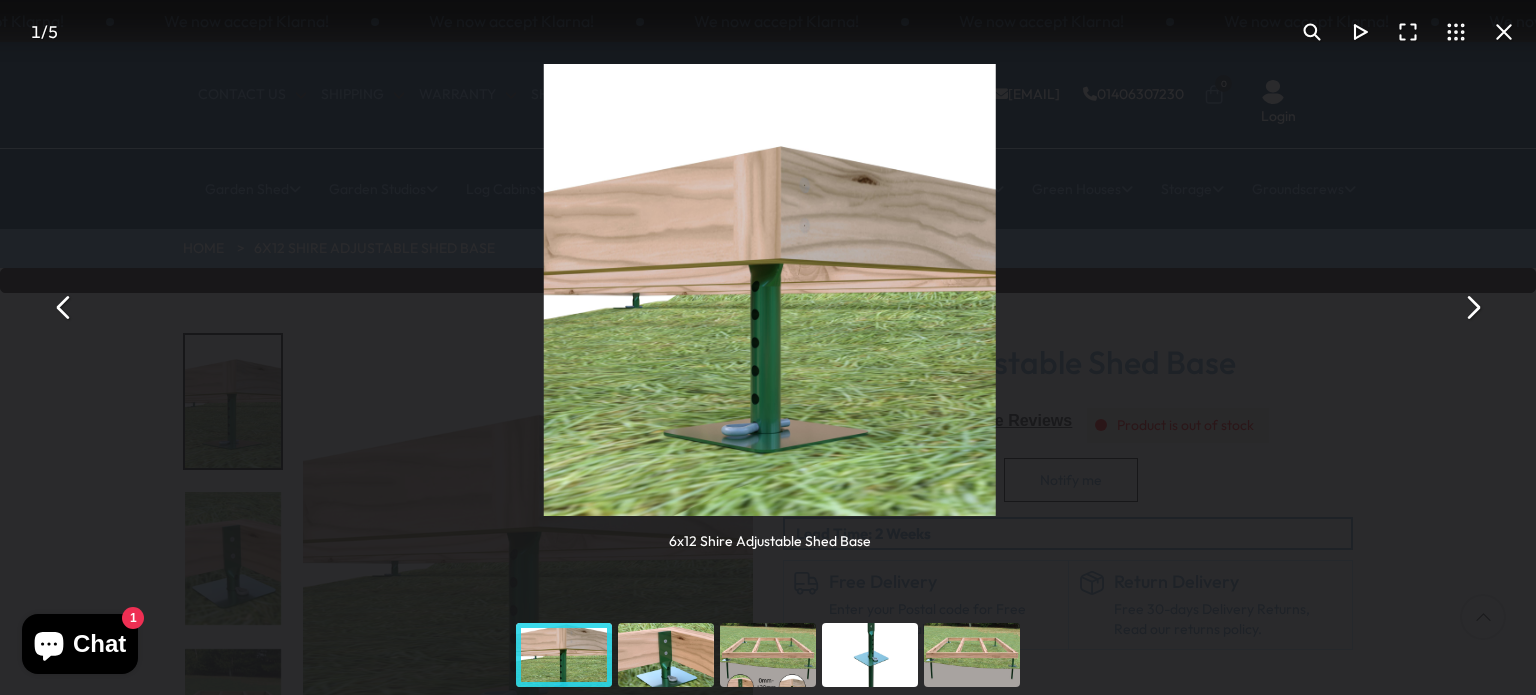 click at bounding box center (1472, 308) 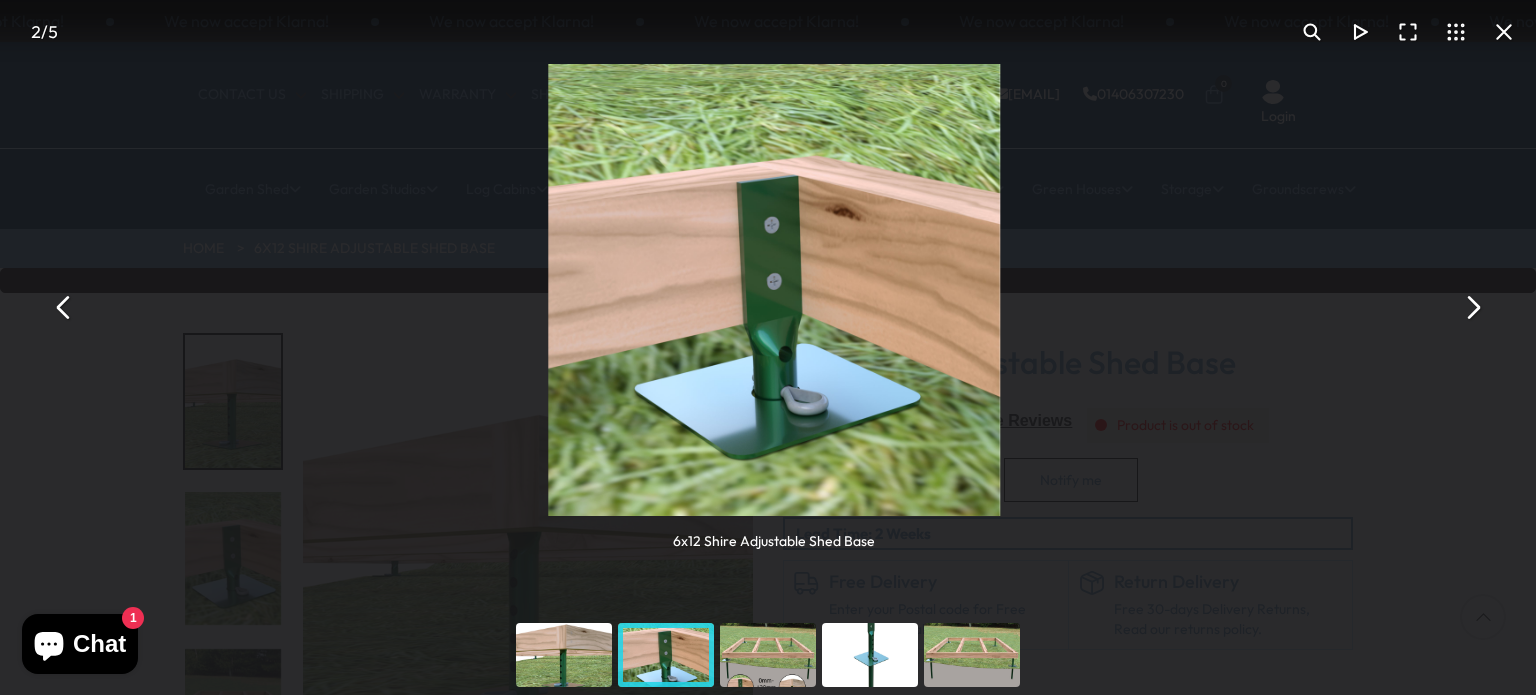 click at bounding box center (1472, 308) 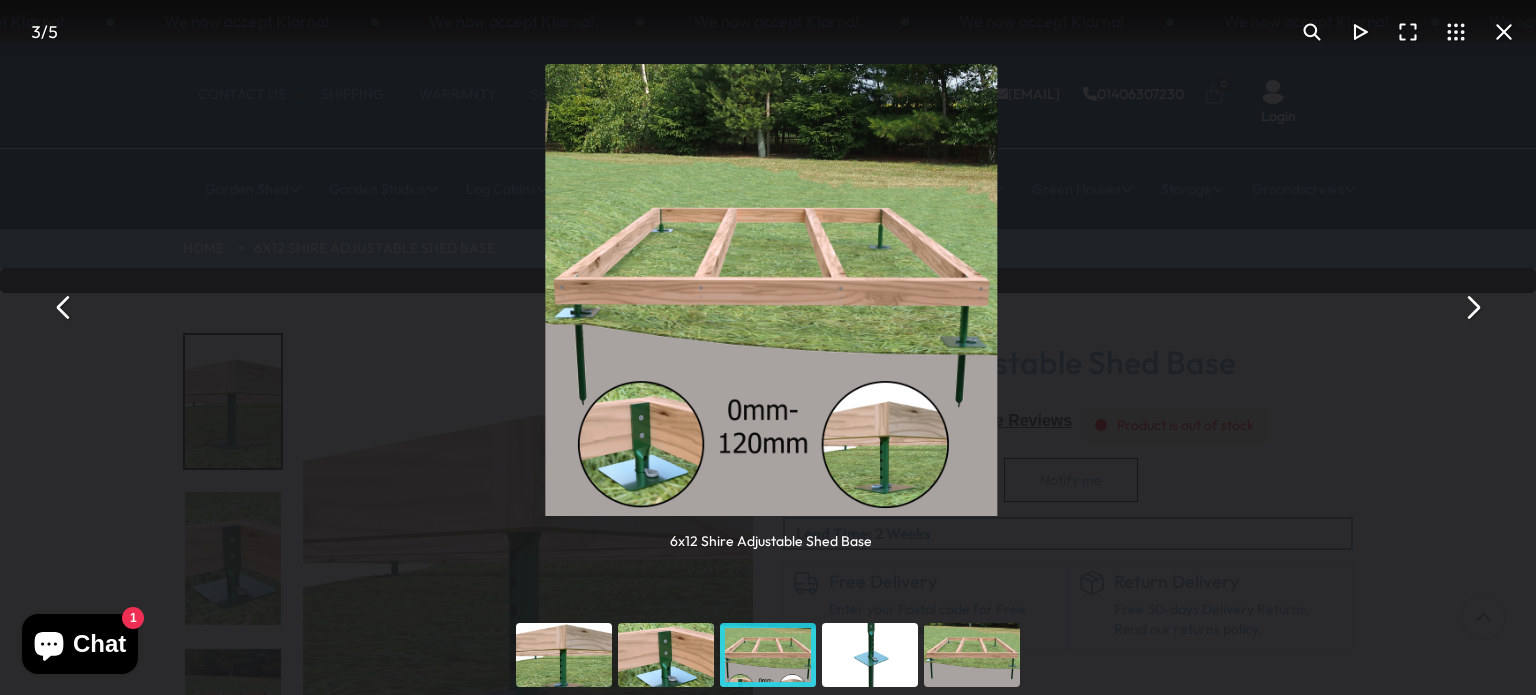 click at bounding box center [1472, 308] 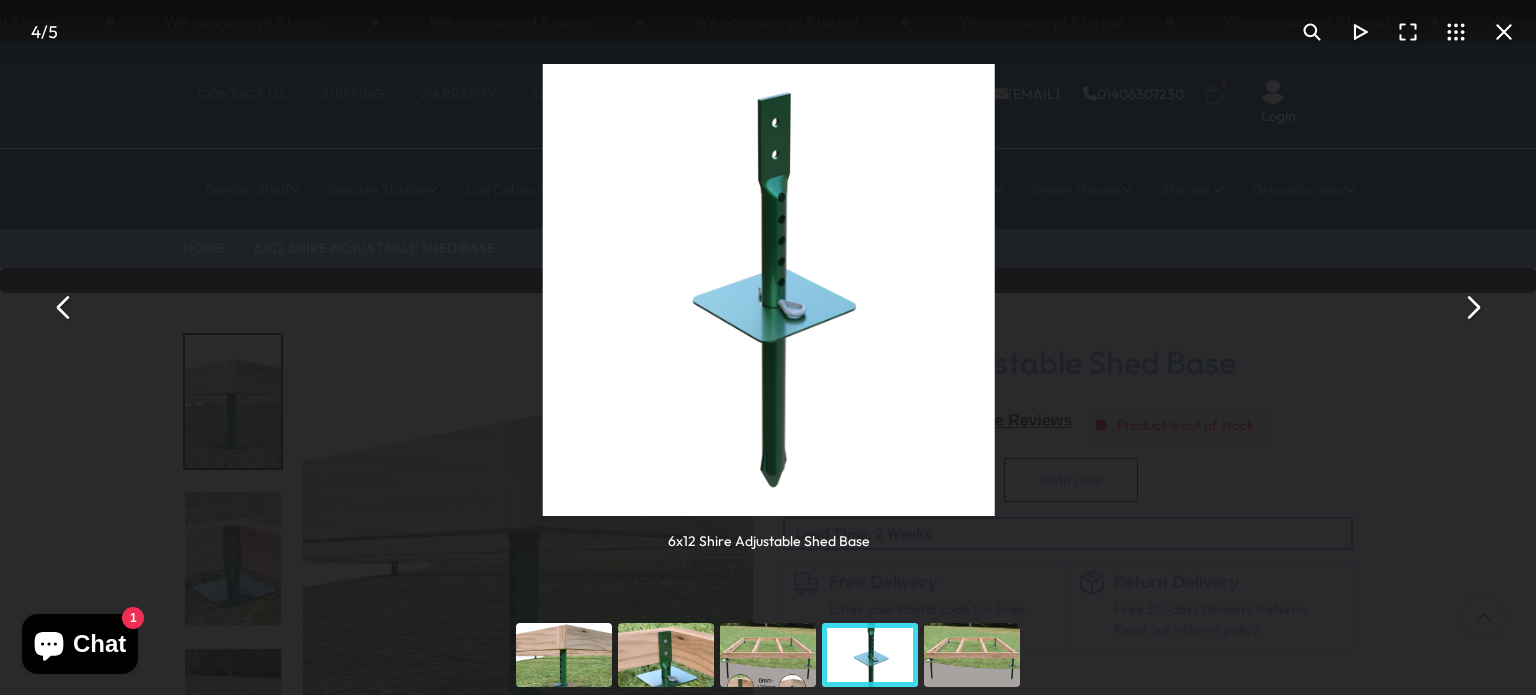 click at bounding box center [1472, 308] 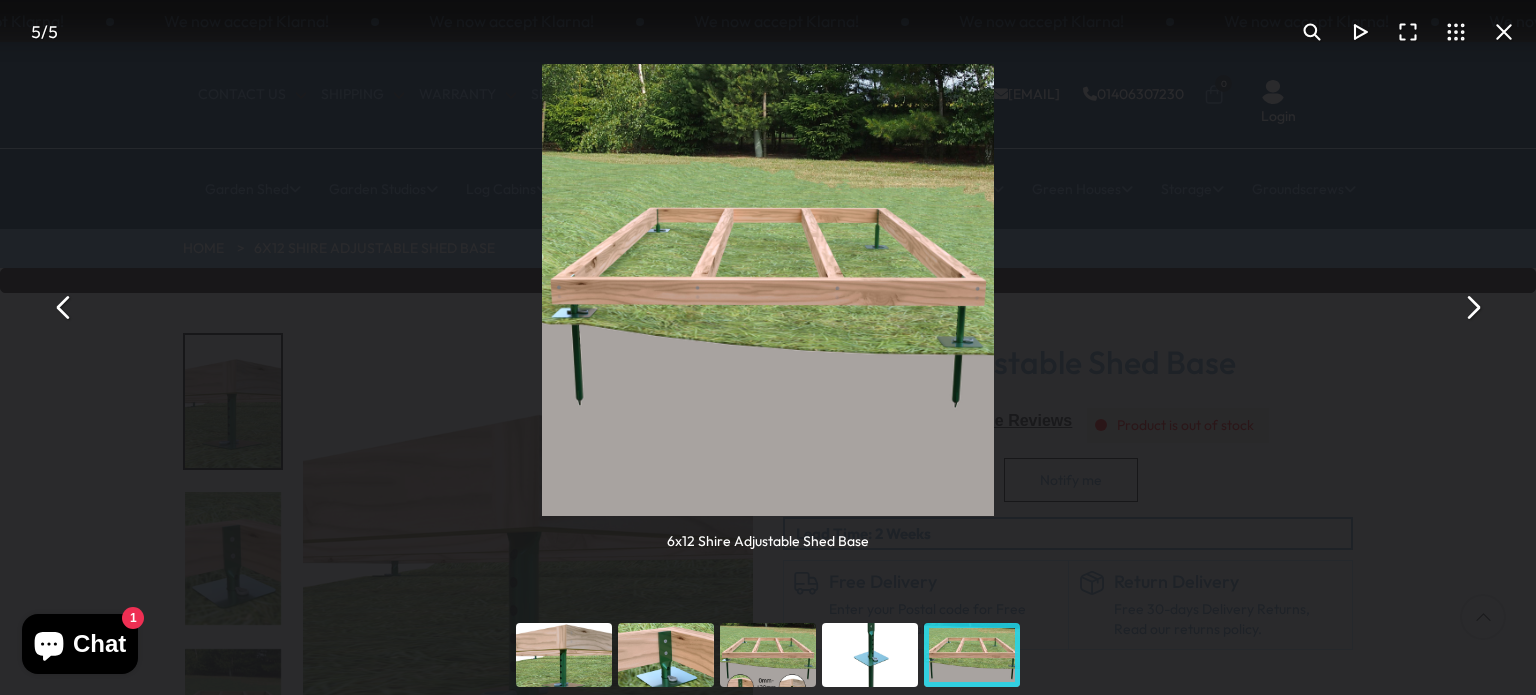 click at bounding box center [1472, 308] 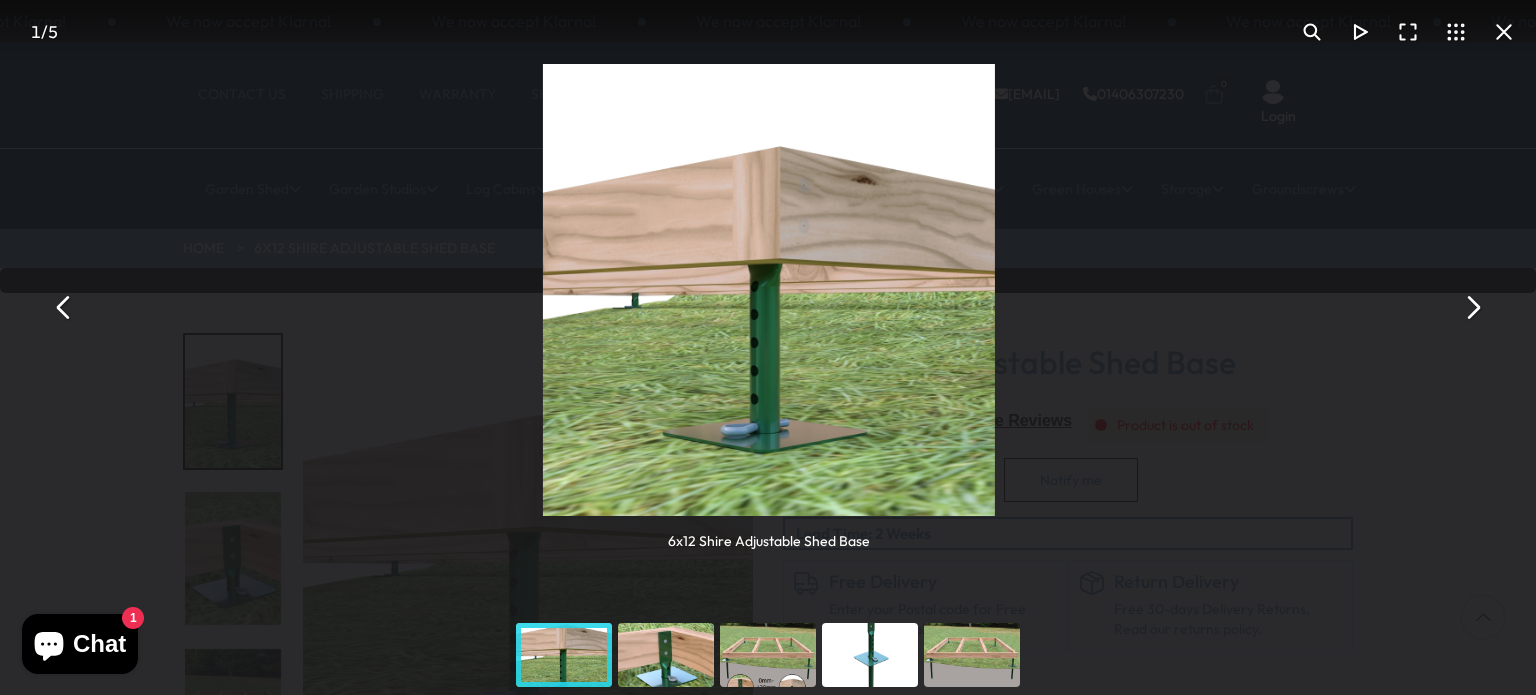 click at bounding box center [1472, 308] 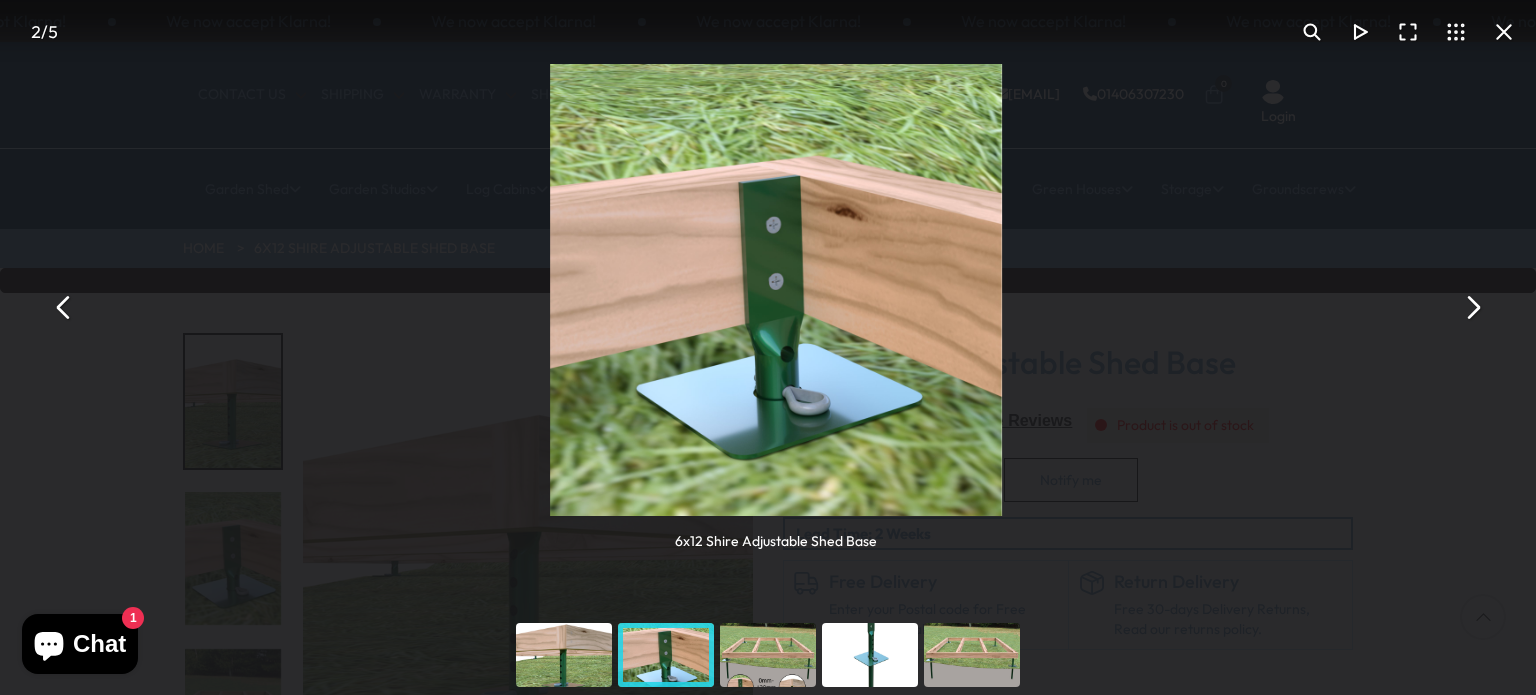 click at bounding box center (1472, 308) 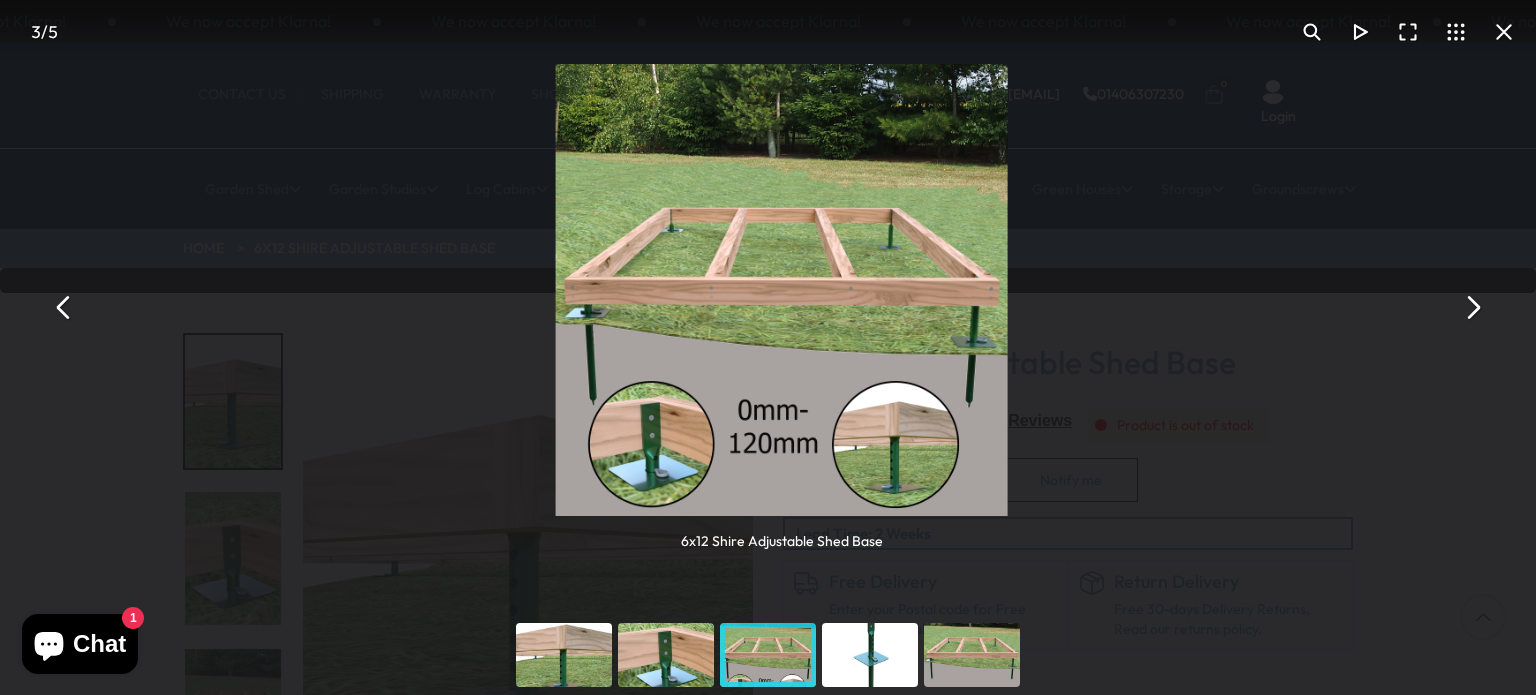 click at bounding box center [1472, 308] 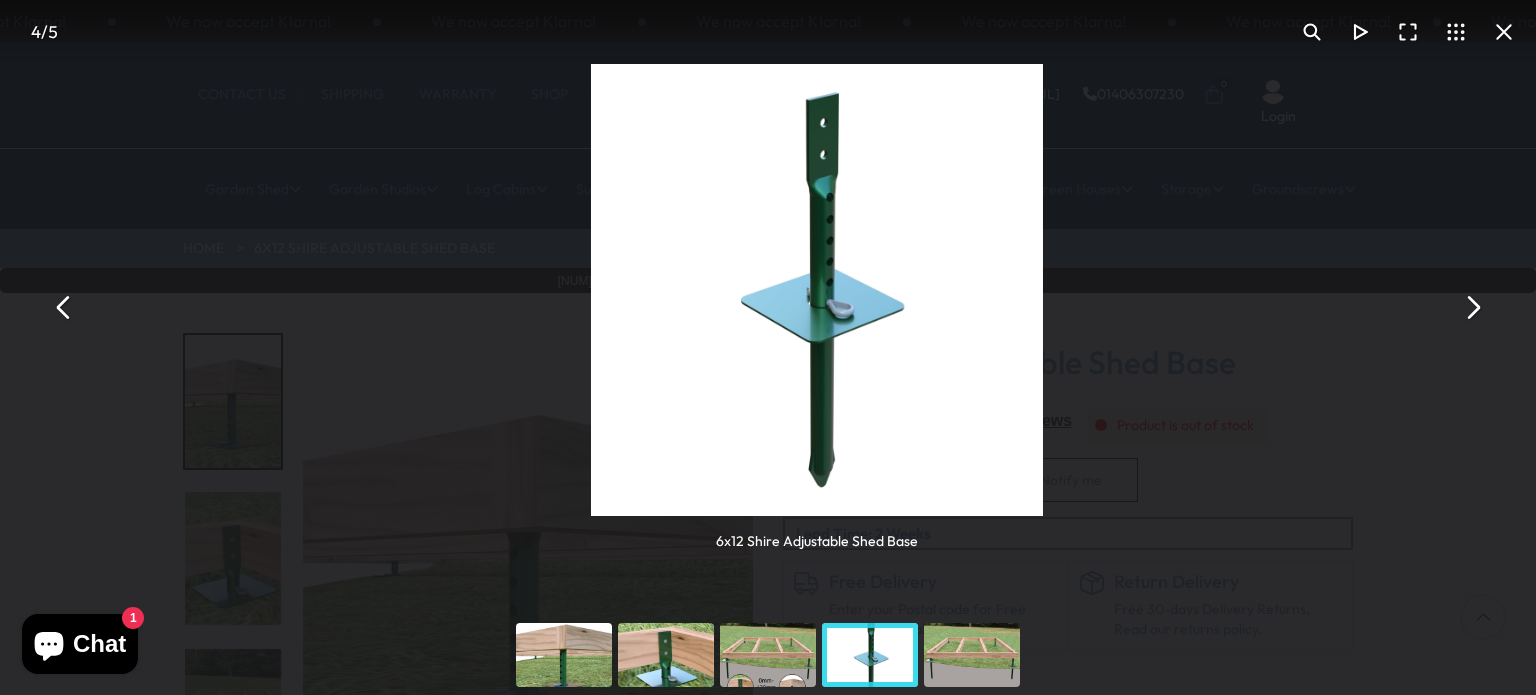 click at bounding box center (1472, 308) 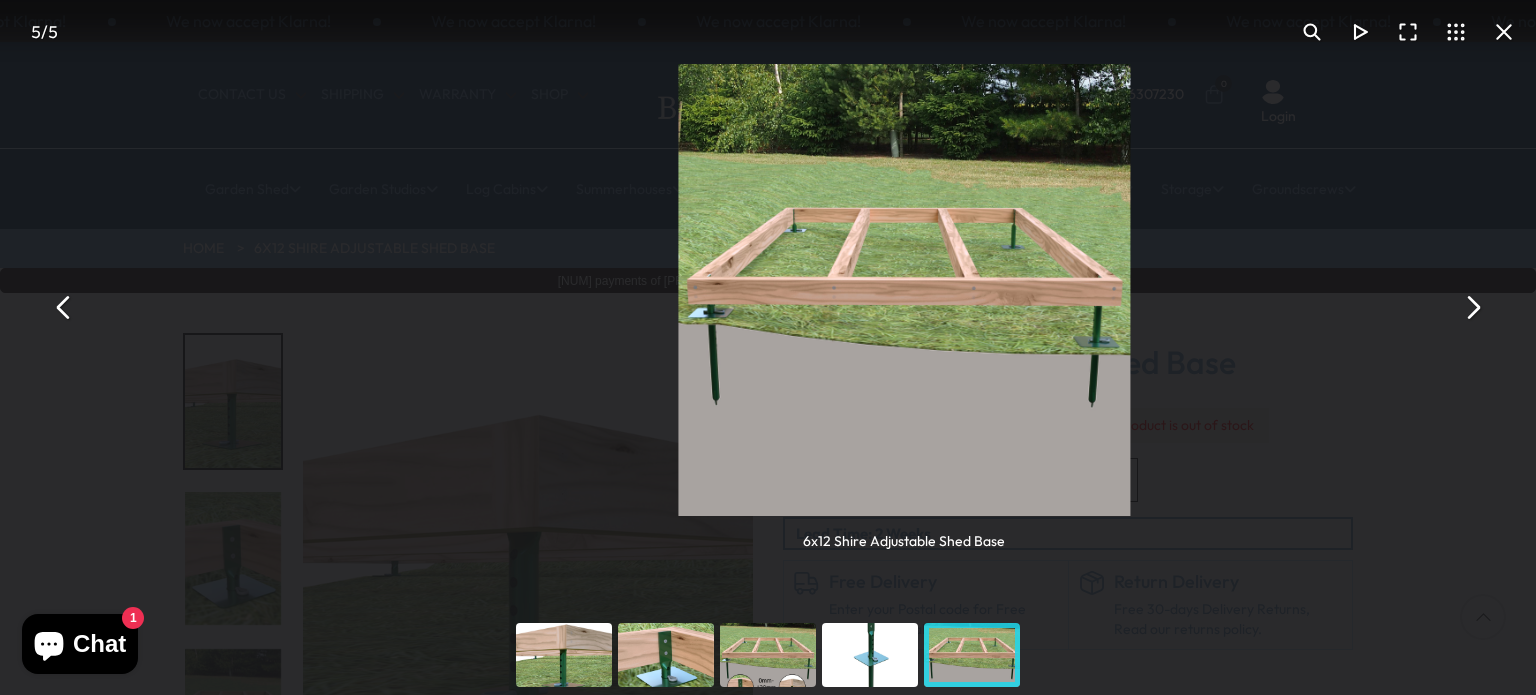 click at bounding box center [1472, 308] 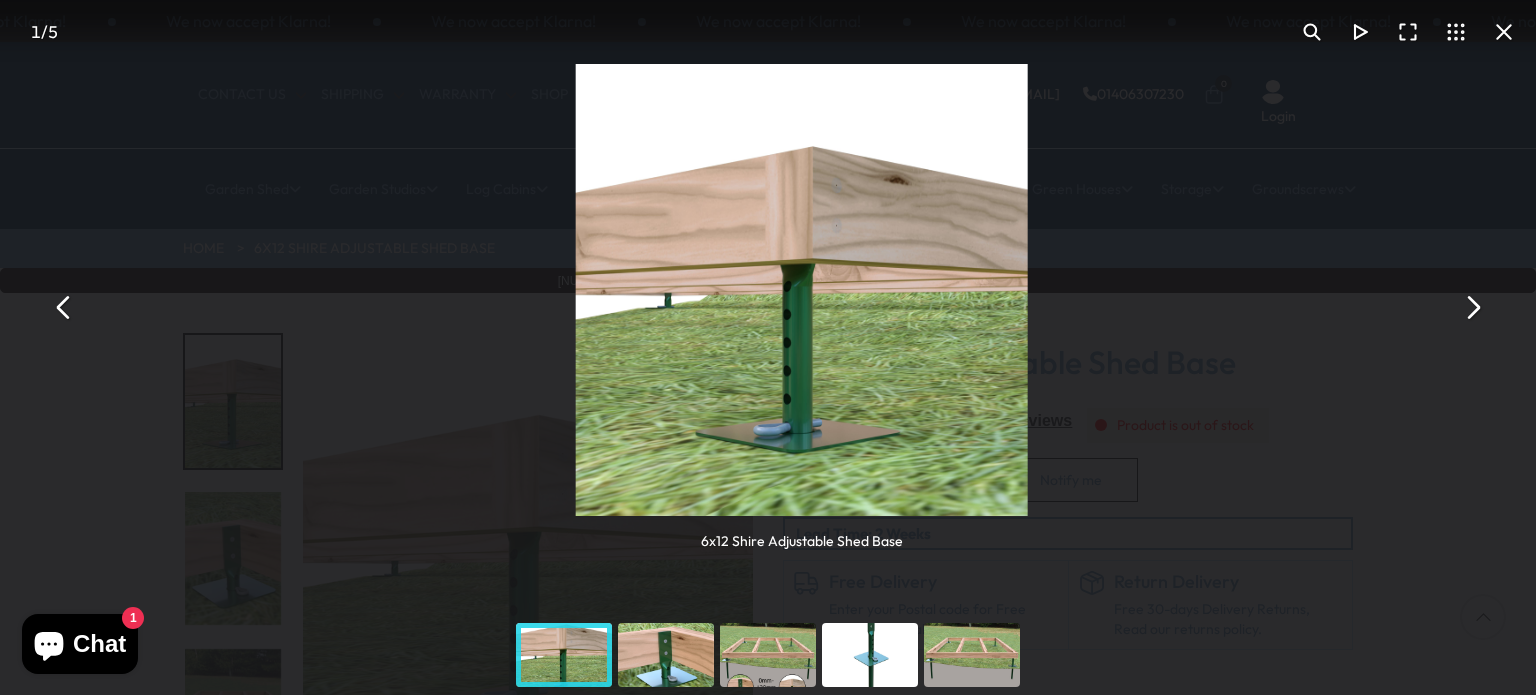 click at bounding box center [1472, 308] 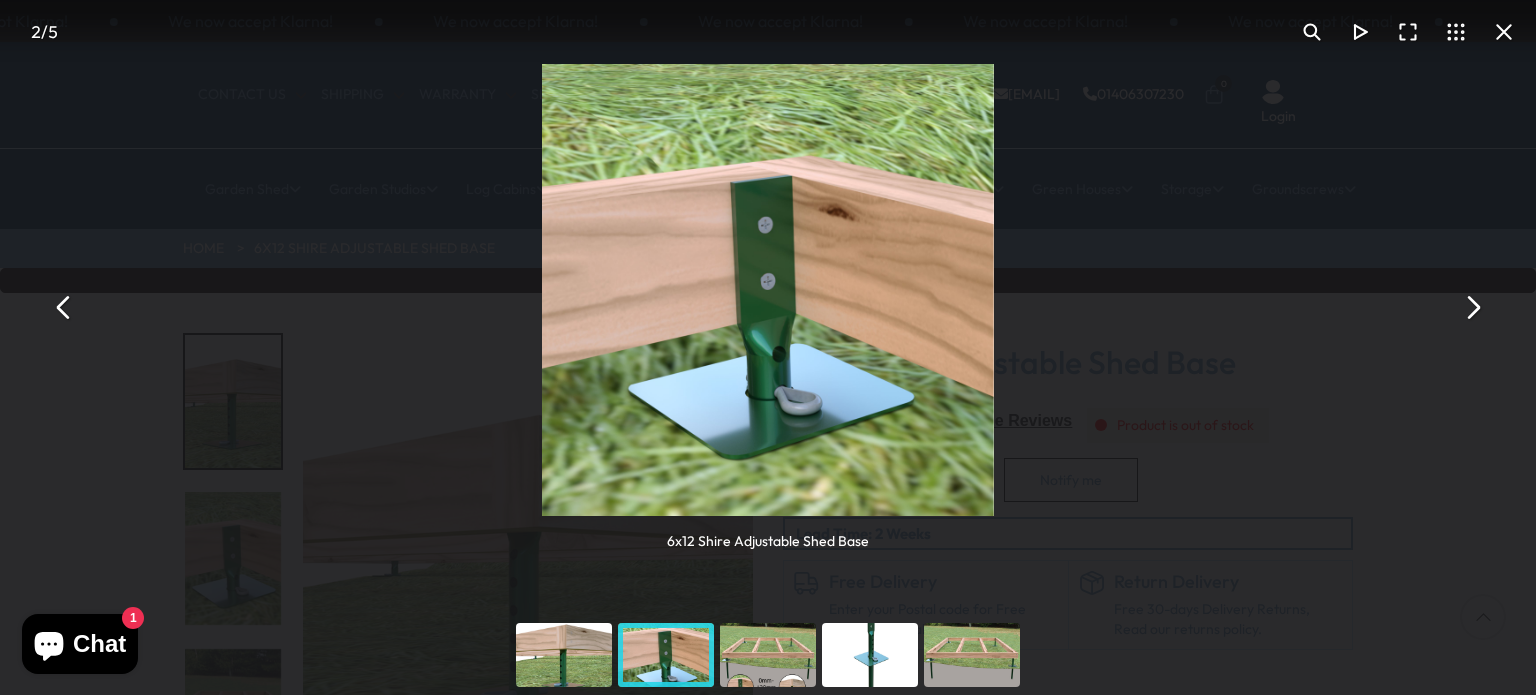 click at bounding box center [64, 308] 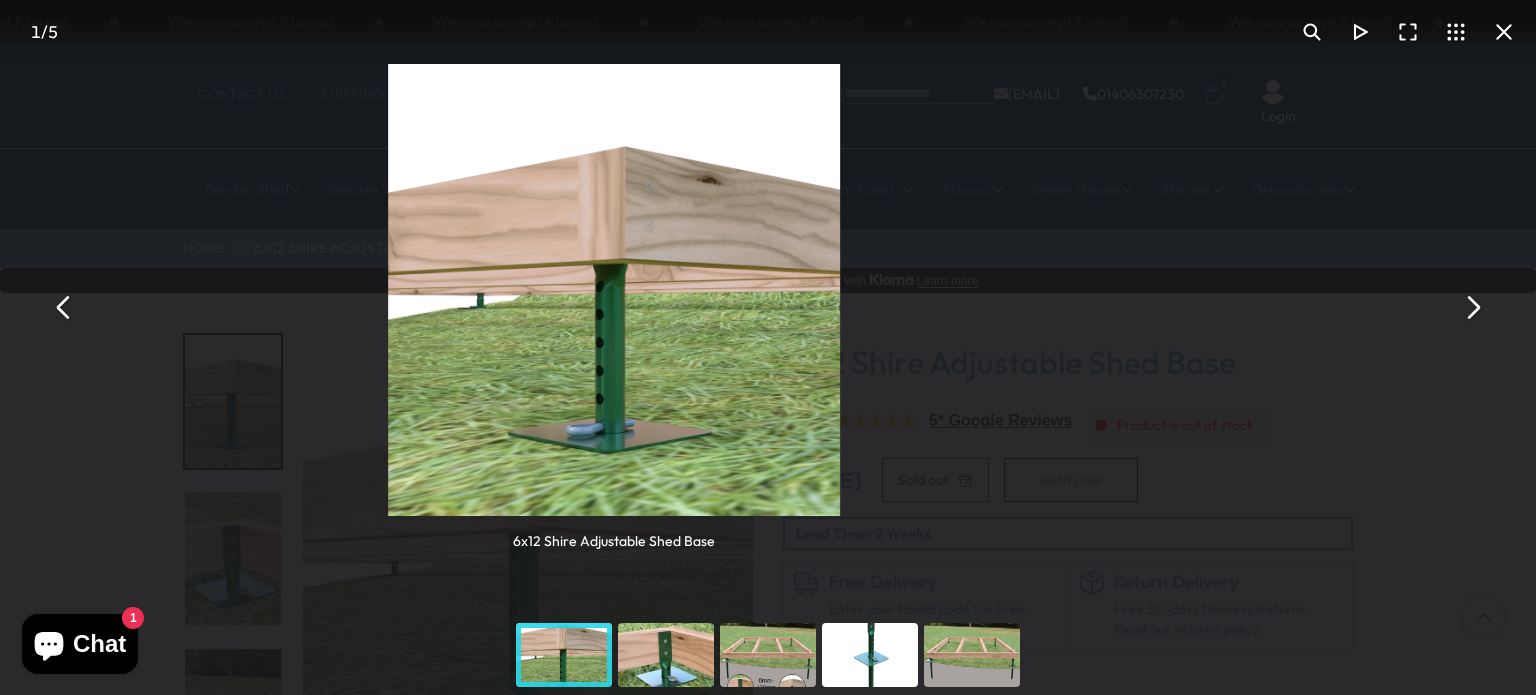 click at bounding box center (64, 308) 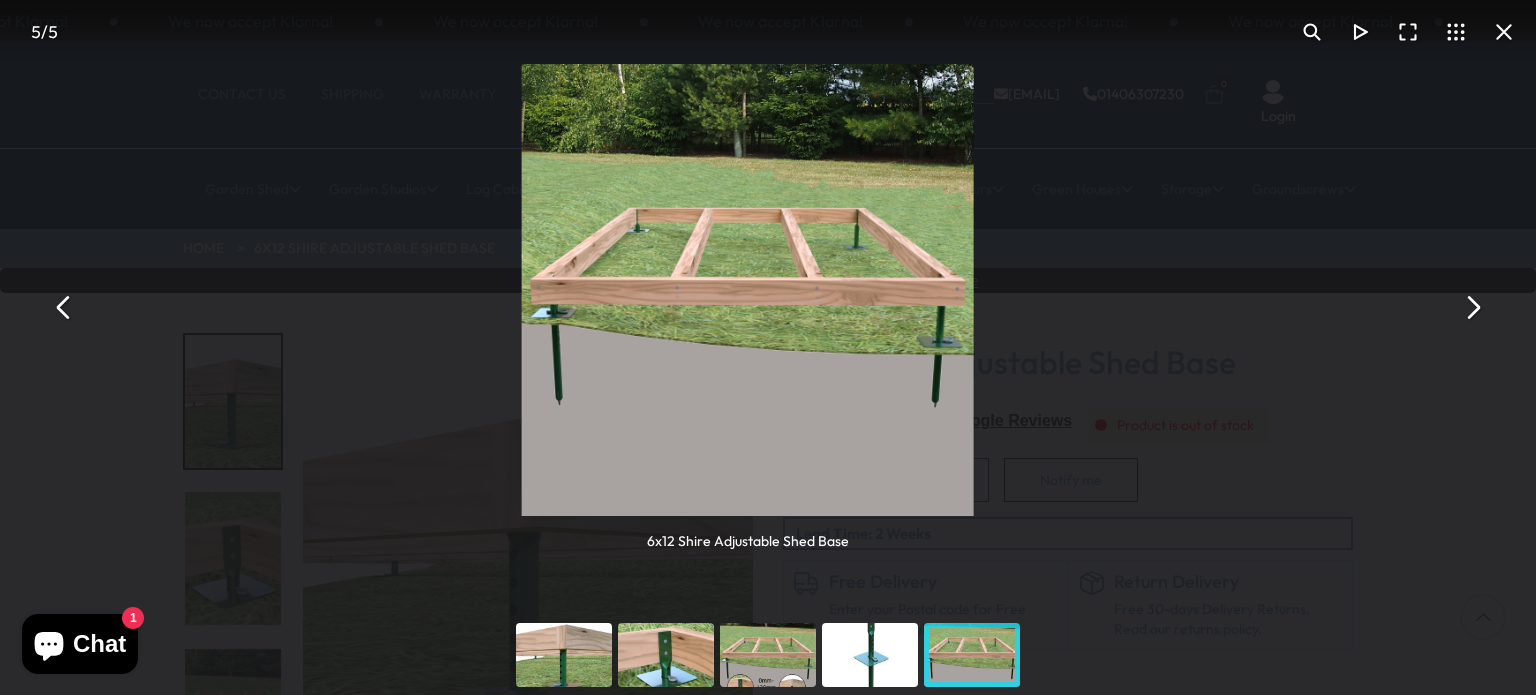 click at bounding box center [64, 308] 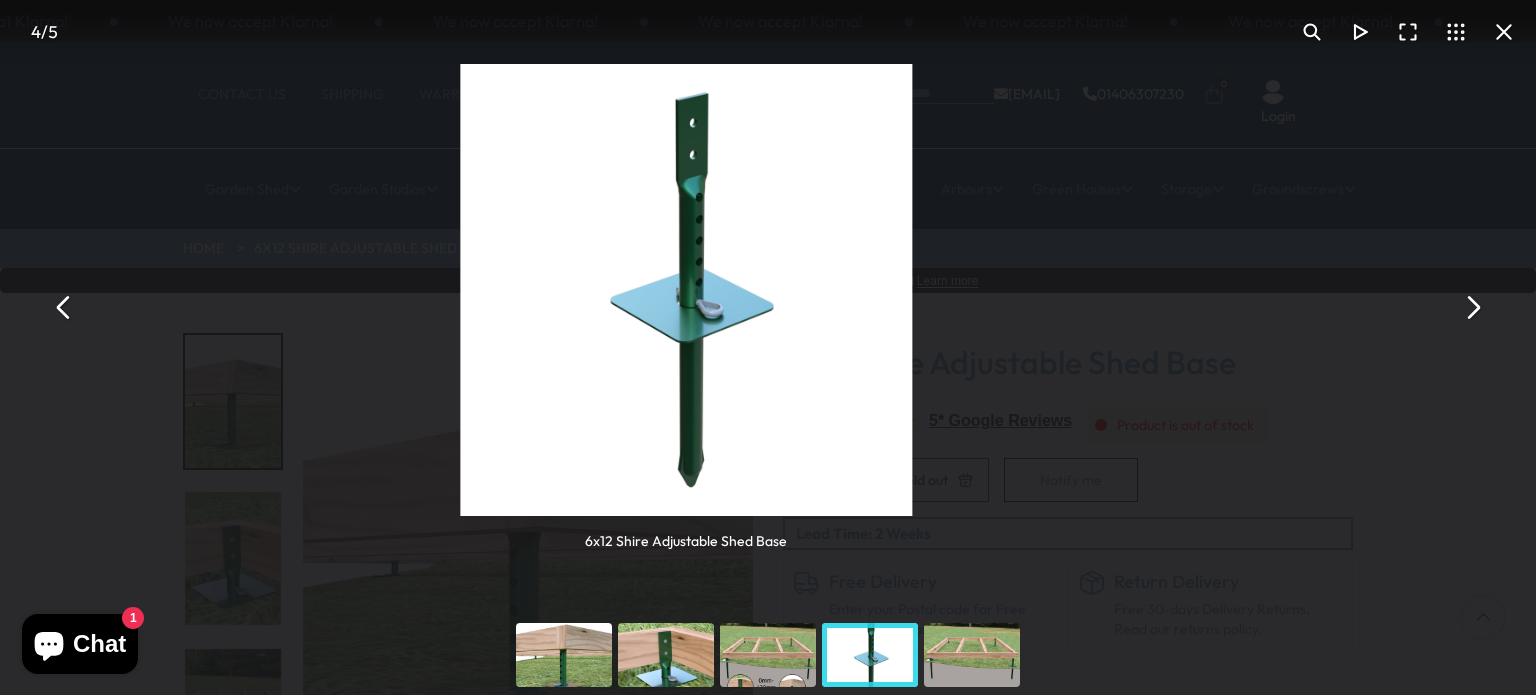 click at bounding box center (64, 308) 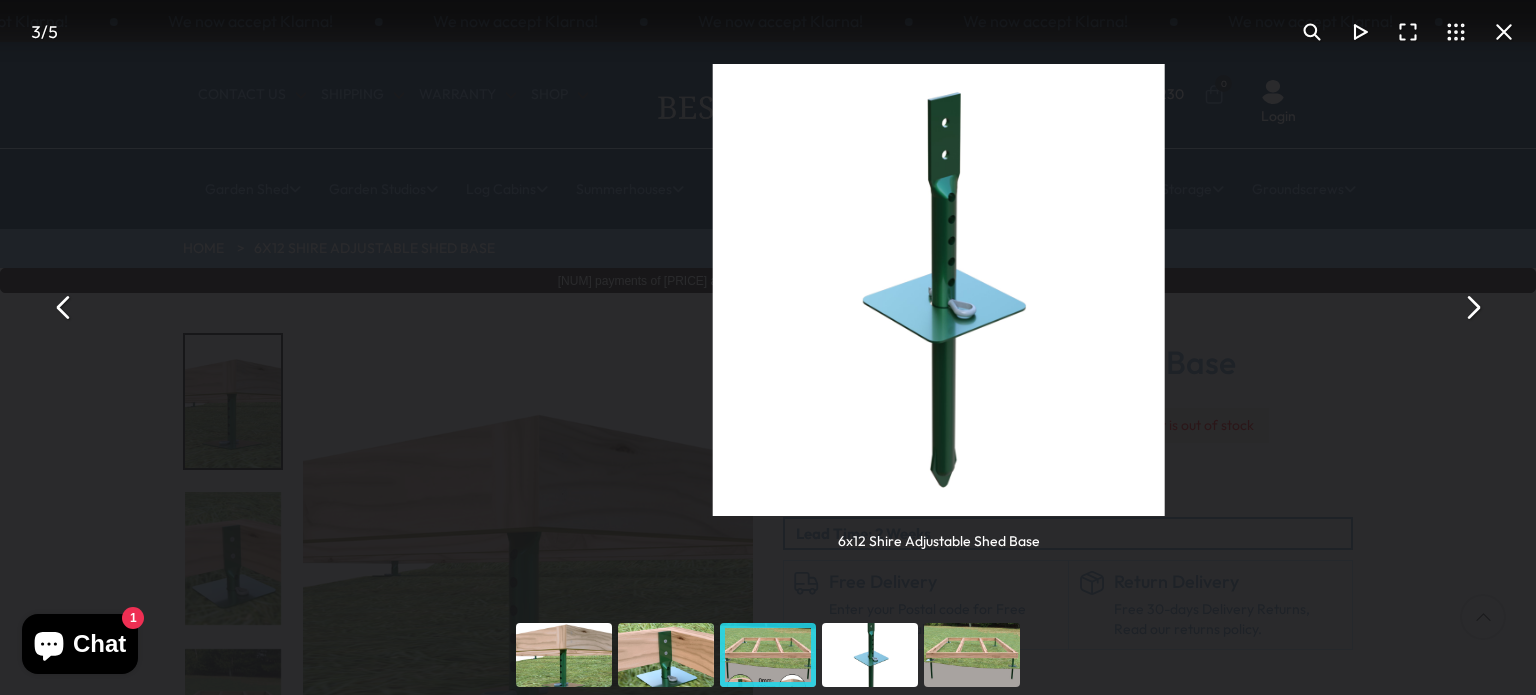 click at bounding box center [64, 308] 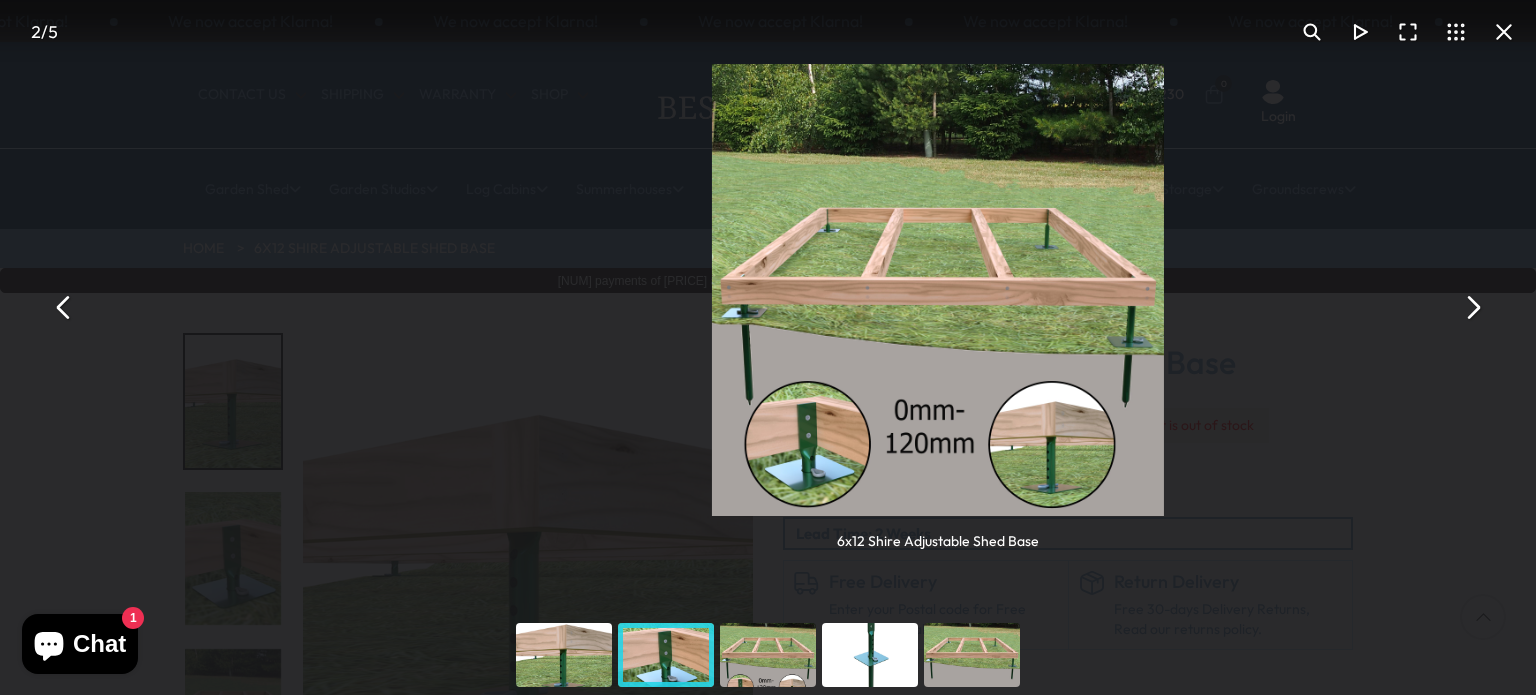click at bounding box center (64, 308) 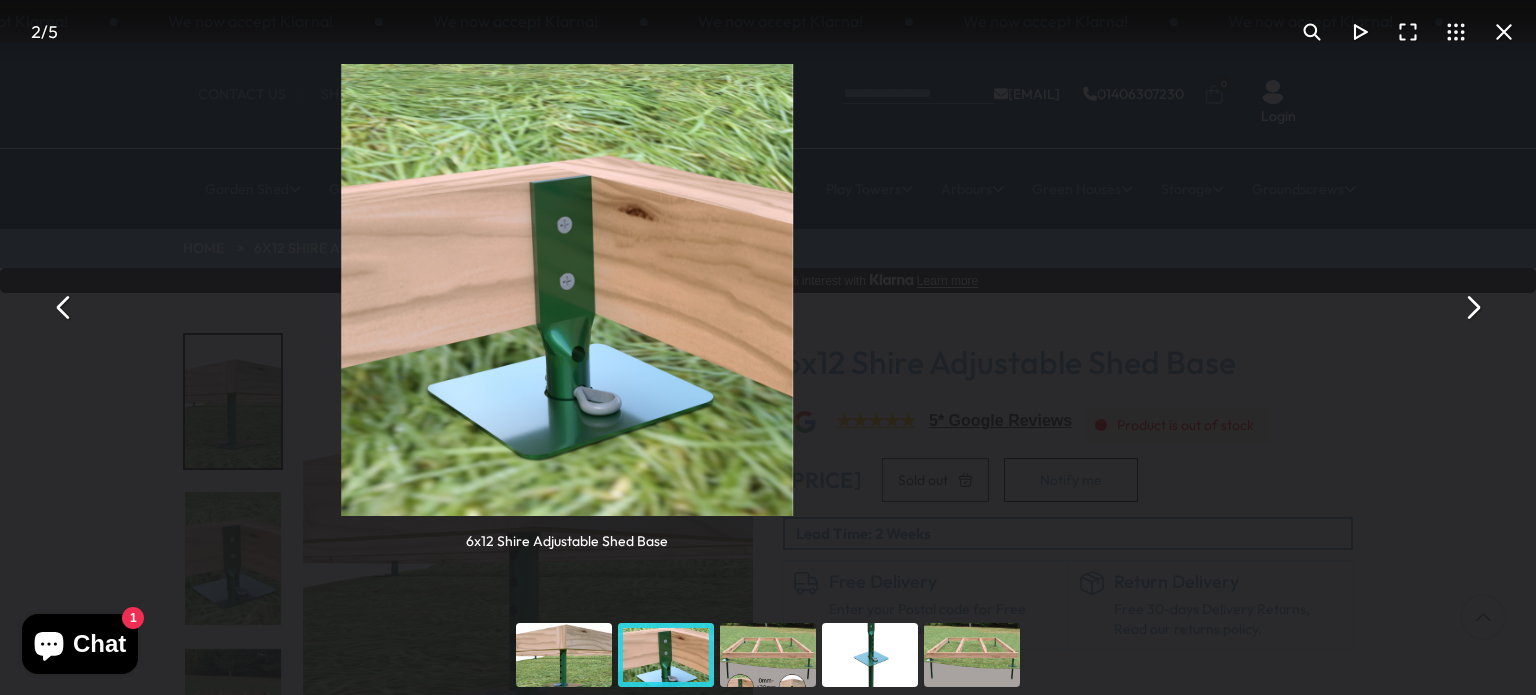 click at bounding box center (64, 308) 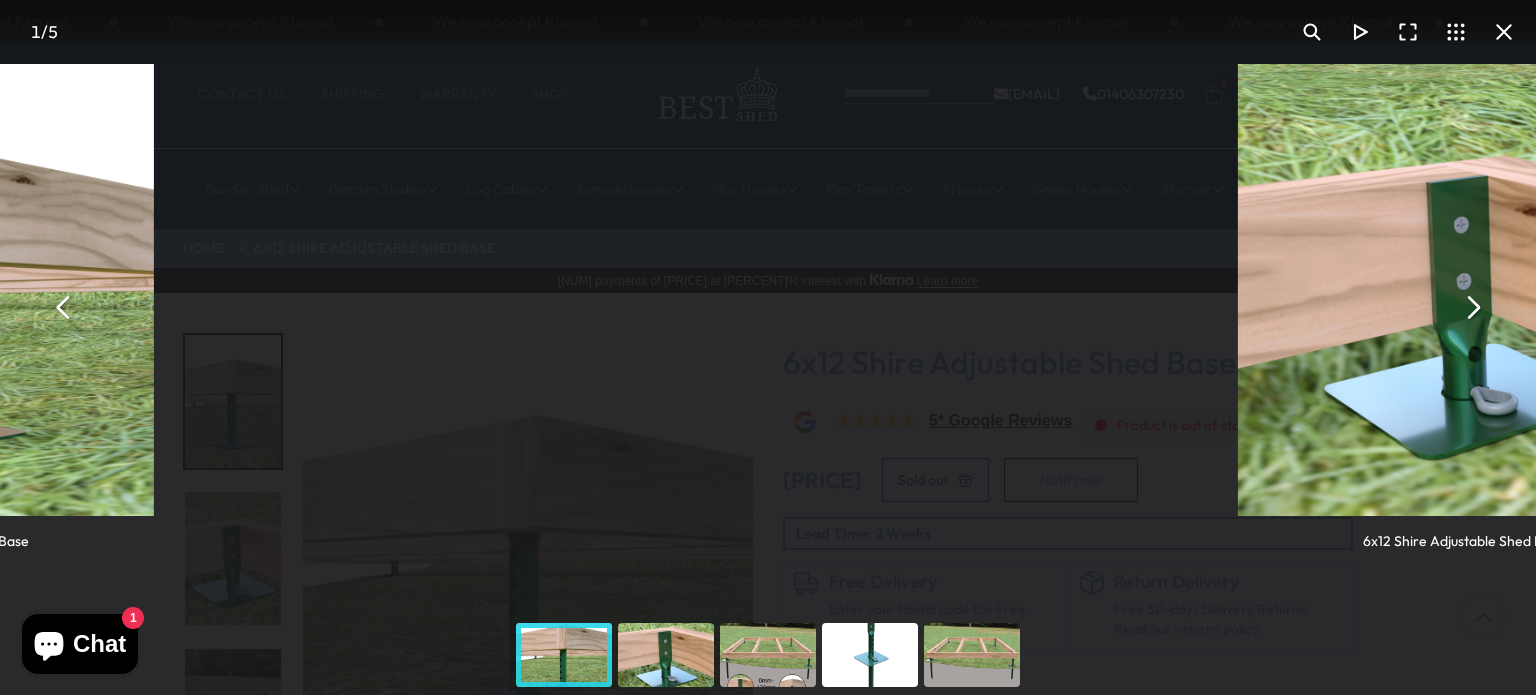 click at bounding box center [64, 308] 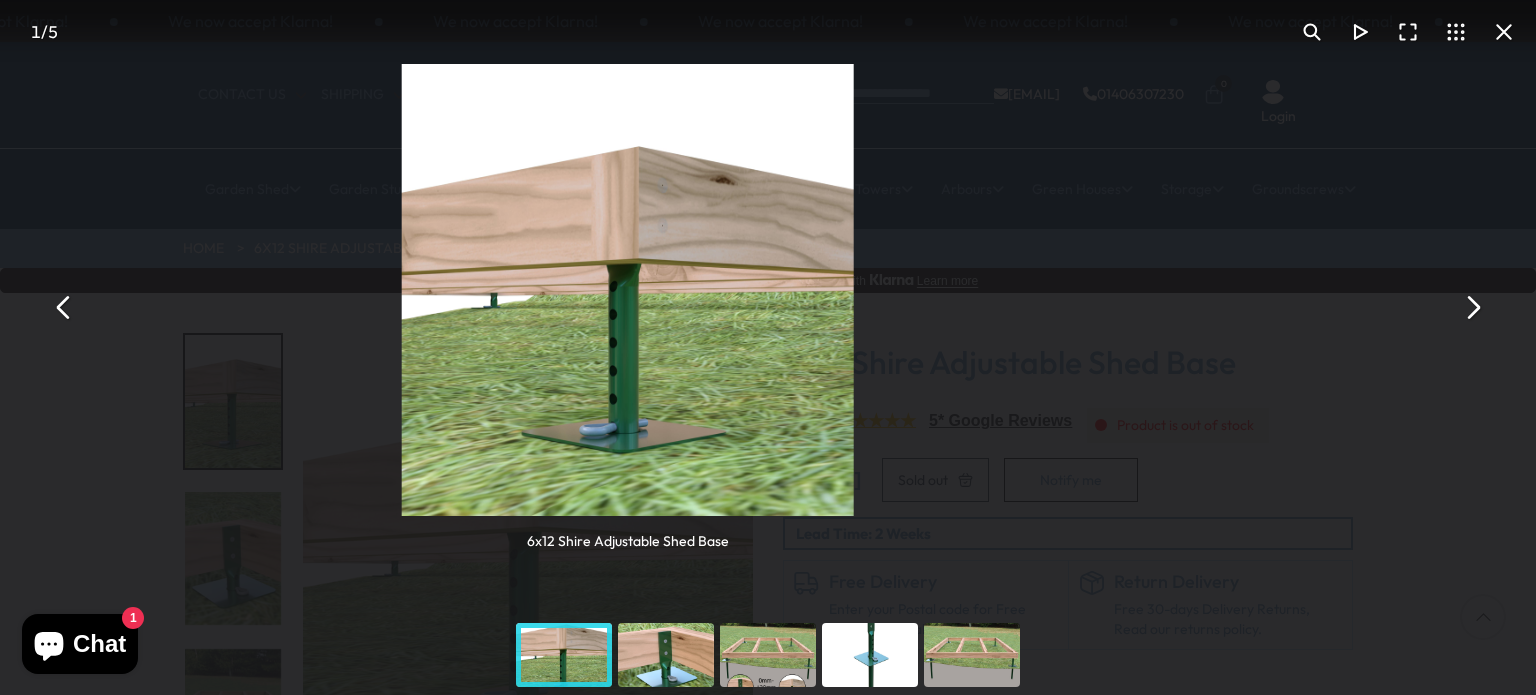 click at bounding box center (64, 308) 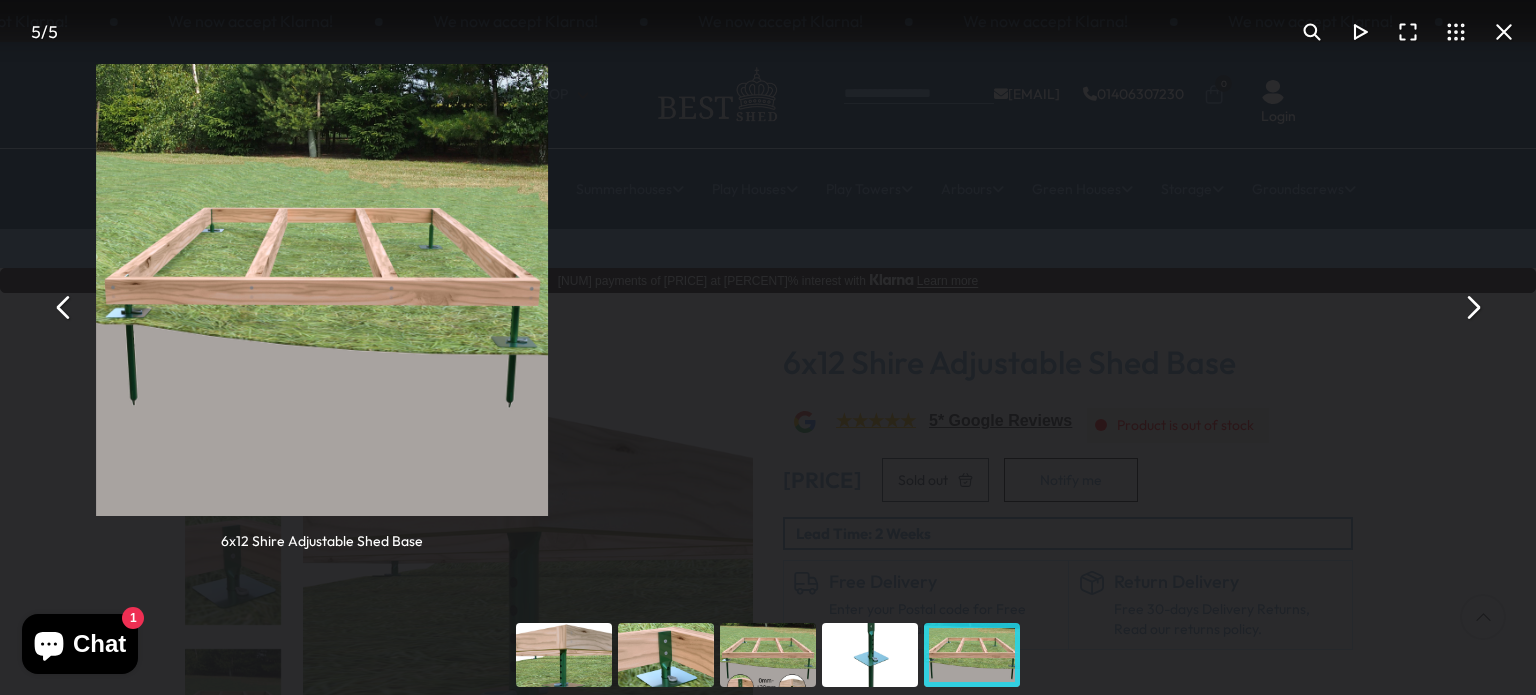 click at bounding box center (64, 308) 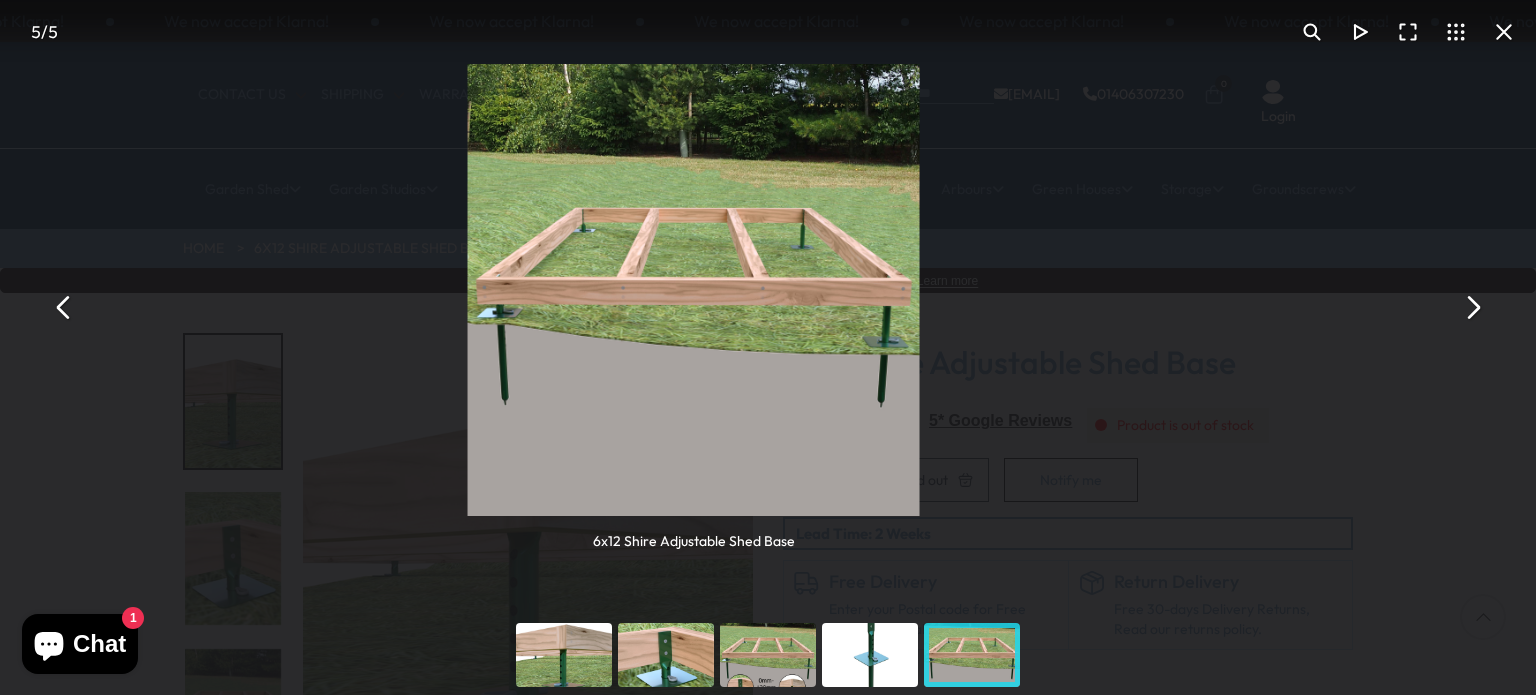 click at bounding box center [64, 308] 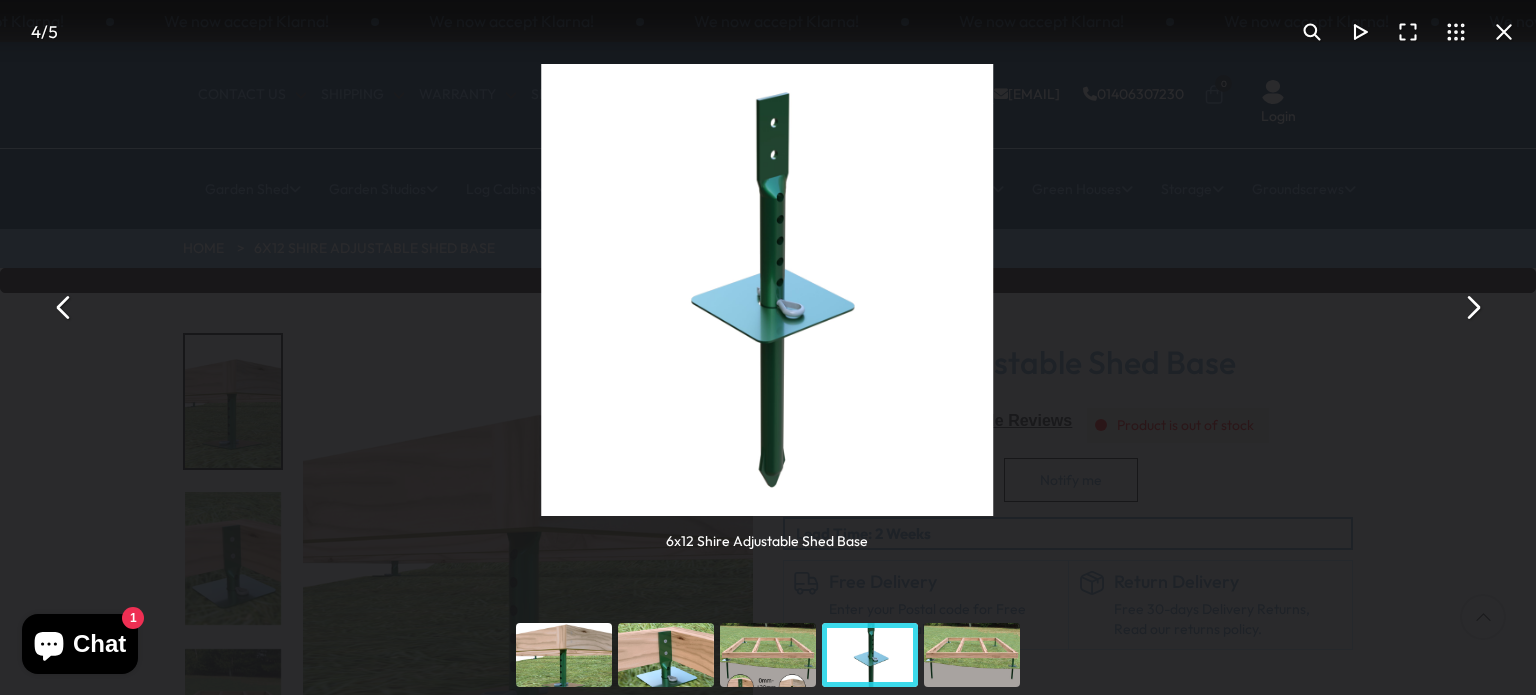 click on "6x12 Shire Adjustable Shed Base" at bounding box center (767, 307) 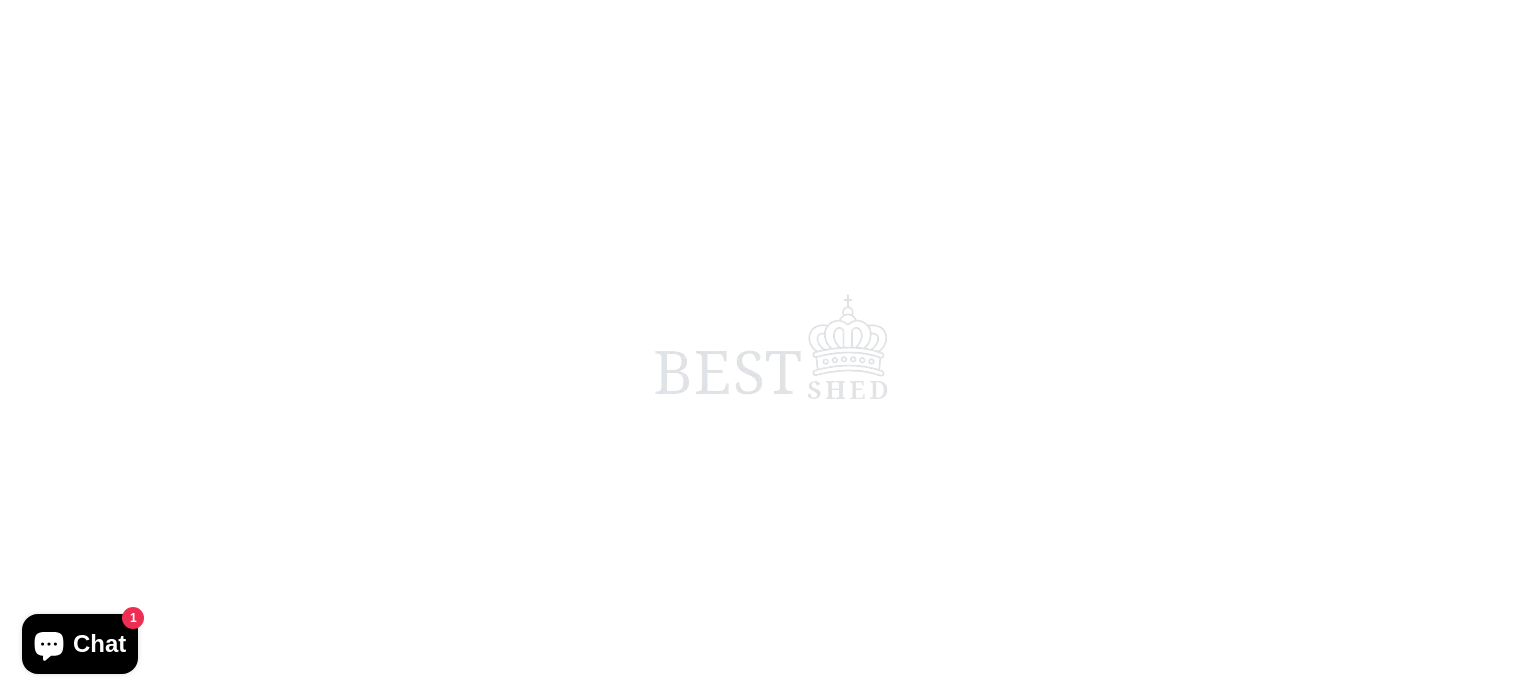 scroll, scrollTop: 0, scrollLeft: 0, axis: both 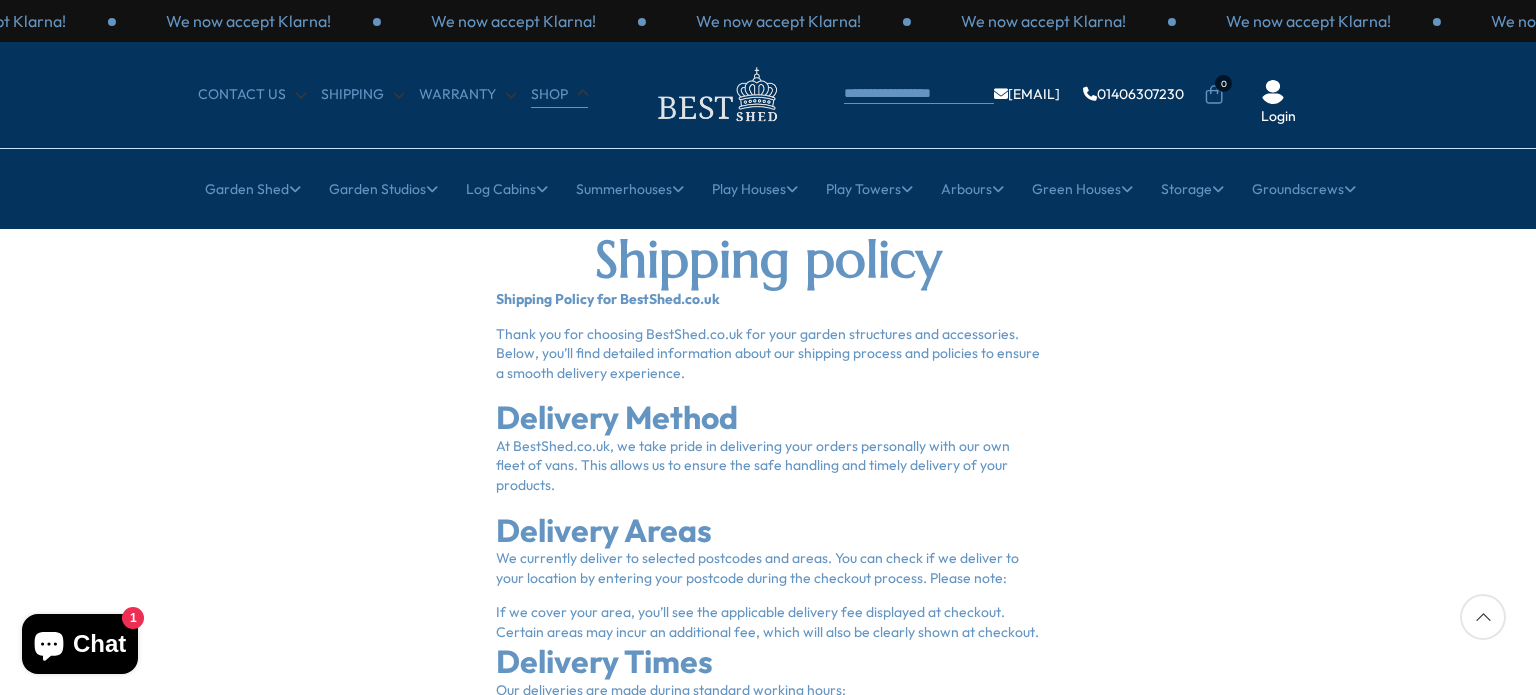 click on "Shop" at bounding box center (559, 95) 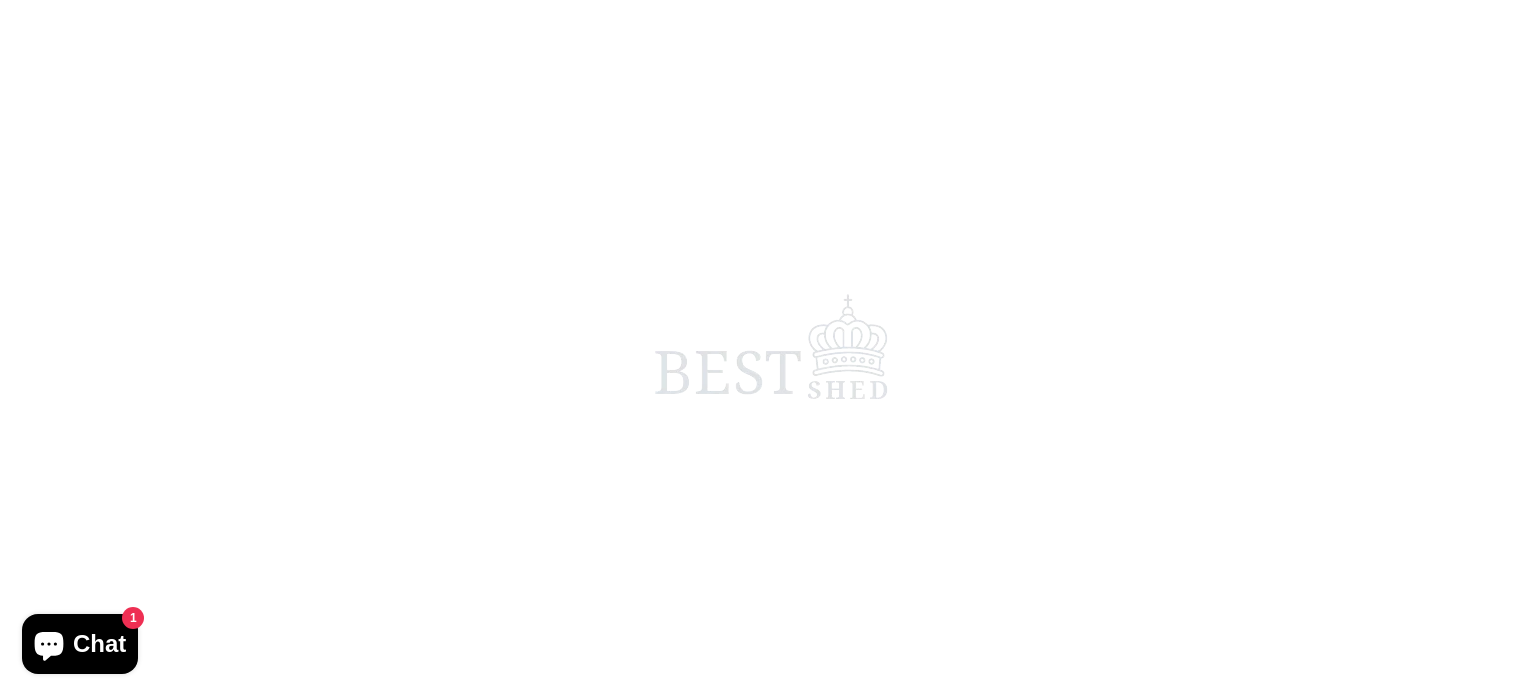 scroll, scrollTop: 0, scrollLeft: 0, axis: both 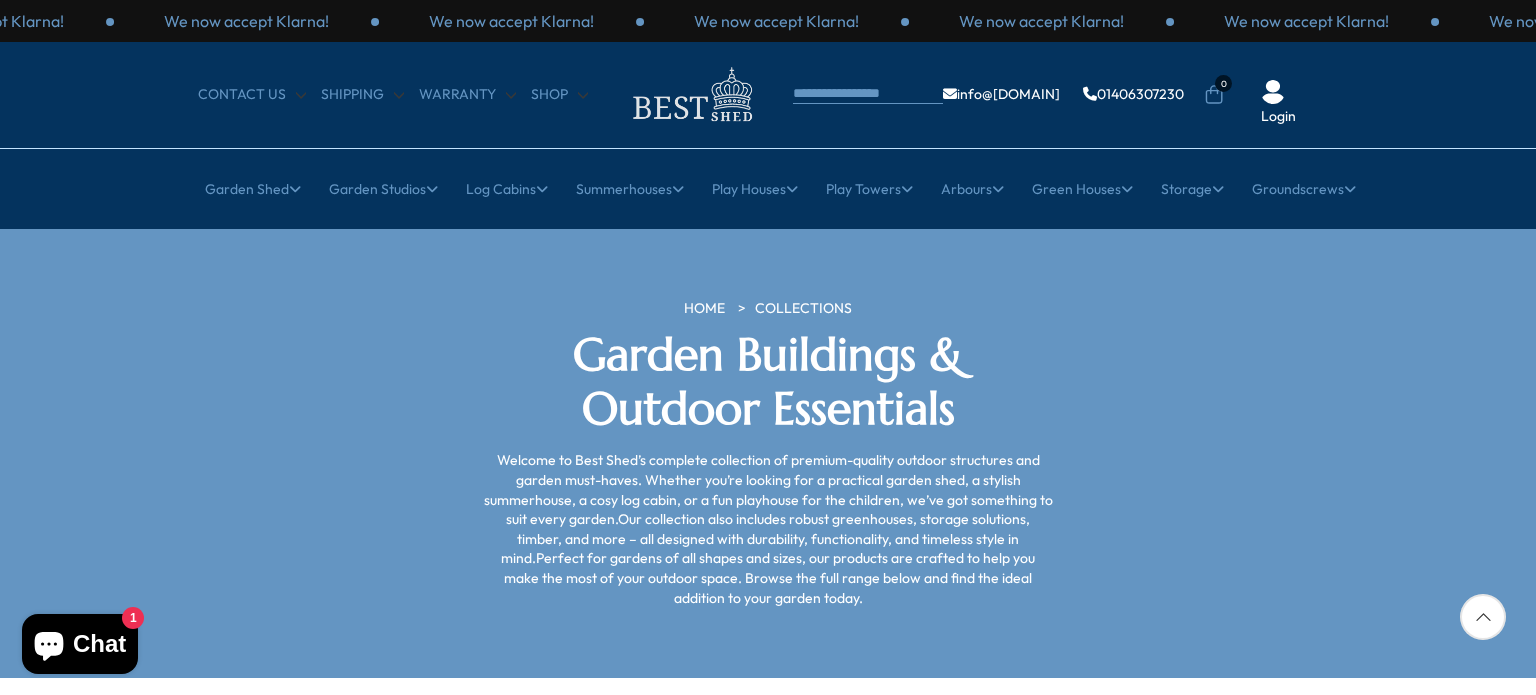click on "HOME
COLLECTIONS
Garden Buildings & Outdoor Essentials
Welcome to Best Shed’s complete collection of premium-quality outdoor structures and garden must-haves. Whether you’re looking for a practical garden shed, a stylish summerhouse, a cosy log cabin, or a fun playhouse for the children, we’ve got something to suit every garden.Our collection also includes robust greenhouses, storage solutions, timber, and more – all designed with durability, functionality, and timeless style in mind.Perfect for gardens of all shapes and sizes, our products are crafted to help you make the most of your outdoor space. Browse the full range below and find the ideal addition to your garden today." at bounding box center [768, 453] 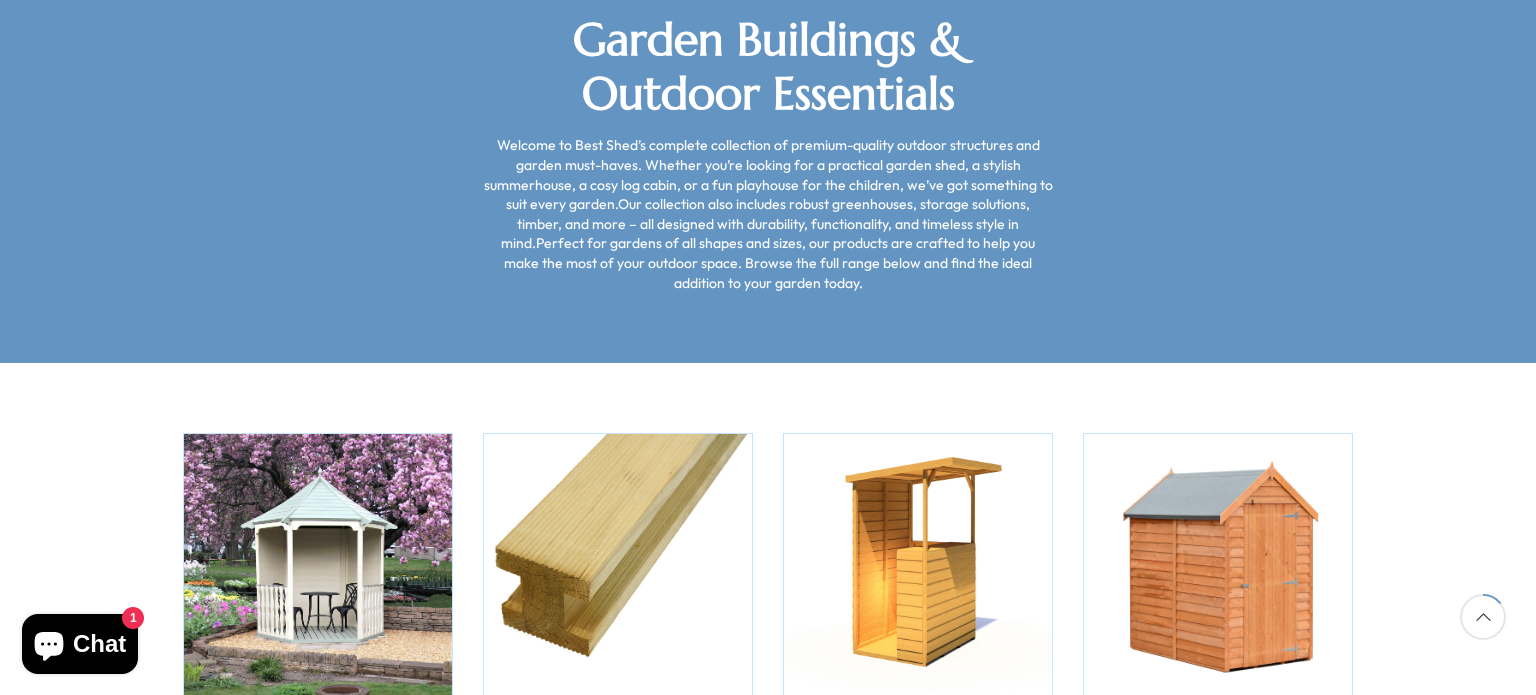 scroll, scrollTop: 388, scrollLeft: 0, axis: vertical 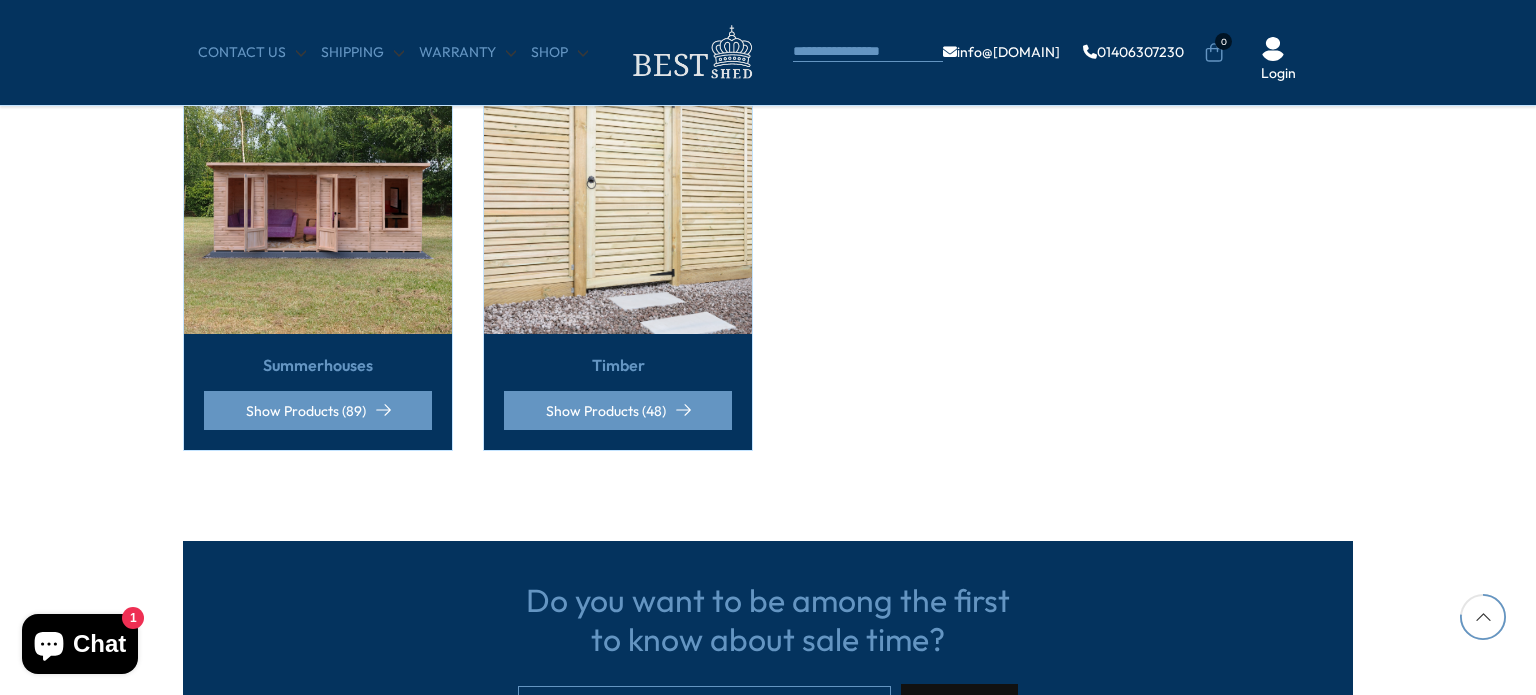 type 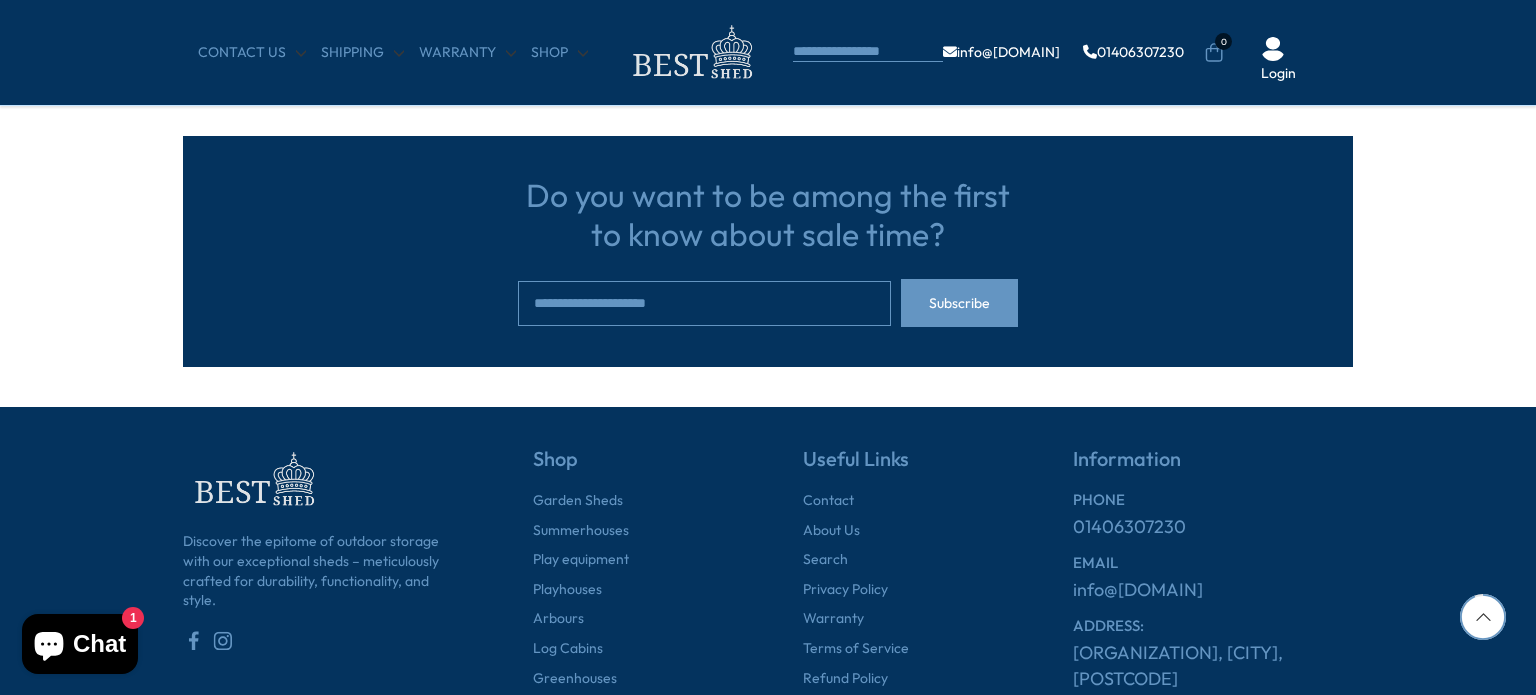 scroll, scrollTop: 2231, scrollLeft: 0, axis: vertical 